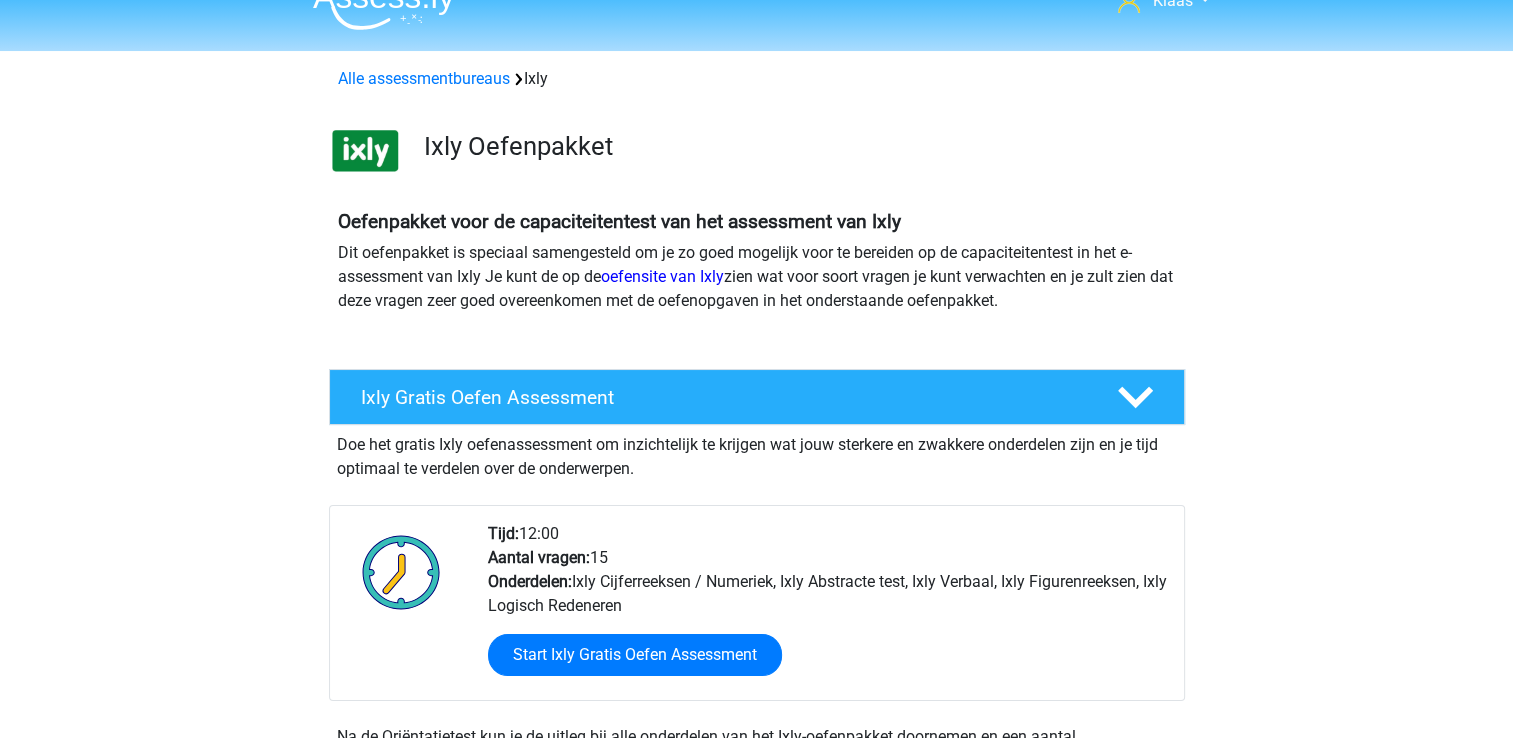 scroll, scrollTop: 0, scrollLeft: 0, axis: both 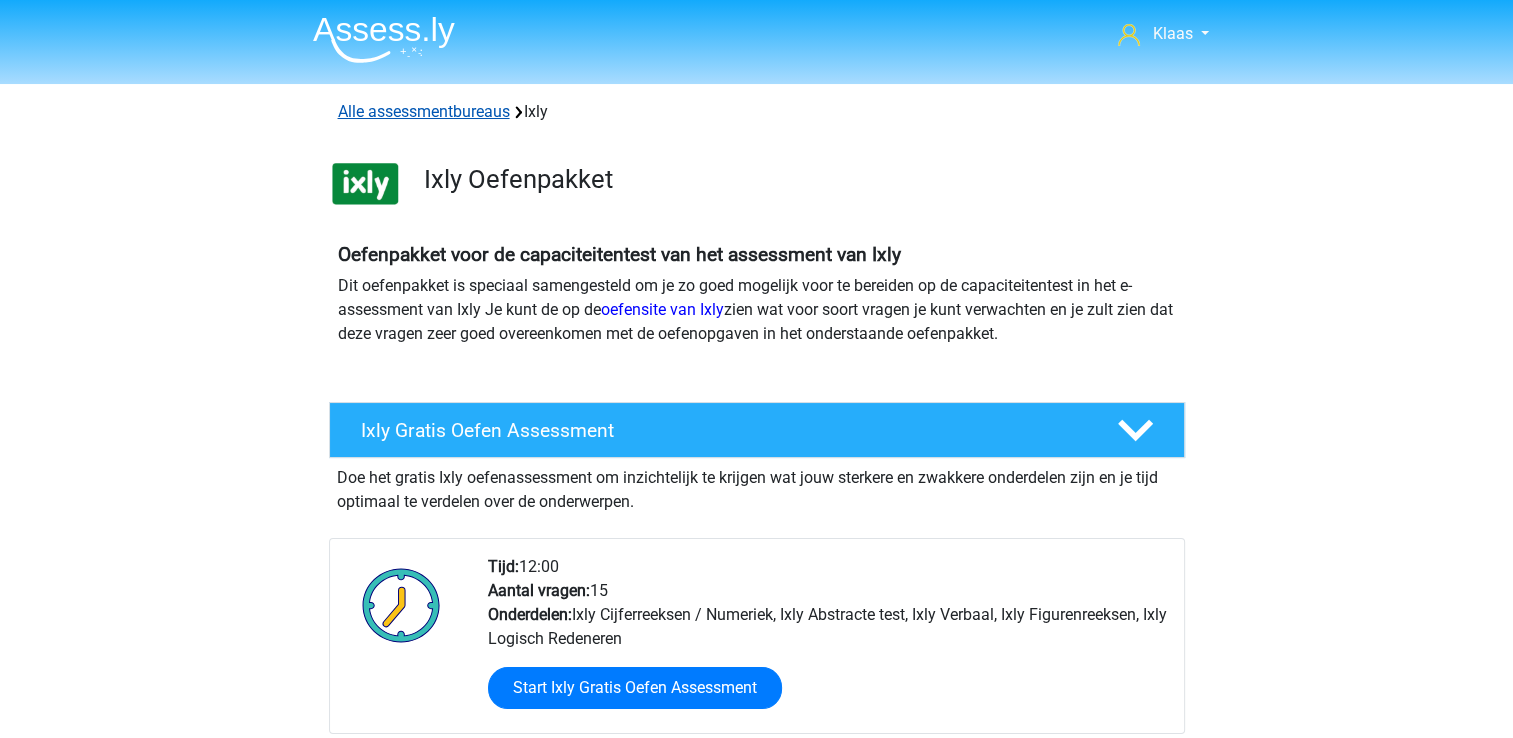 click on "Alle assessmentbureaus" at bounding box center (424, 111) 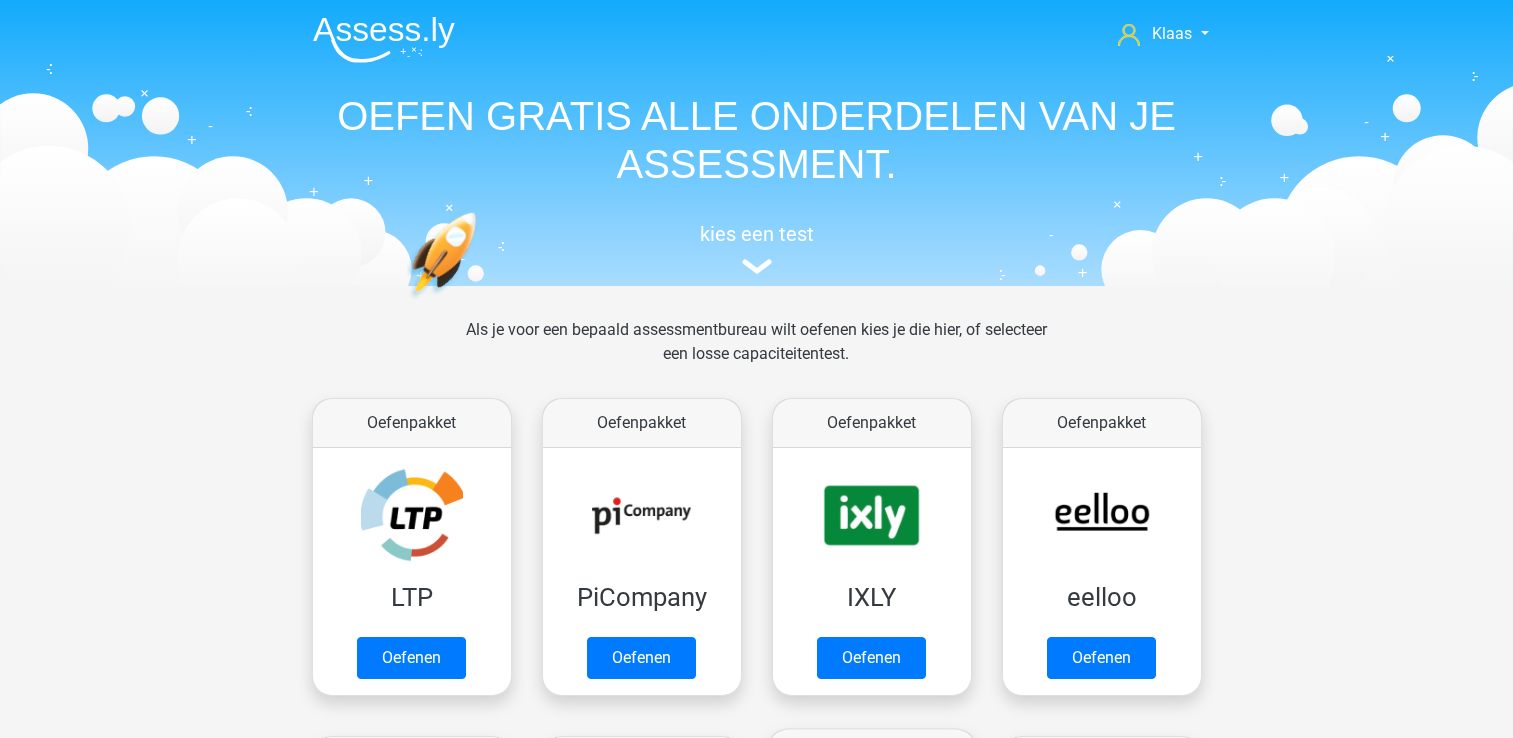 scroll, scrollTop: 318, scrollLeft: 0, axis: vertical 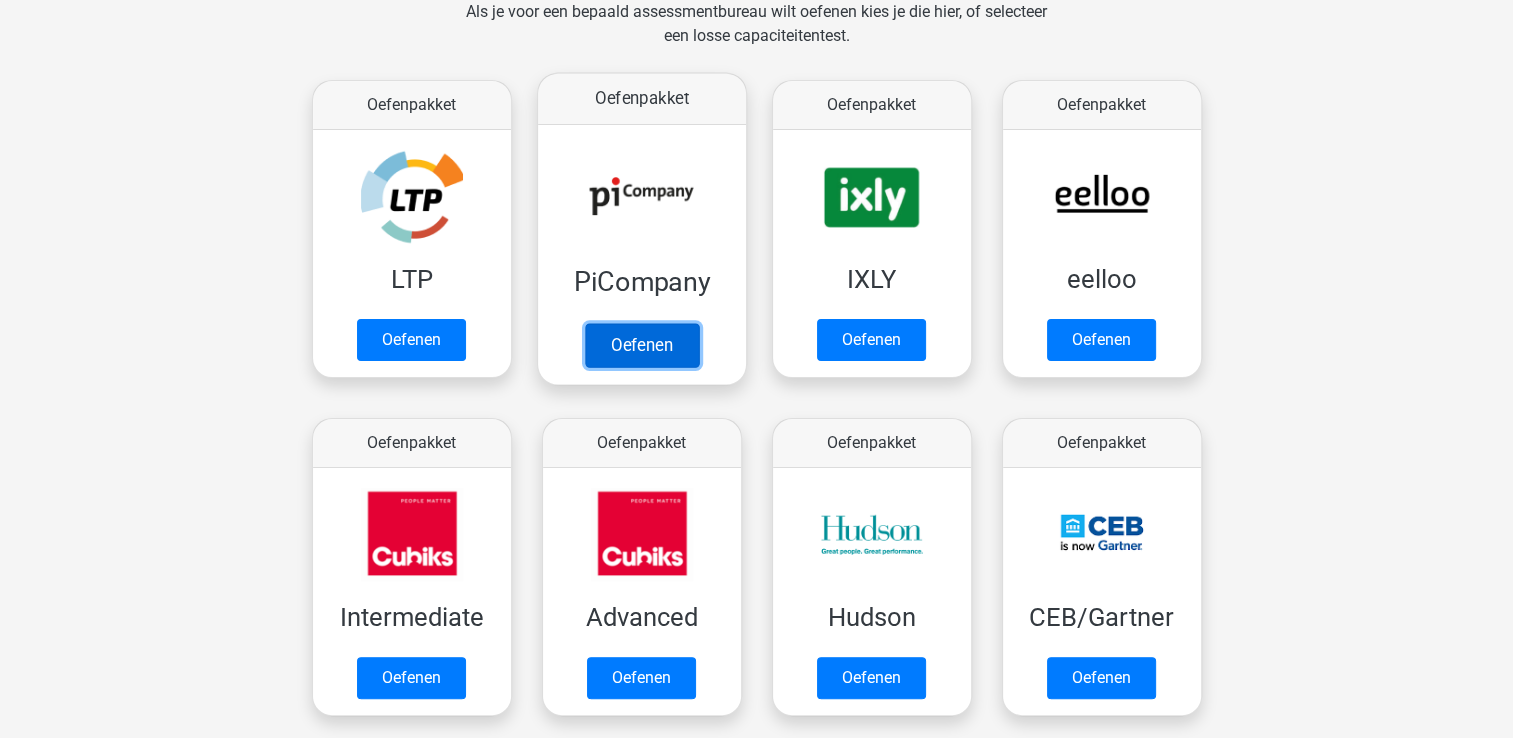 click on "Oefenen" at bounding box center [641, 345] 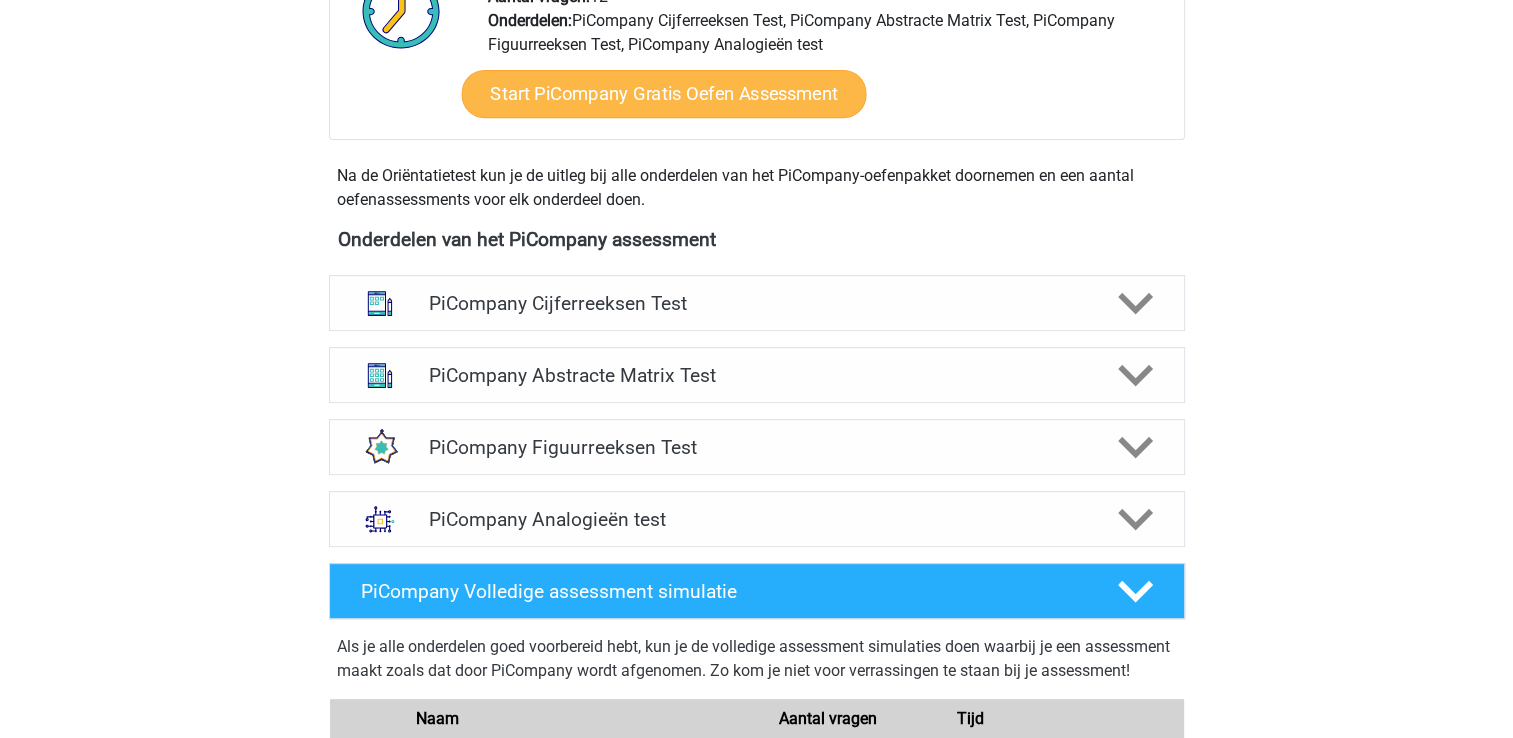 scroll, scrollTop: 600, scrollLeft: 0, axis: vertical 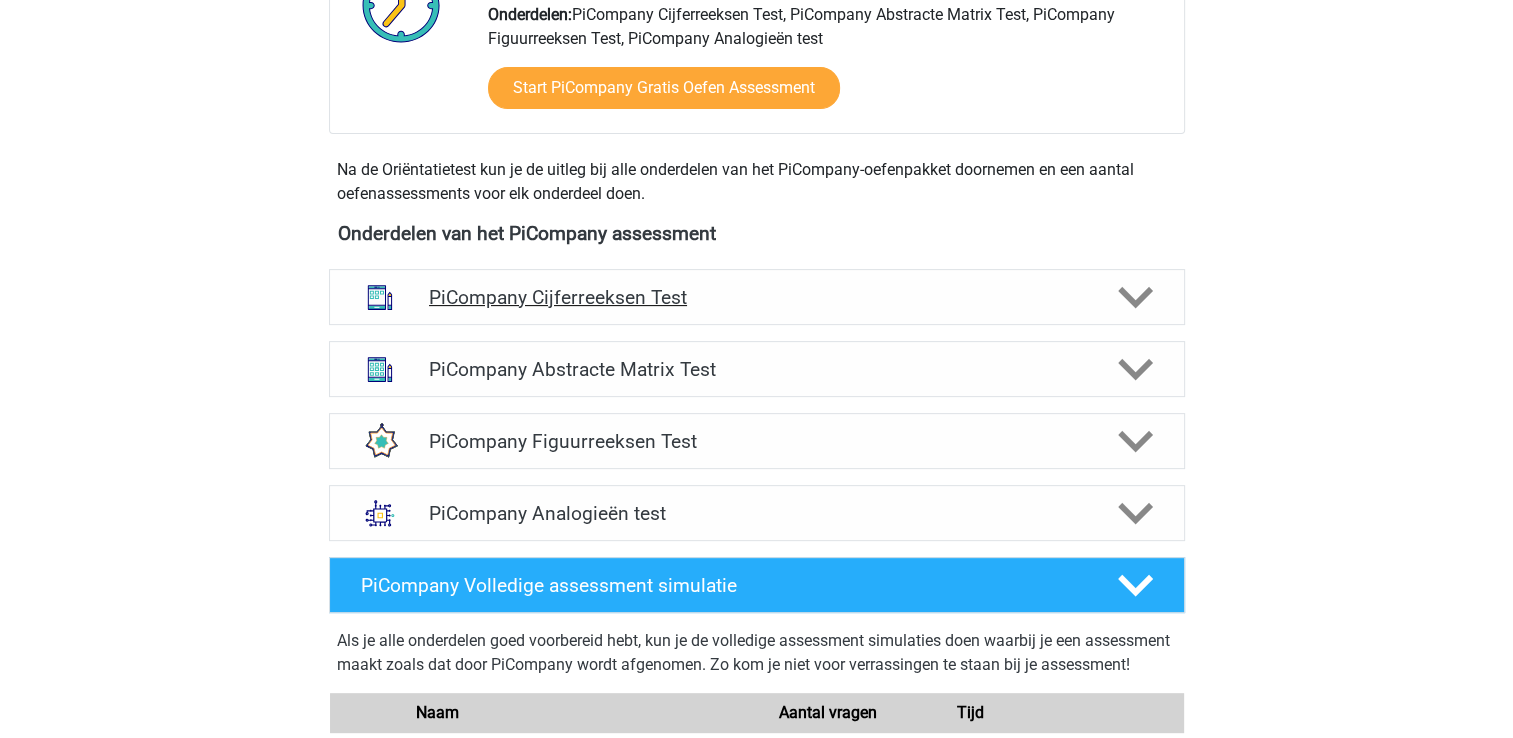 click on "PiCompany Cijferreeksen Test" at bounding box center (756, 297) 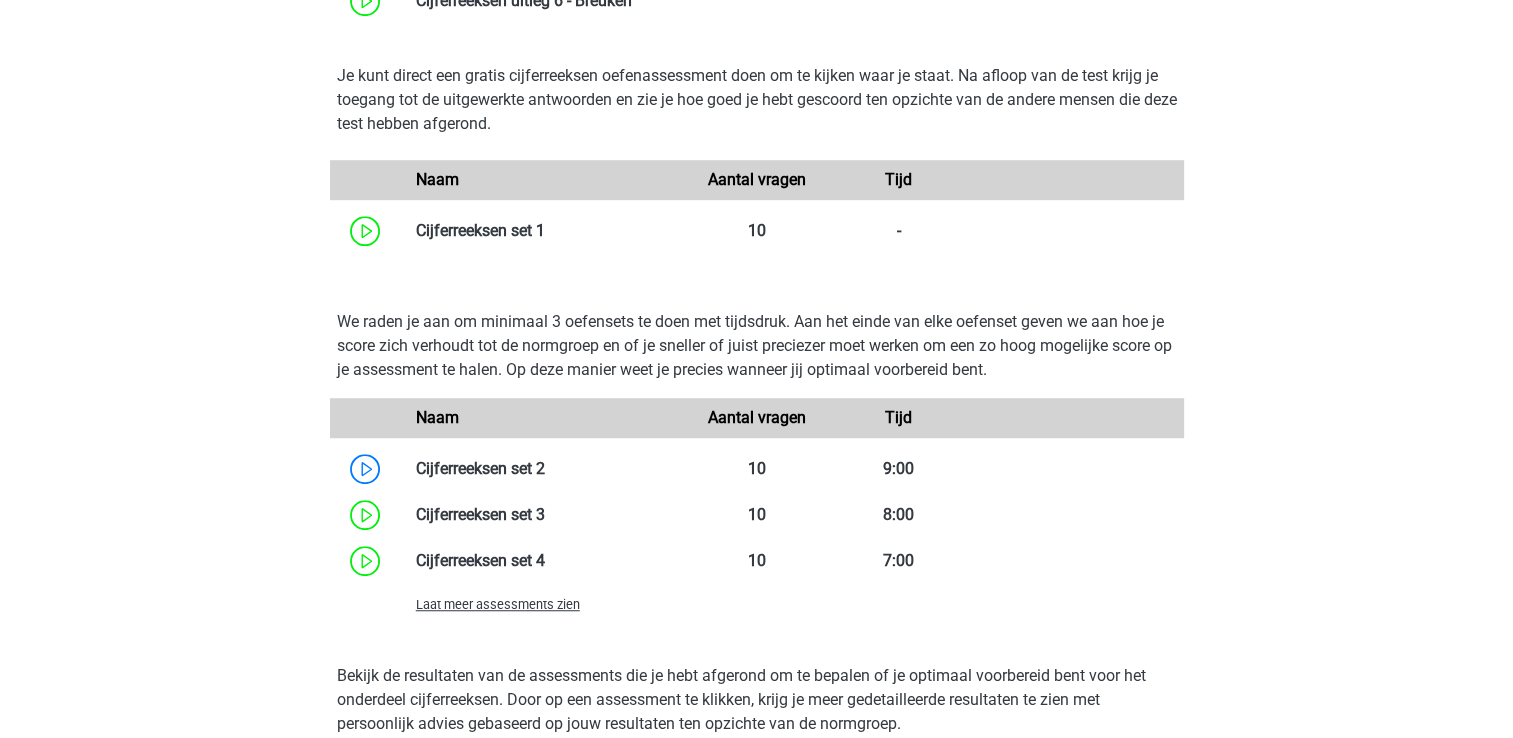 scroll, scrollTop: 1400, scrollLeft: 0, axis: vertical 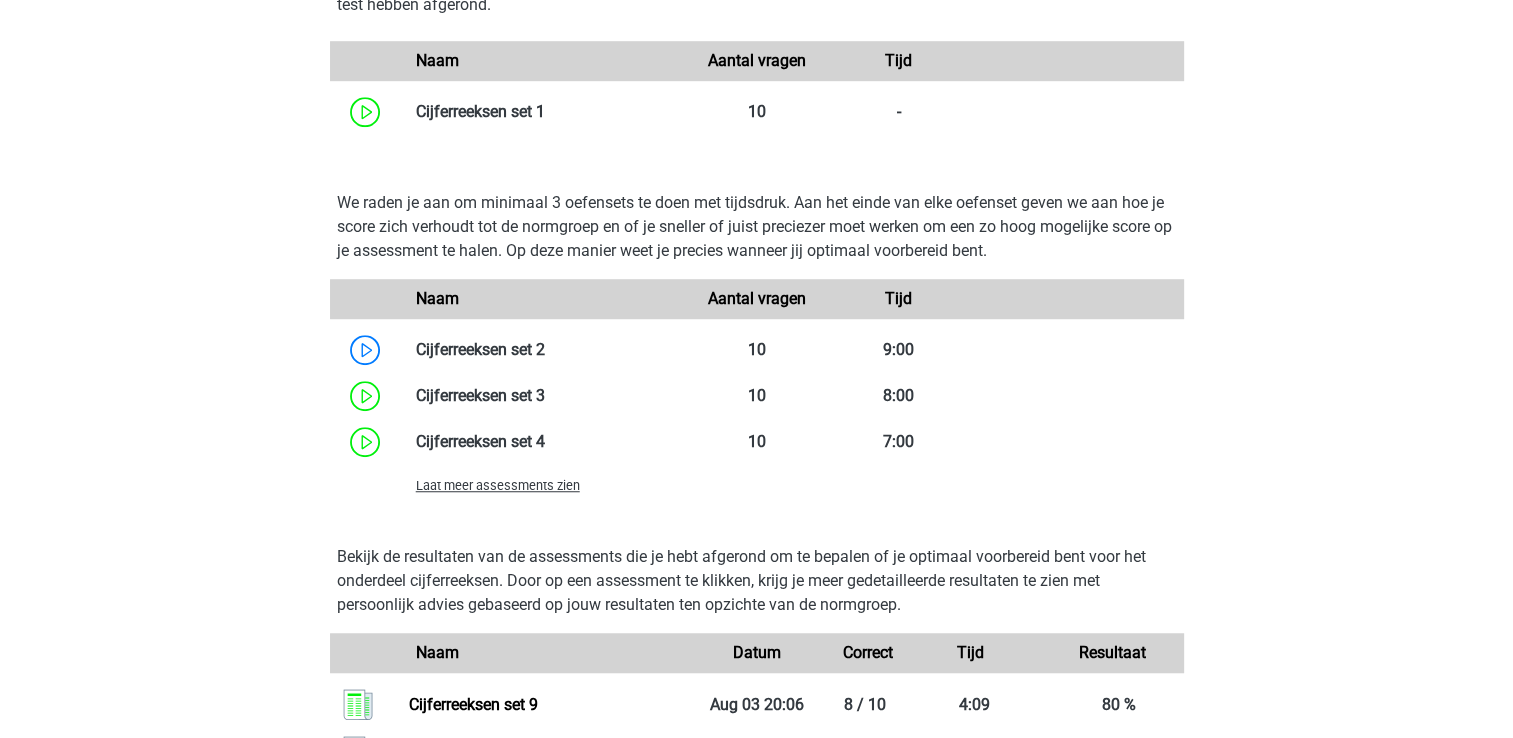 click on "Laat meer assessments zien" at bounding box center [498, 485] 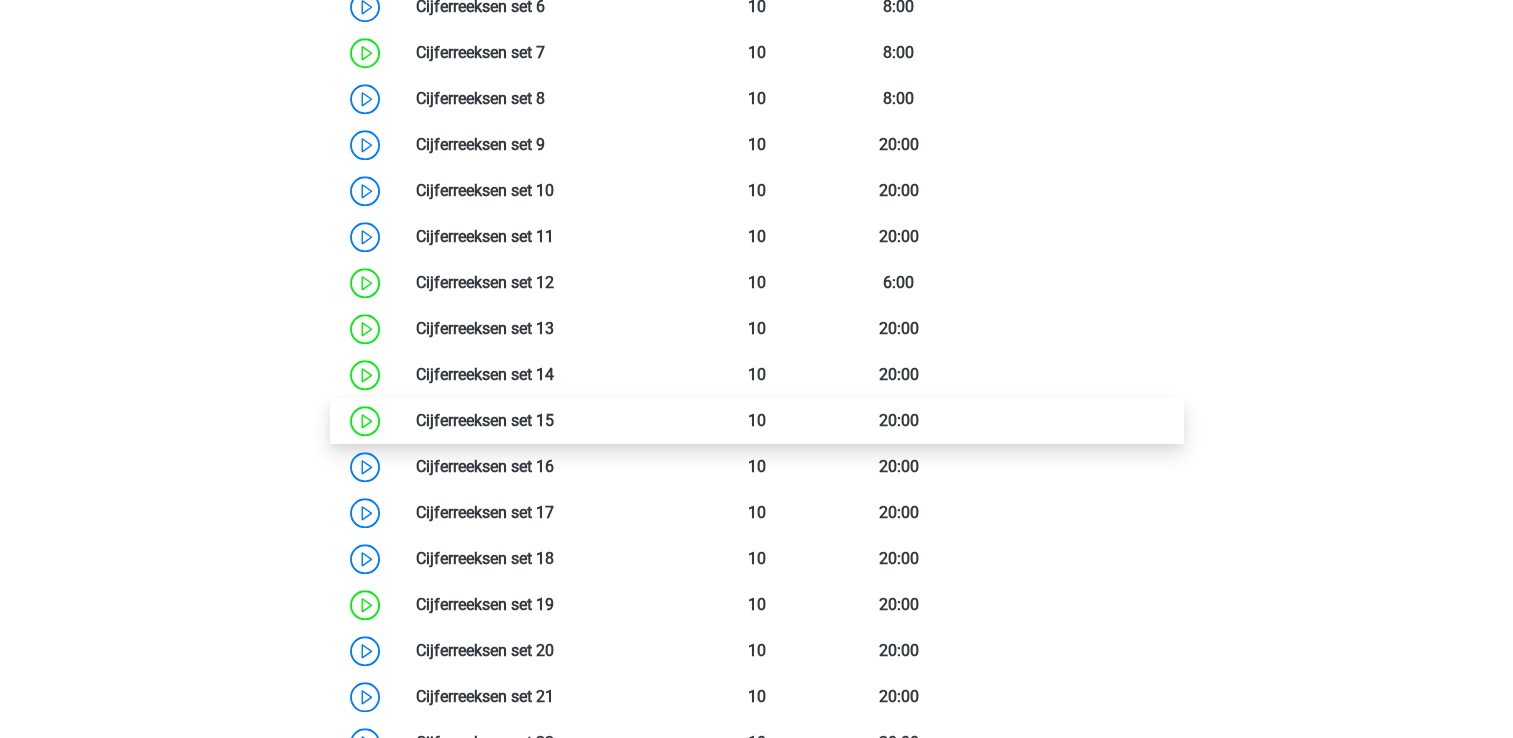 scroll, scrollTop: 2000, scrollLeft: 0, axis: vertical 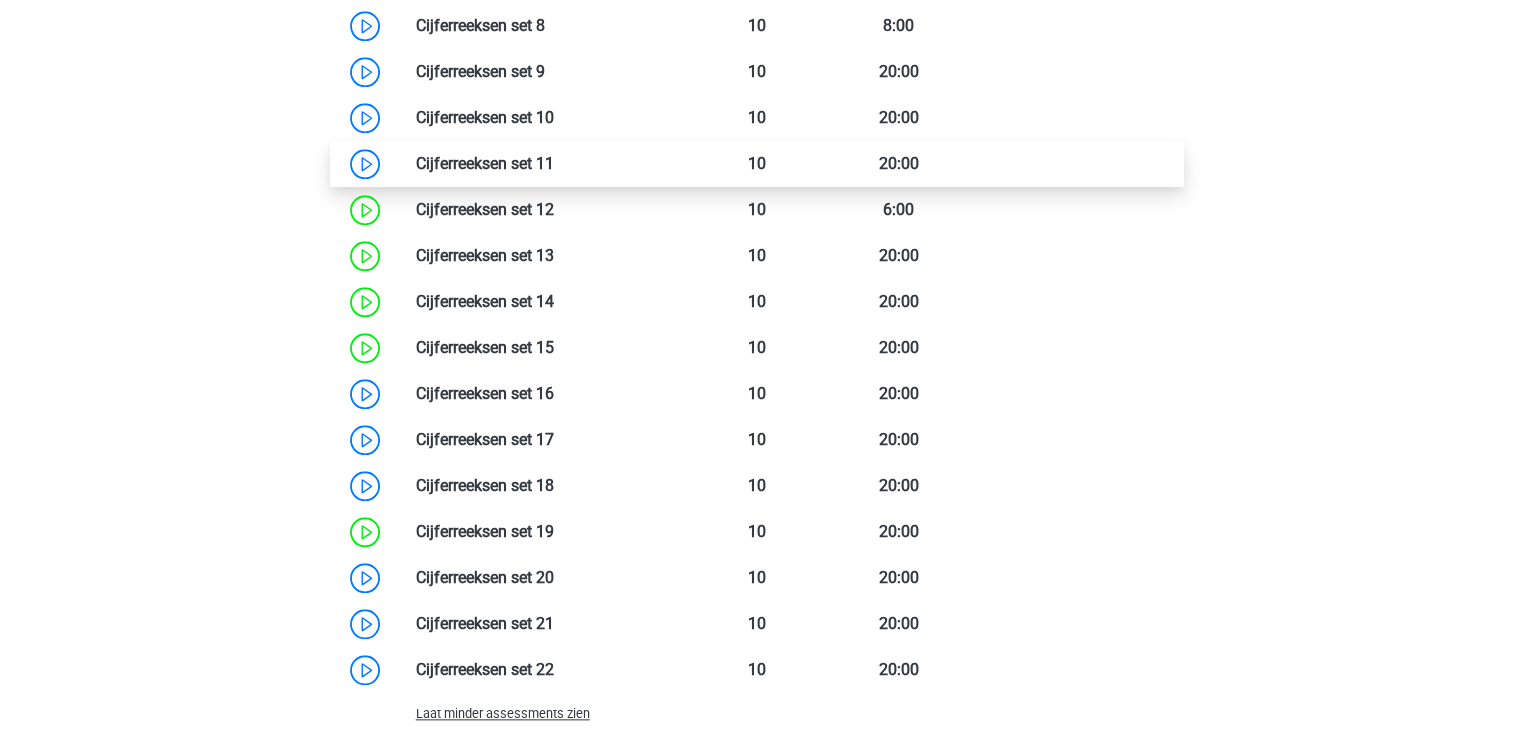 click at bounding box center (554, 163) 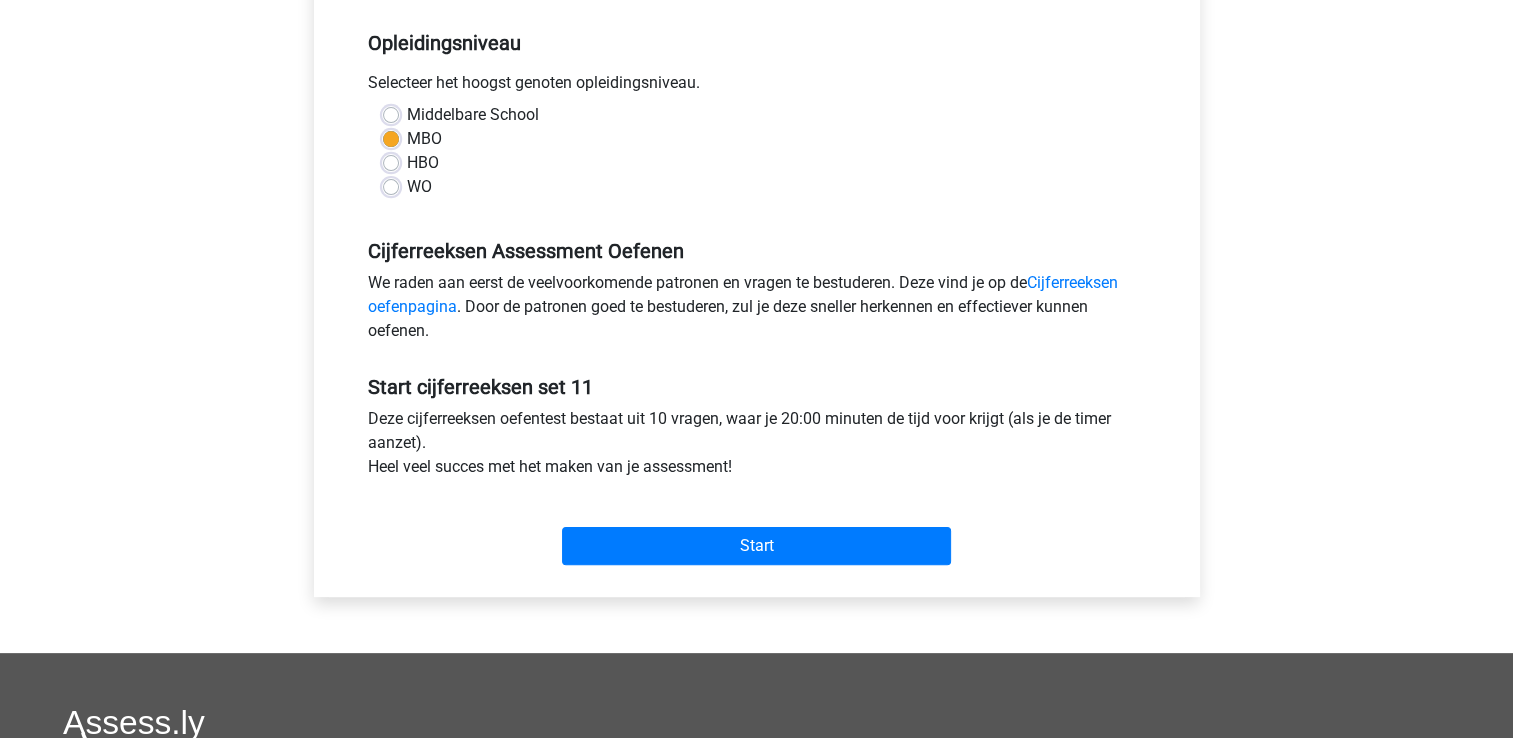 scroll, scrollTop: 400, scrollLeft: 0, axis: vertical 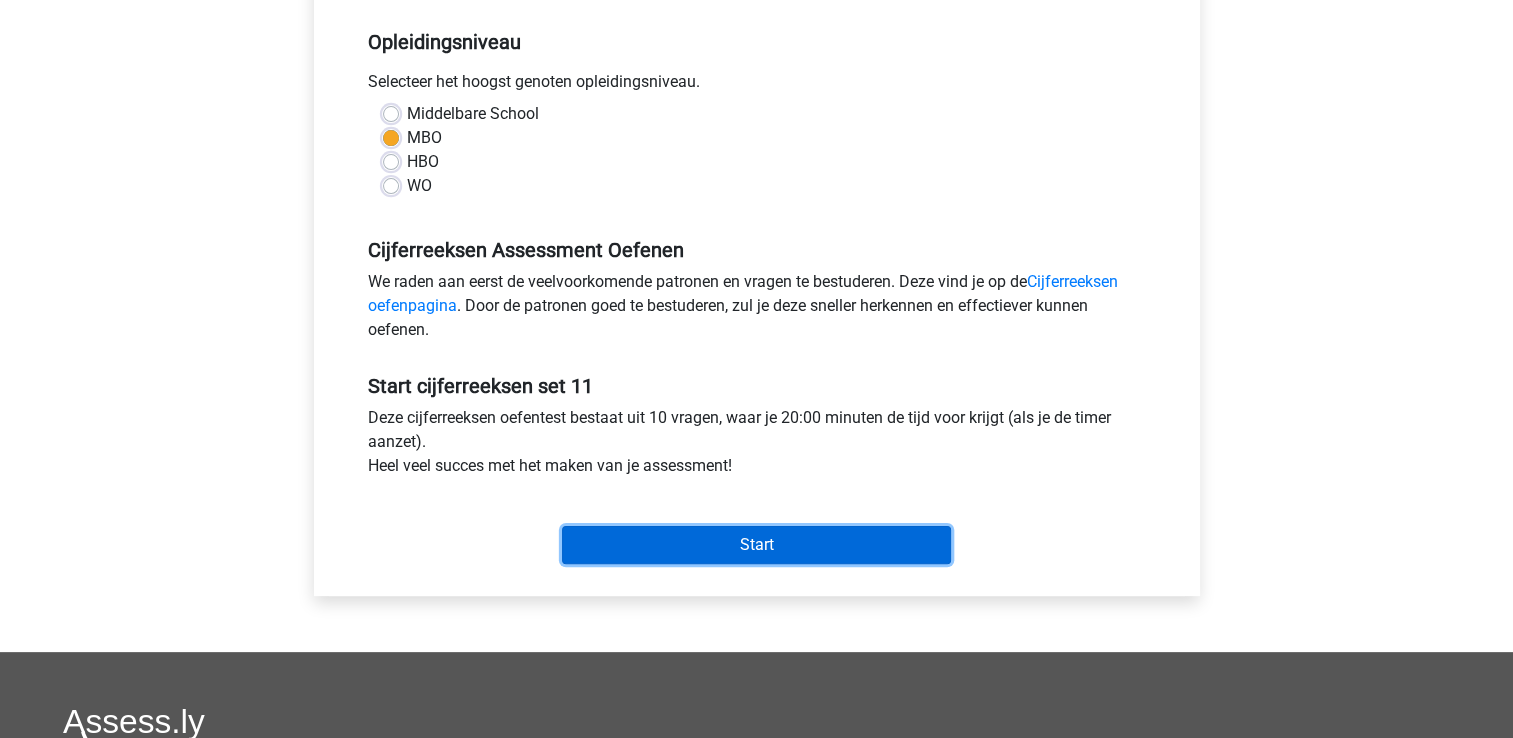 click on "Start" at bounding box center [756, 545] 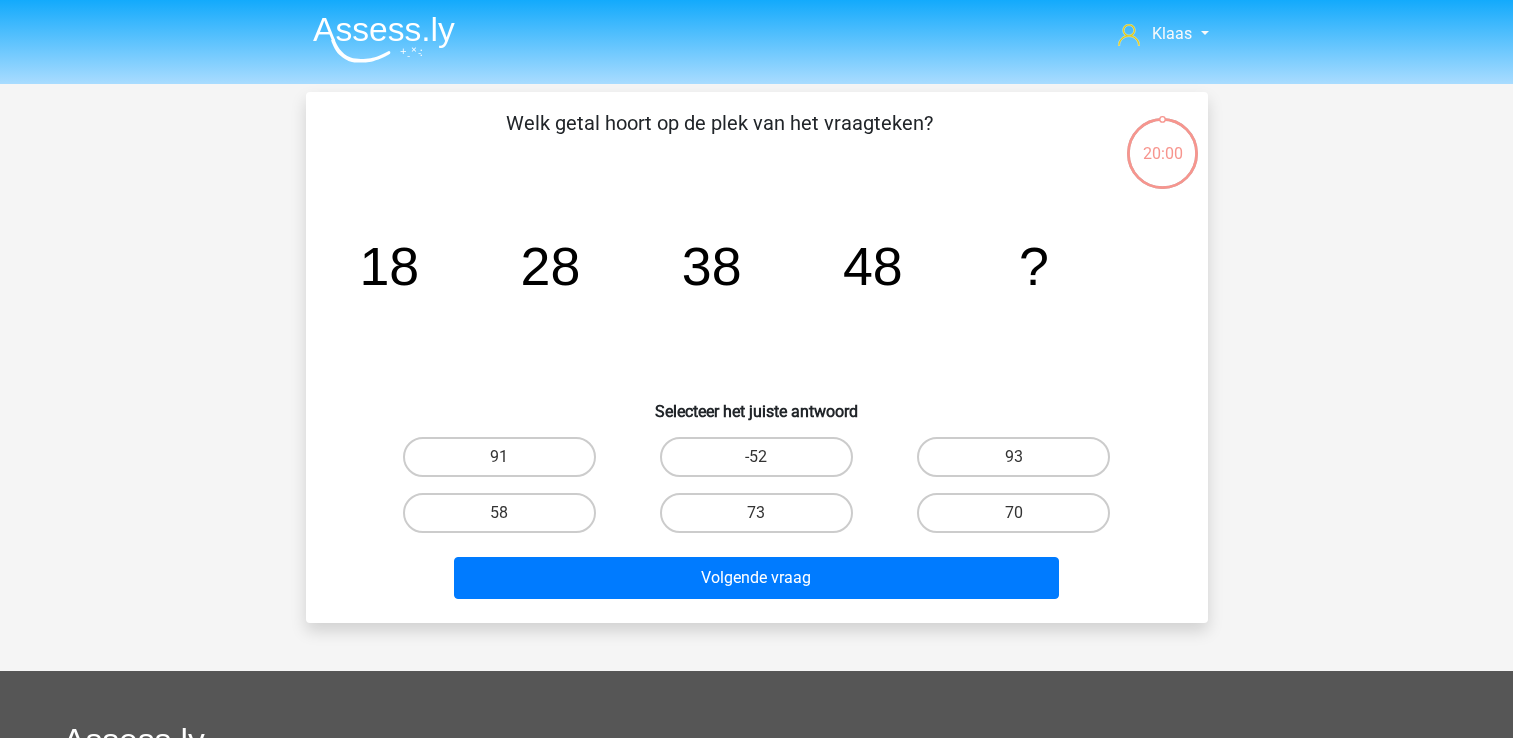scroll, scrollTop: 0, scrollLeft: 0, axis: both 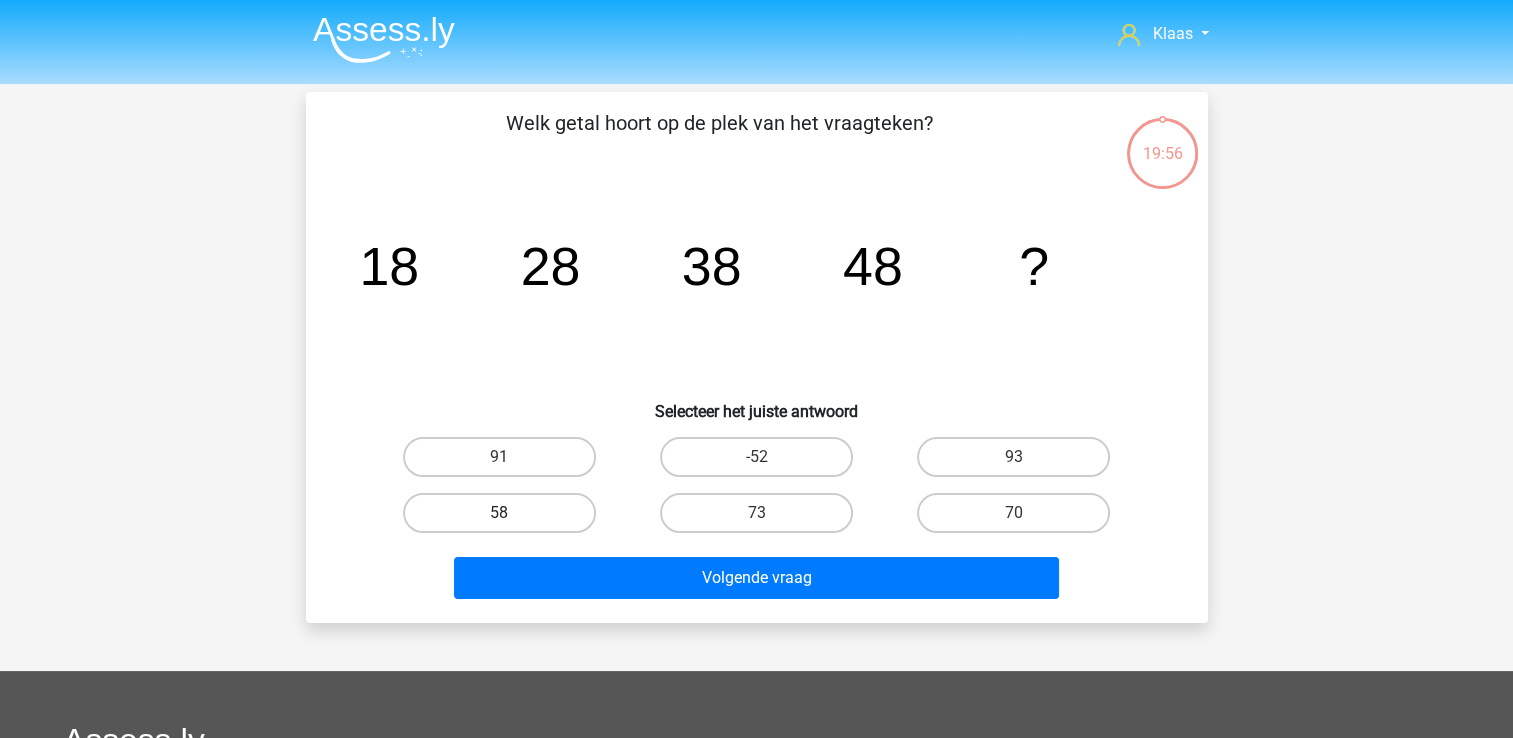 click on "58" at bounding box center [499, 513] 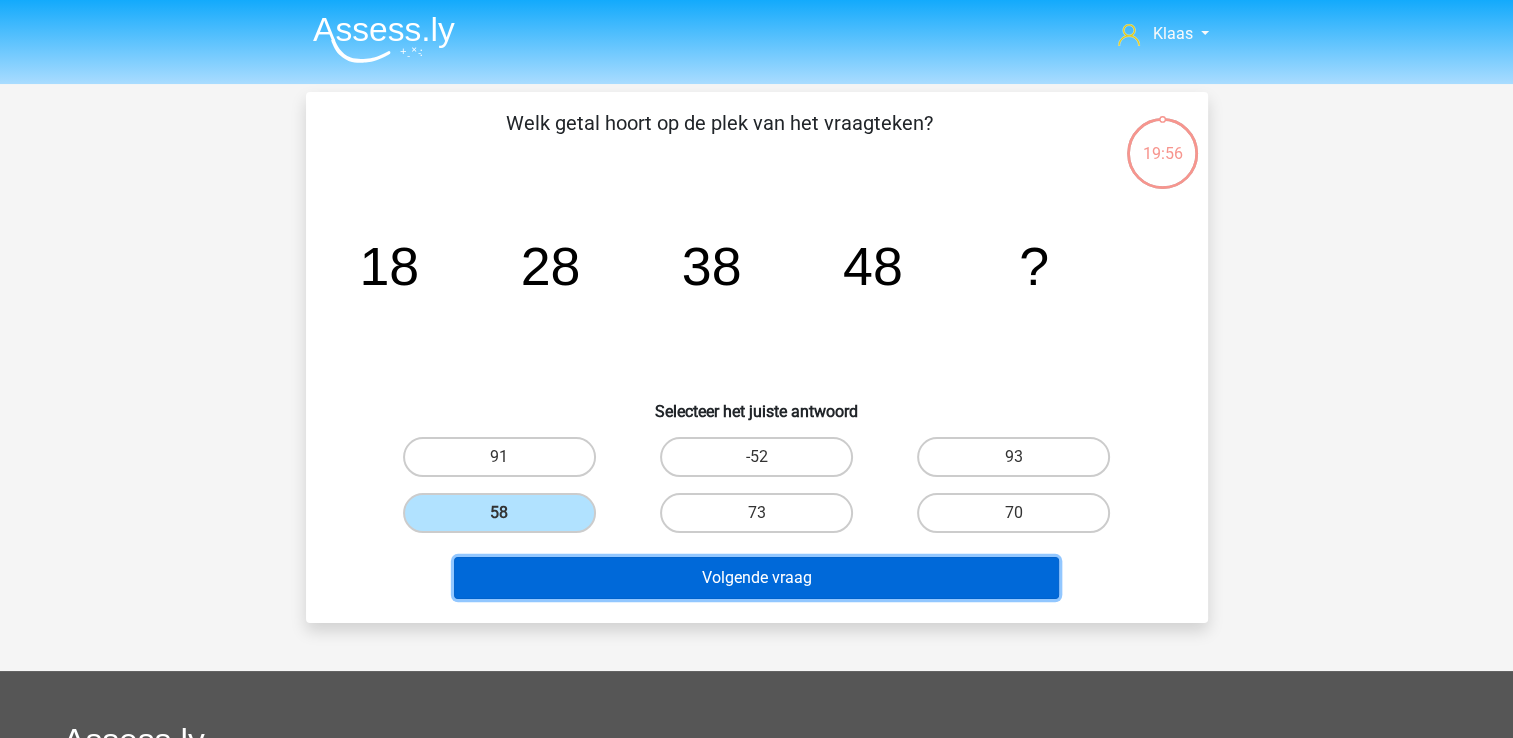 click on "Volgende vraag" at bounding box center [756, 578] 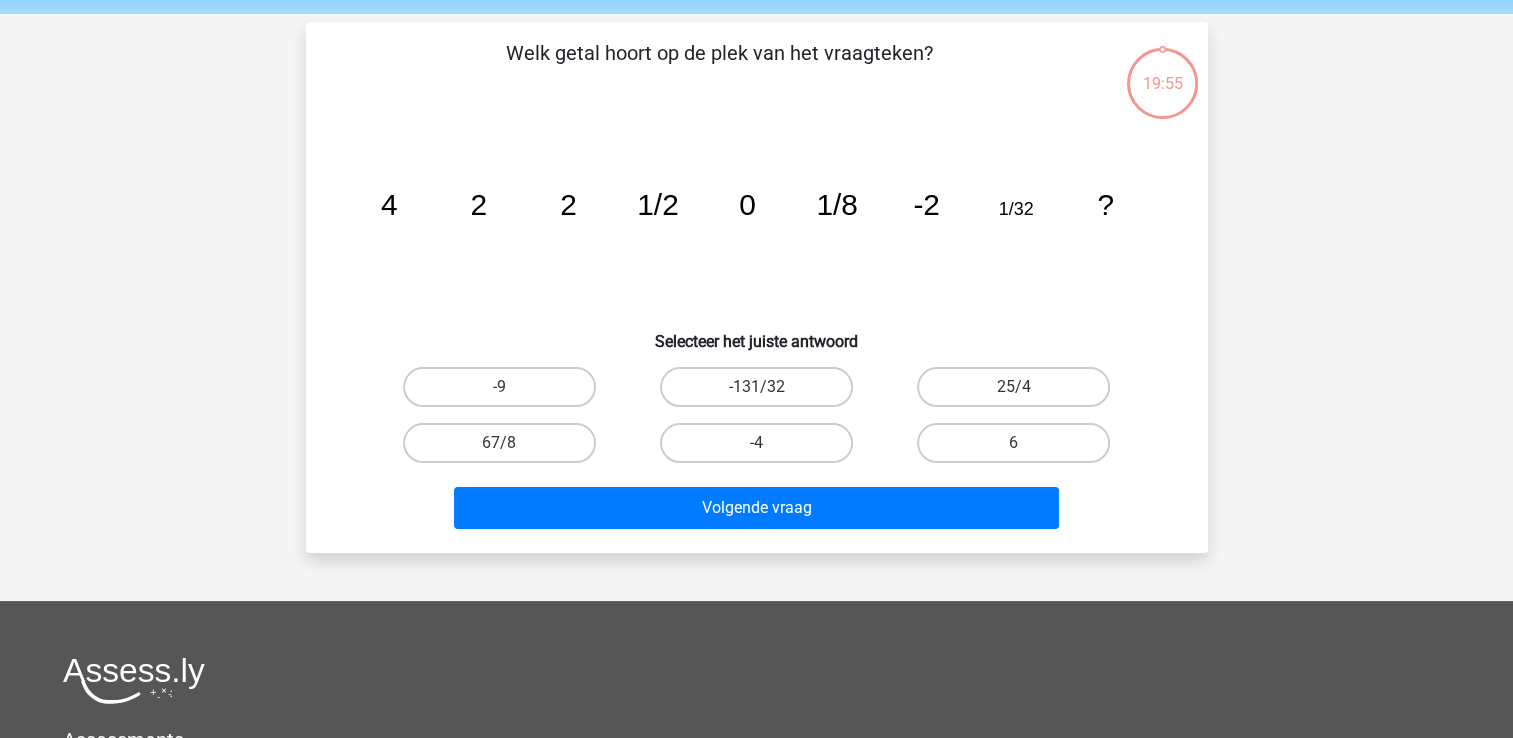 scroll, scrollTop: 92, scrollLeft: 0, axis: vertical 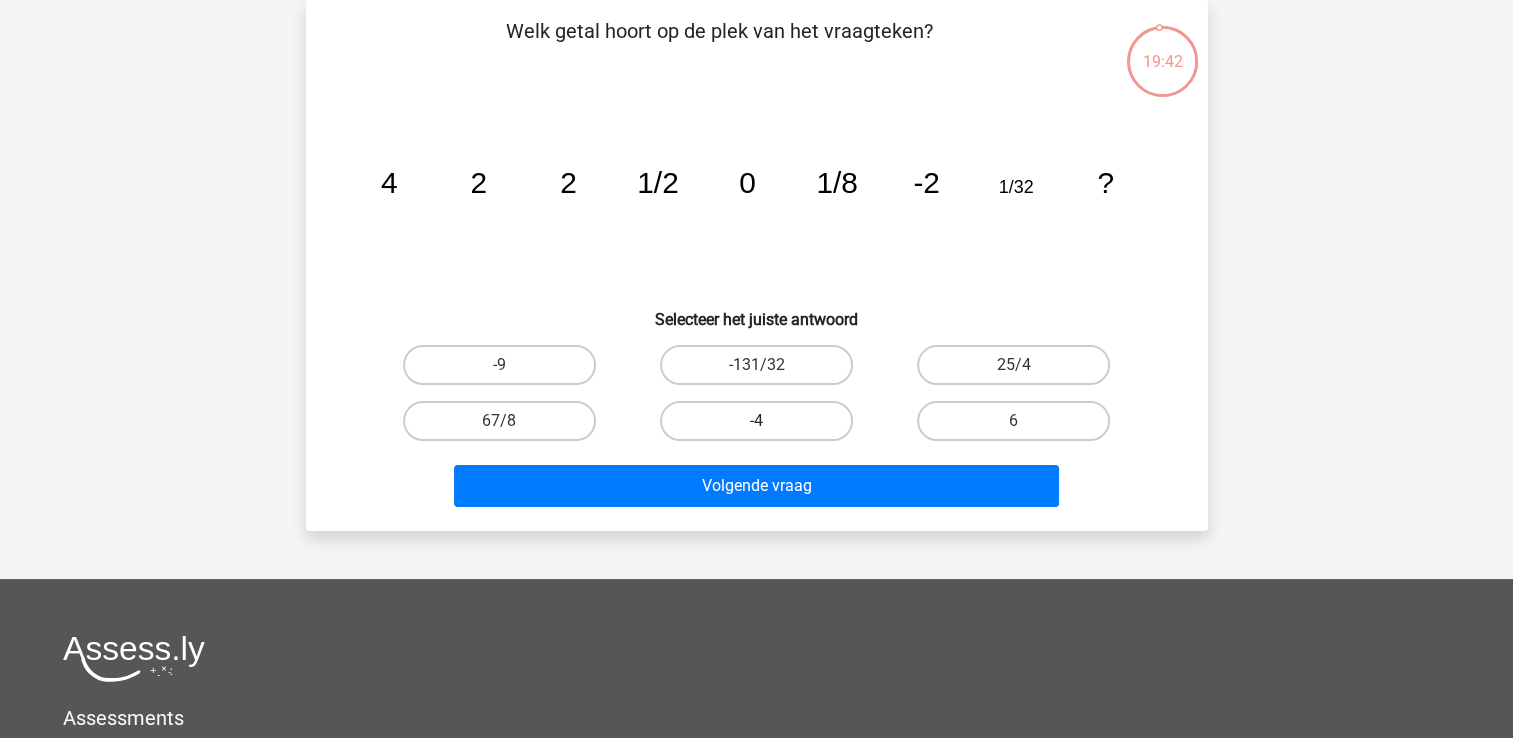 click on "-4" at bounding box center [756, 421] 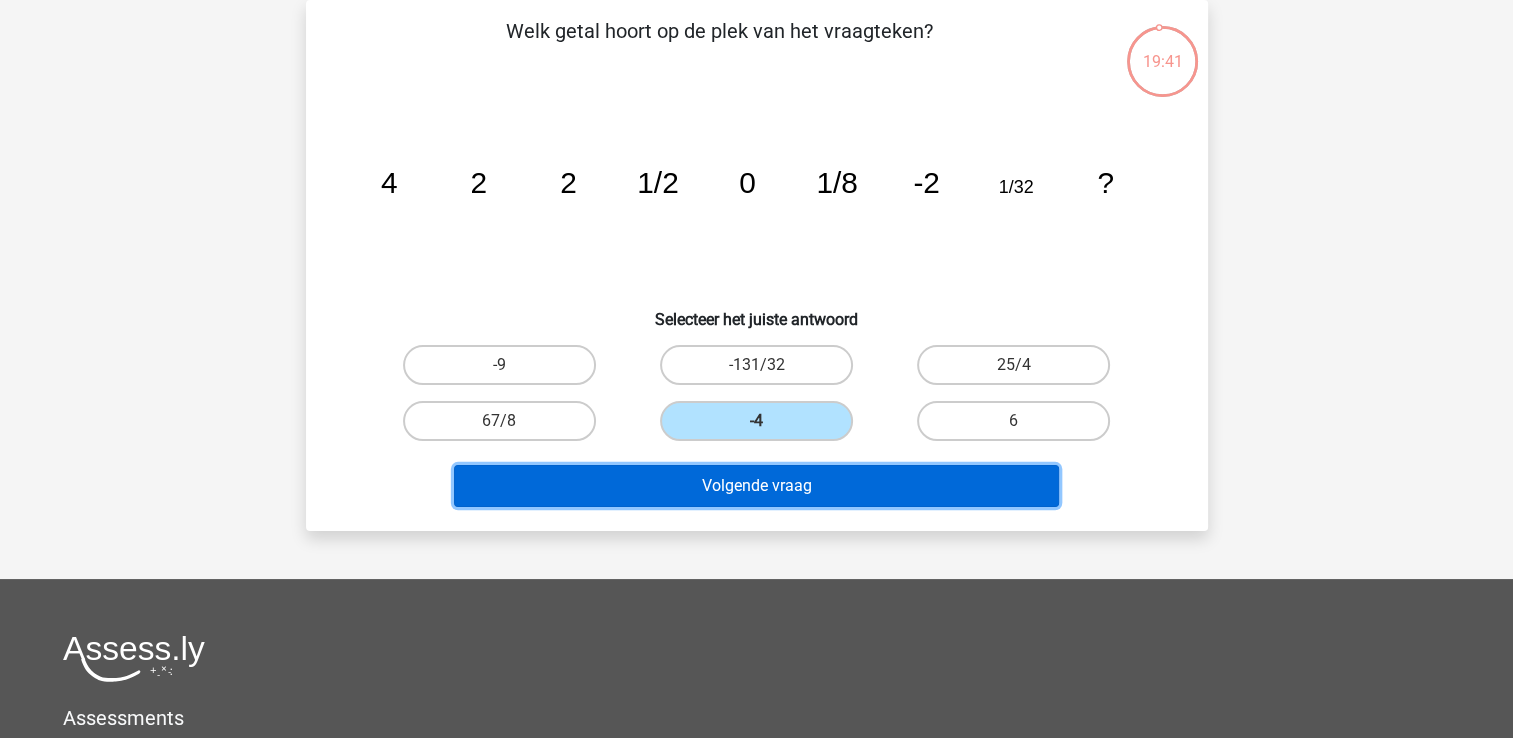 click on "Volgende vraag" at bounding box center [756, 486] 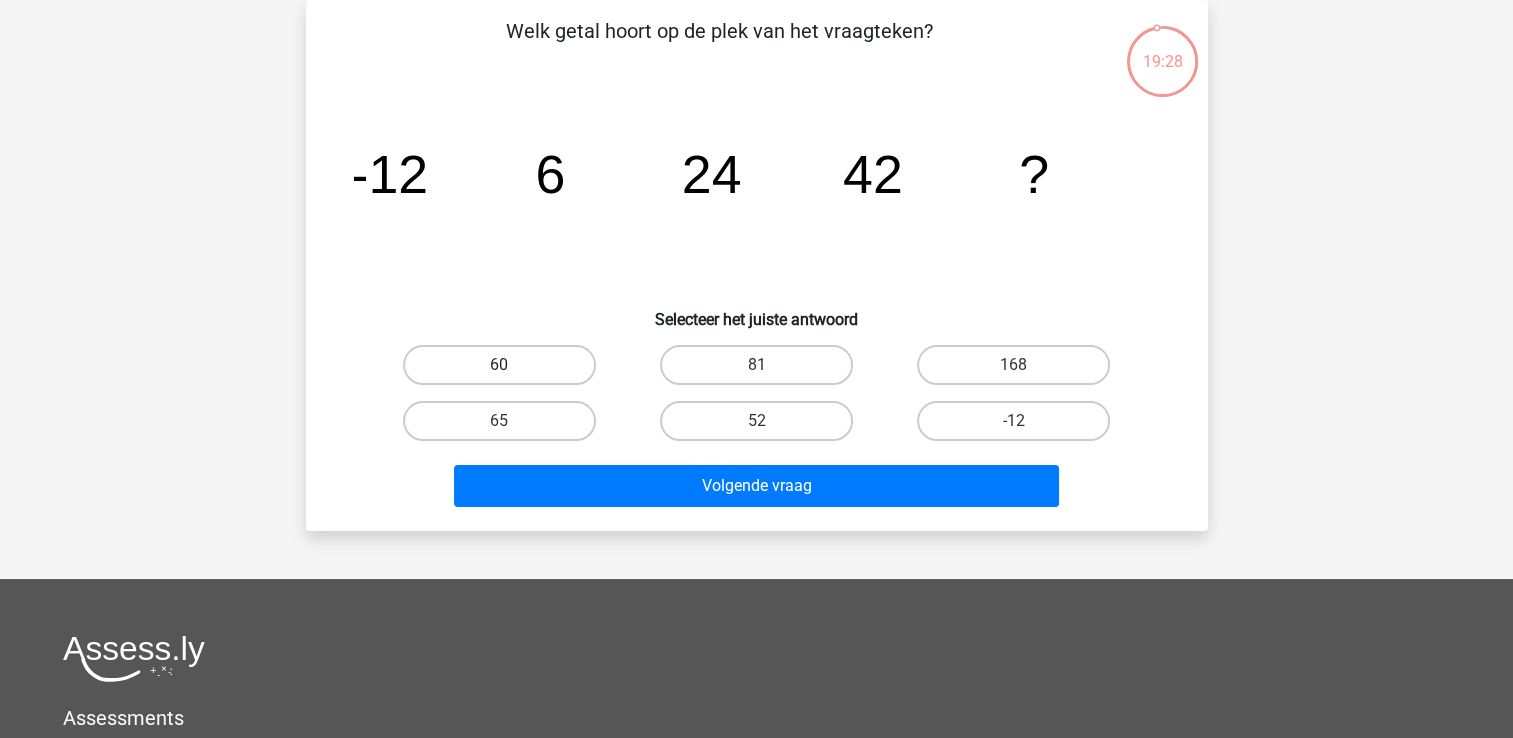 click on "60" at bounding box center [499, 365] 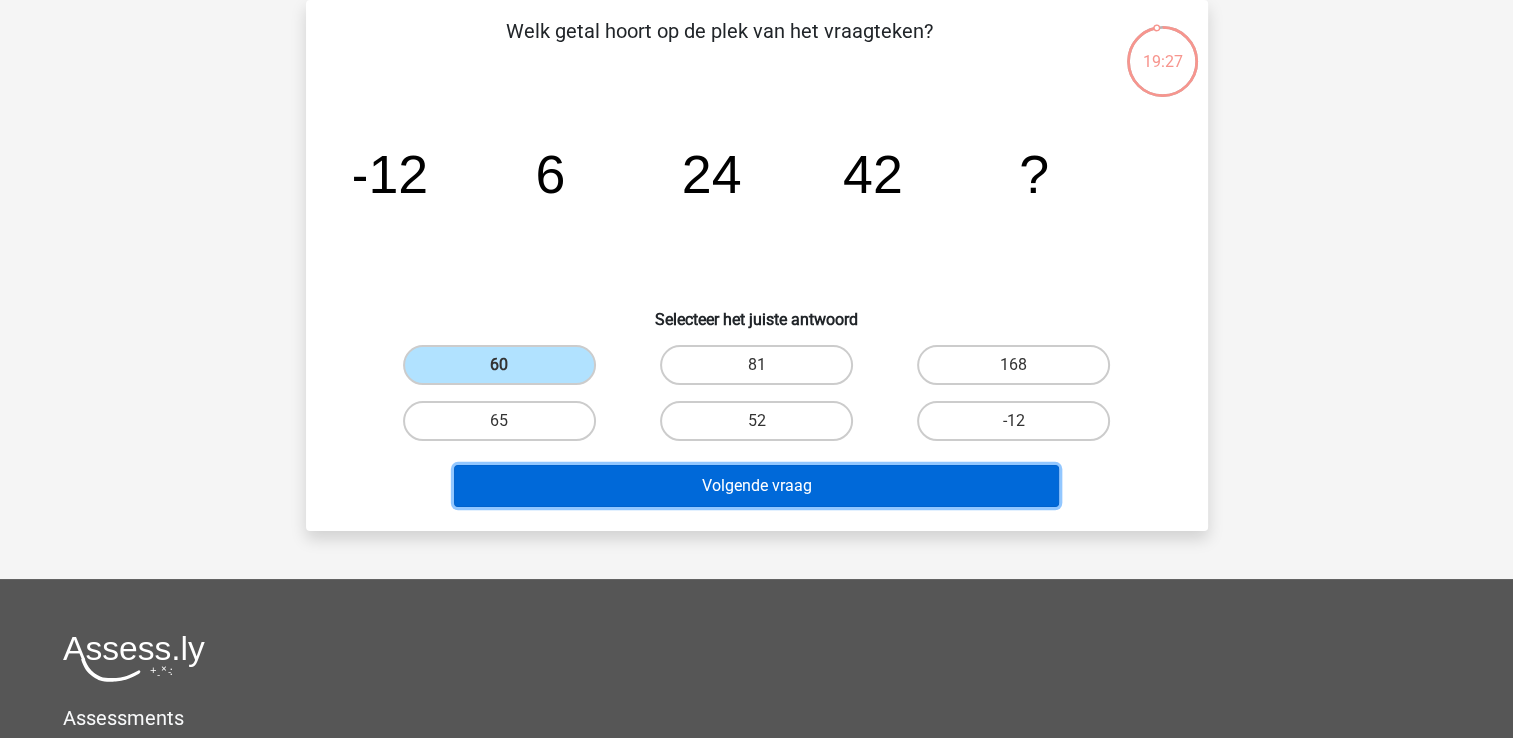 click on "Volgende vraag" at bounding box center [756, 486] 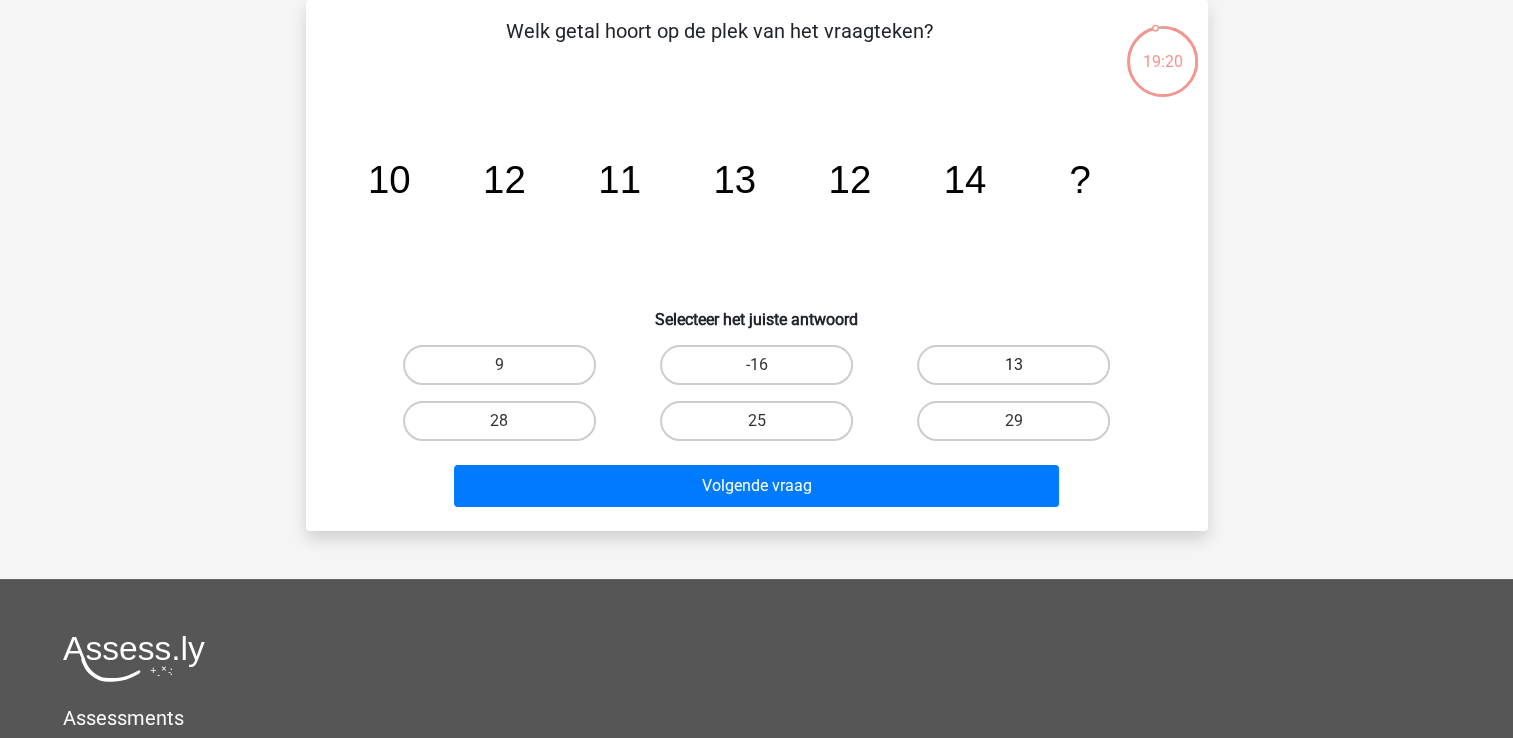 click on "13" at bounding box center [1013, 365] 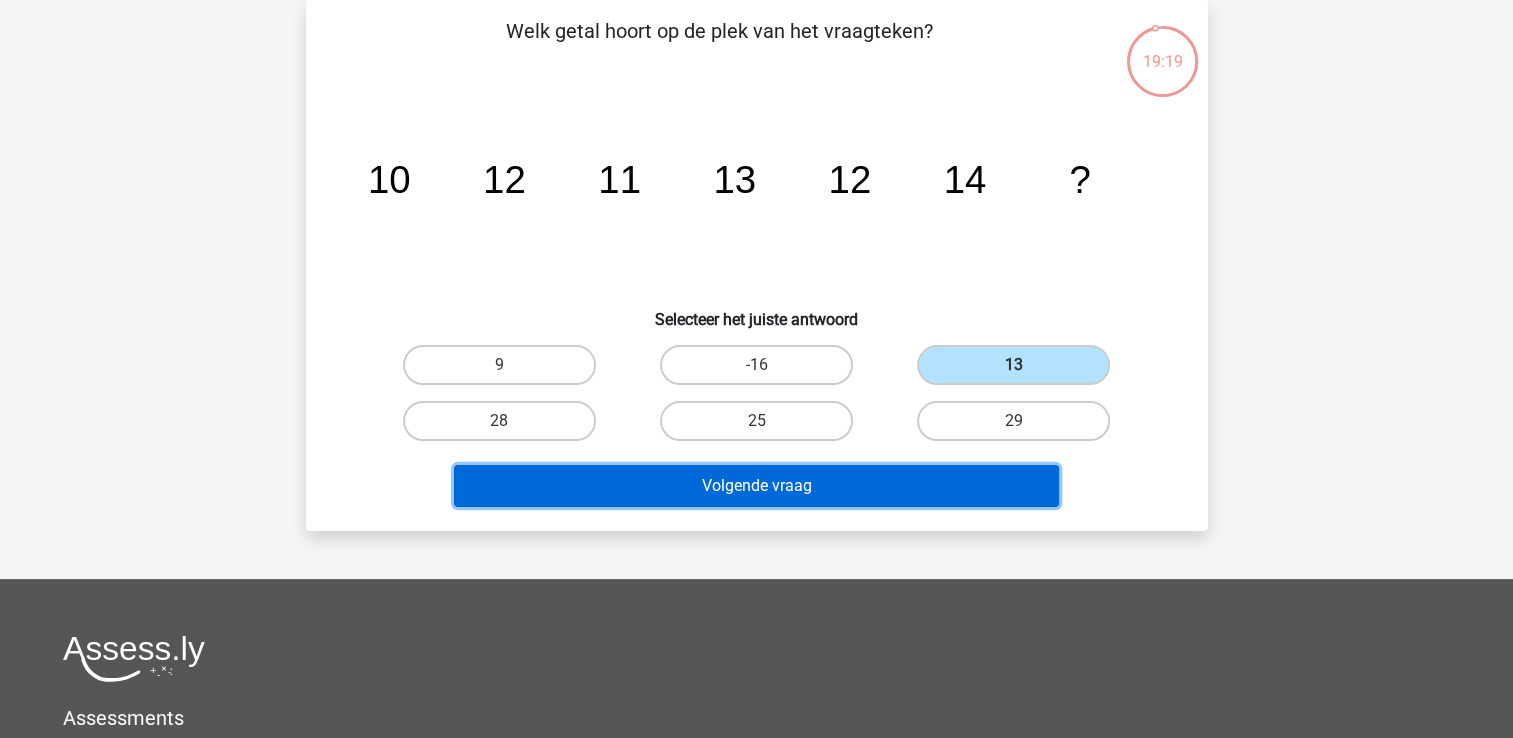 click on "Volgende vraag" at bounding box center [756, 486] 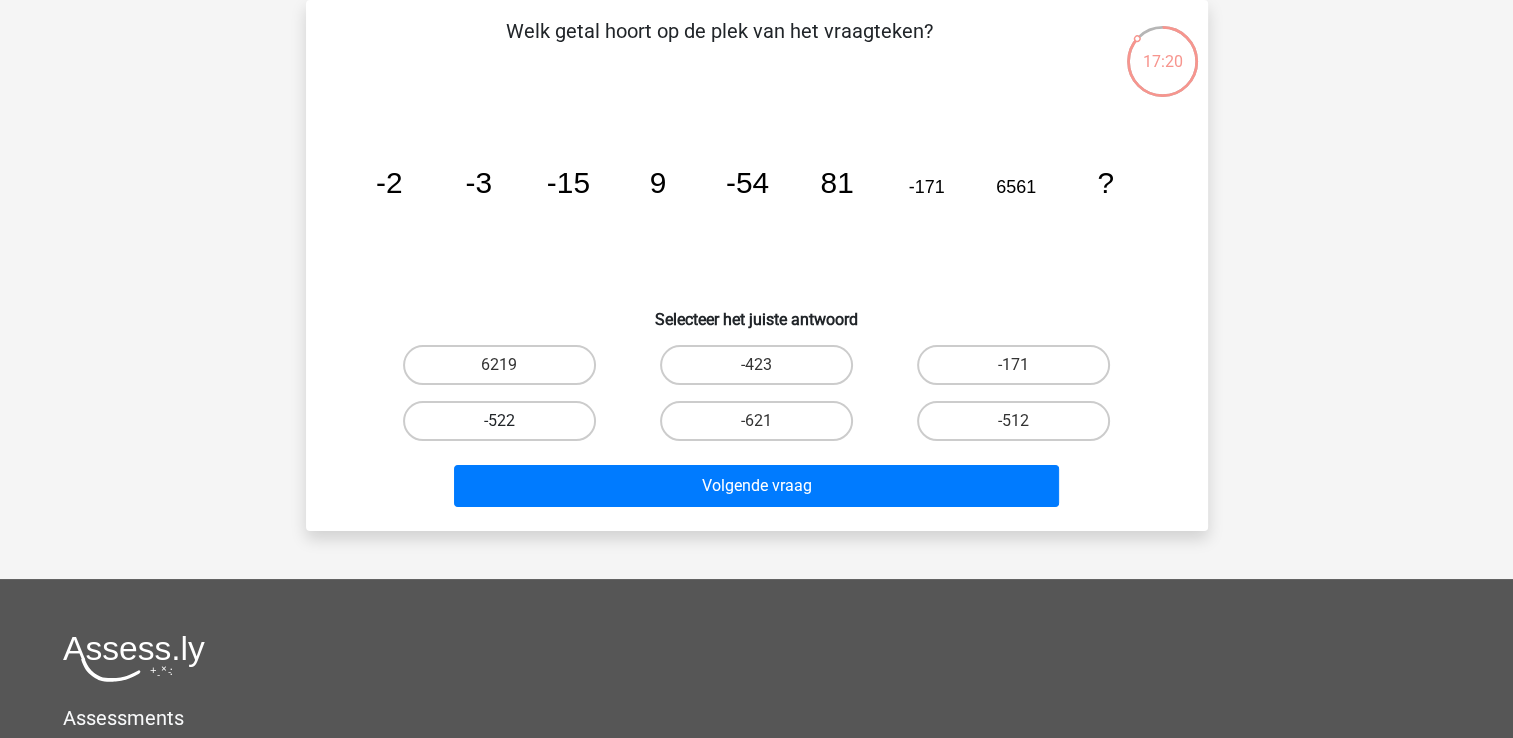 click on "-522" at bounding box center (499, 421) 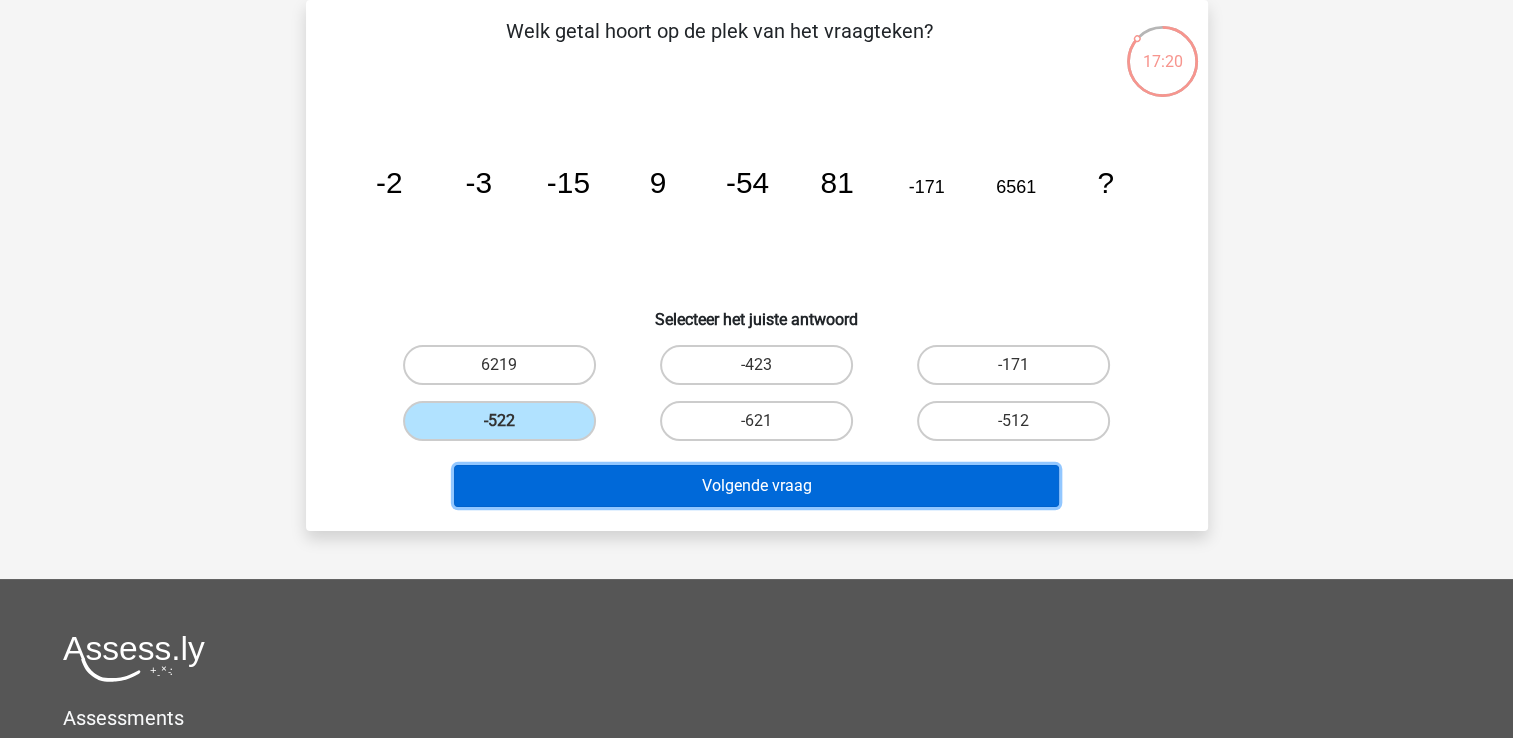 click on "Volgende vraag" at bounding box center [756, 486] 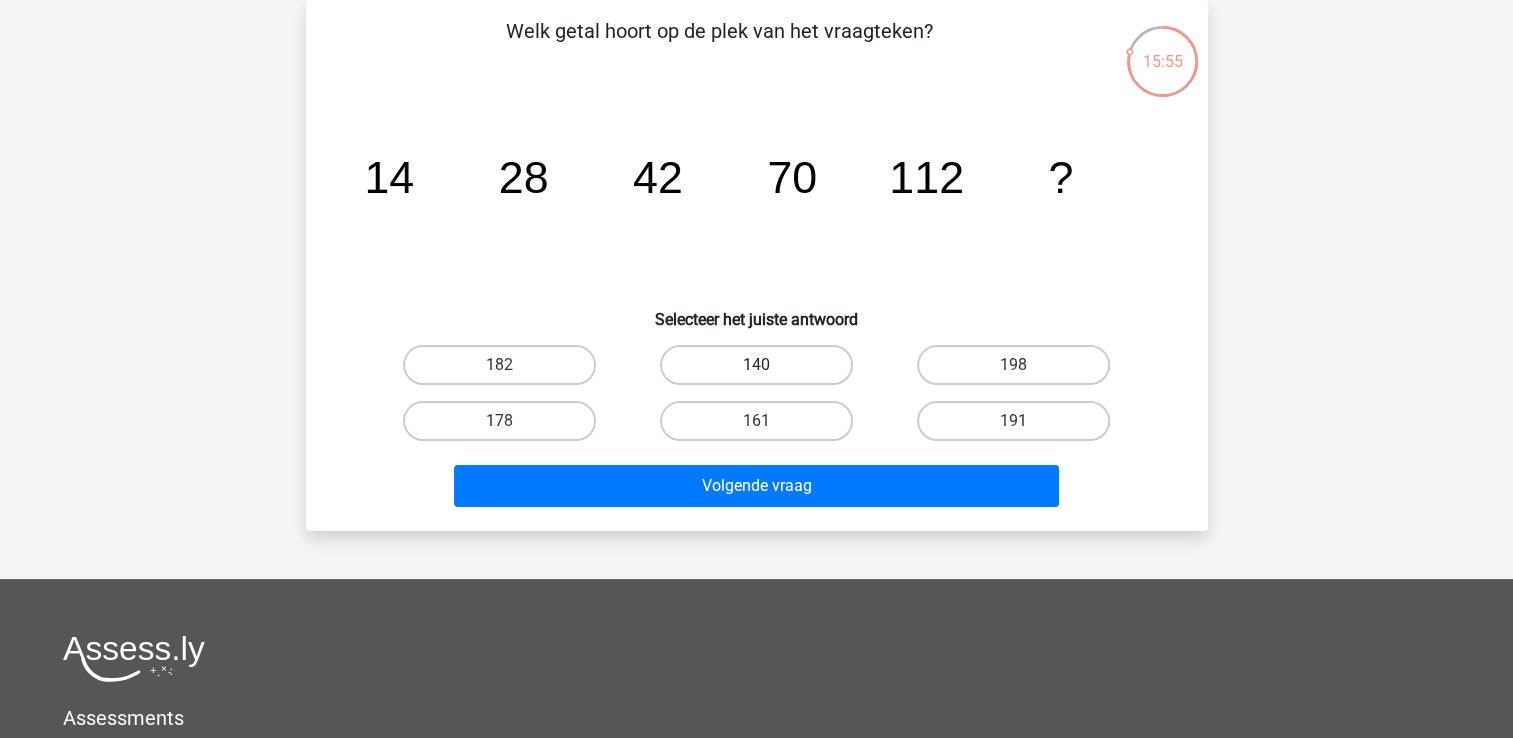click on "140" at bounding box center (756, 365) 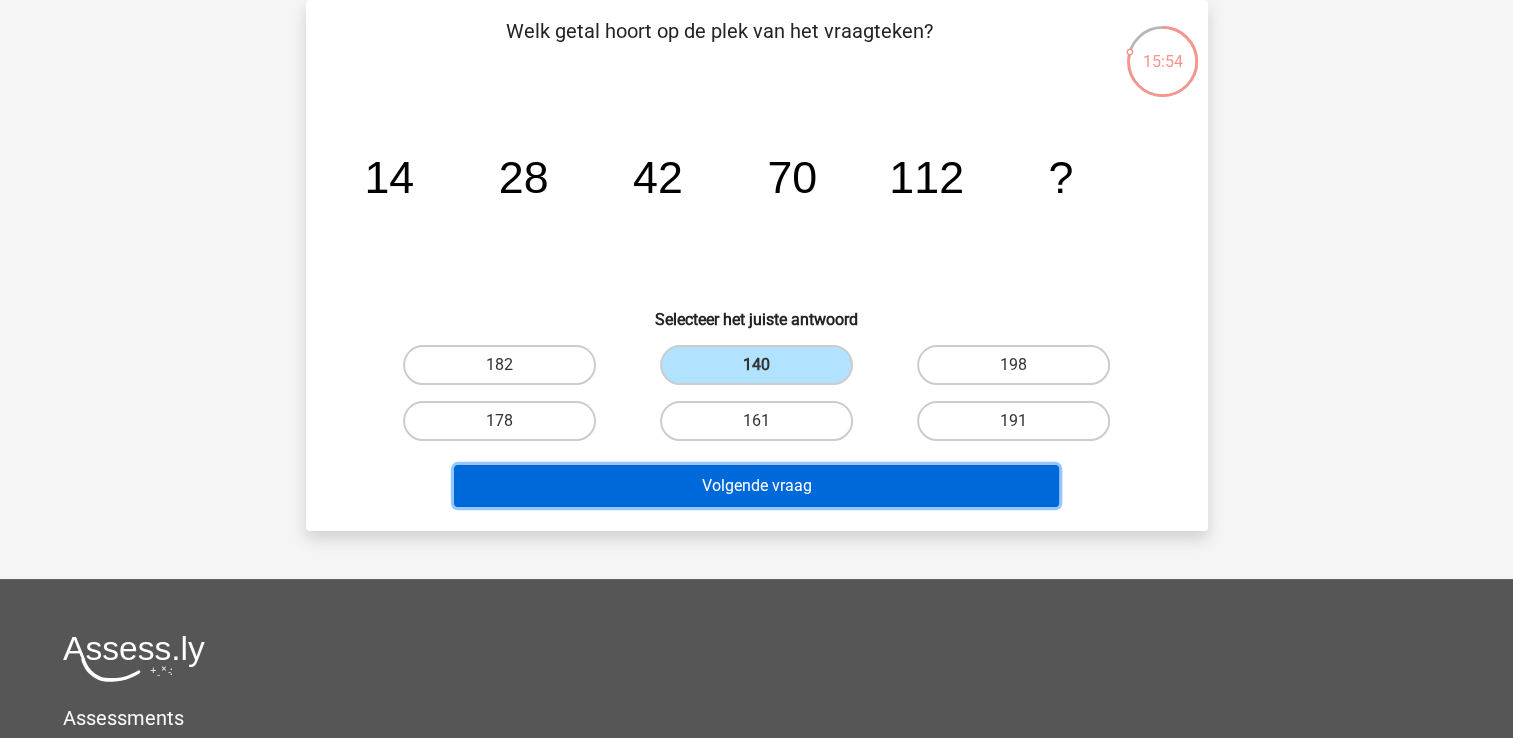 click on "Volgende vraag" at bounding box center (756, 486) 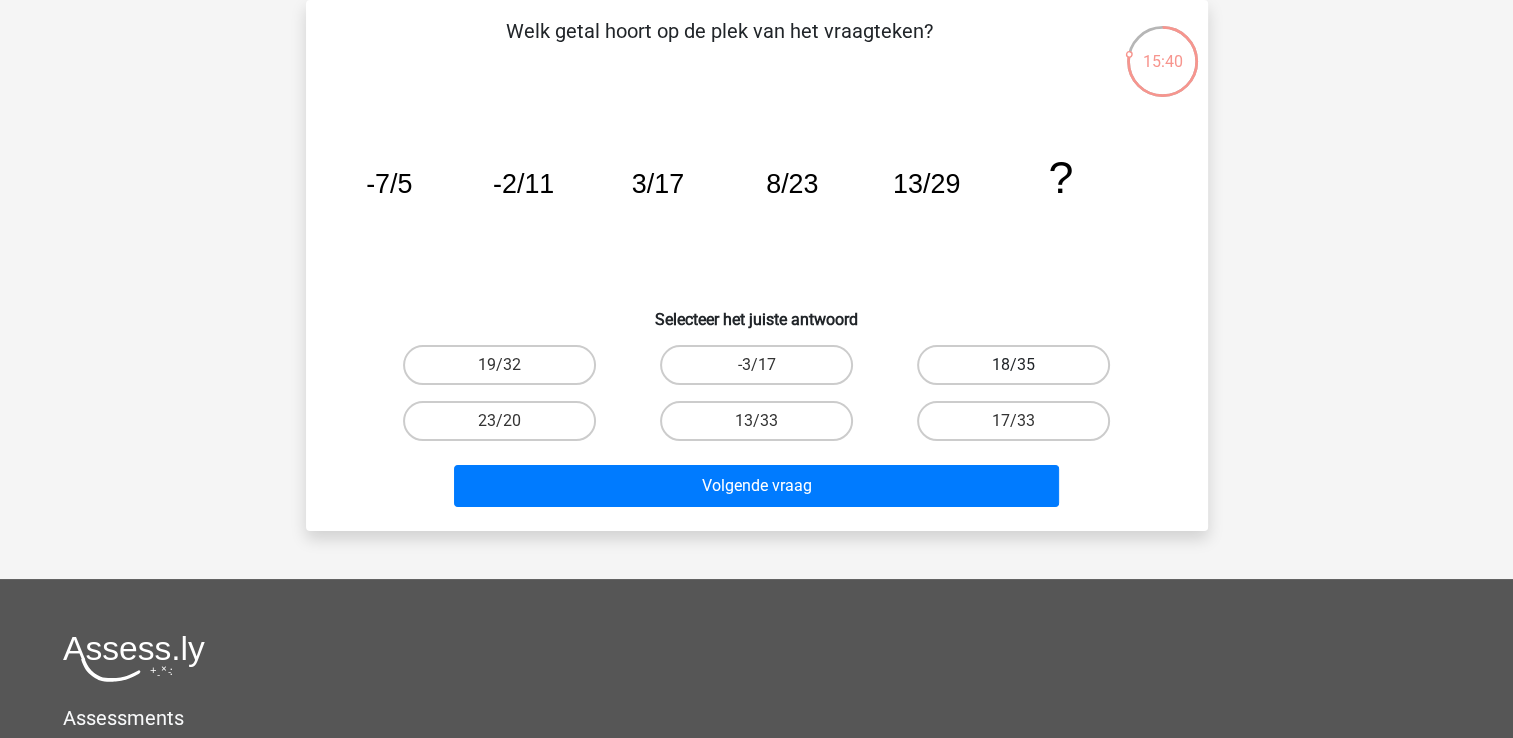 click on "18/35" at bounding box center [1013, 365] 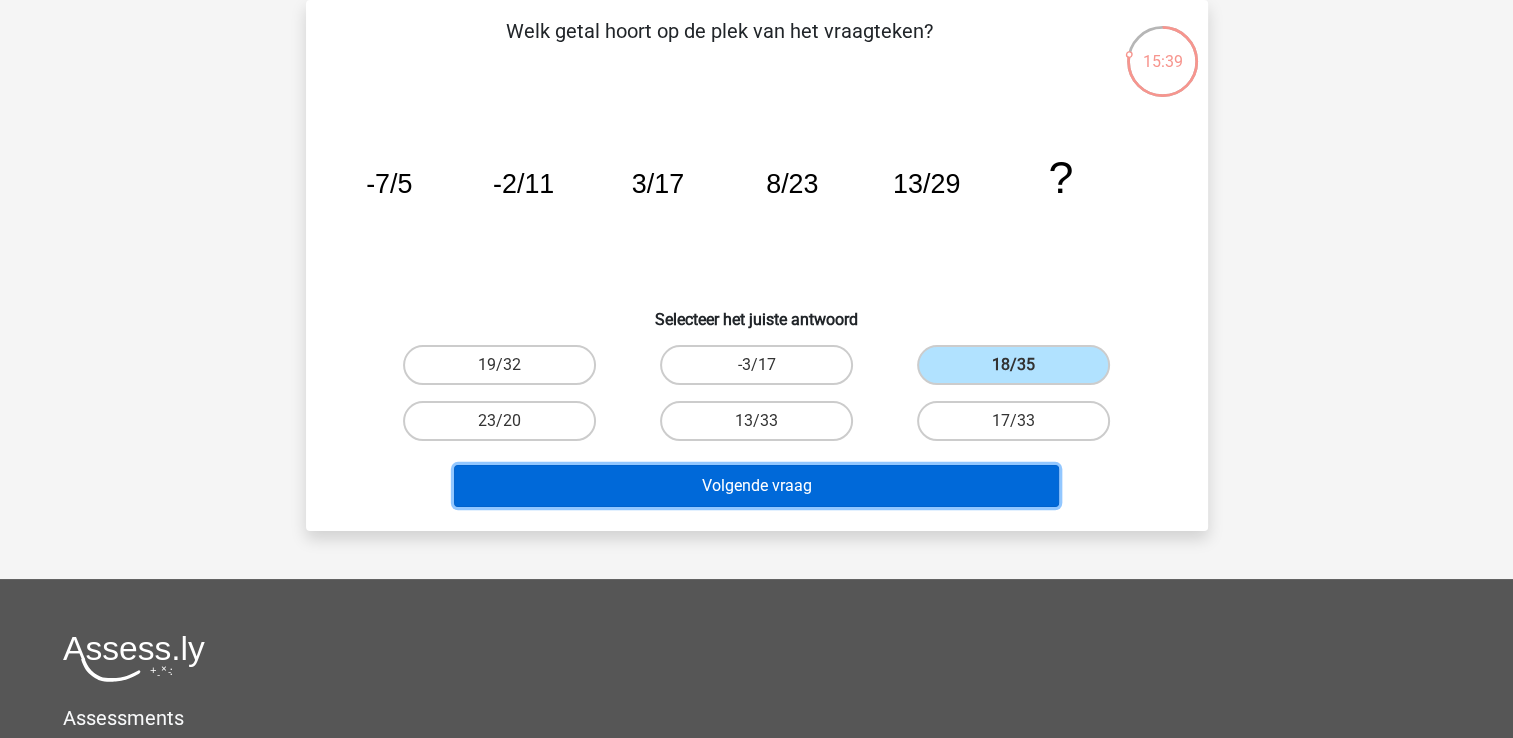 click on "Volgende vraag" at bounding box center (756, 486) 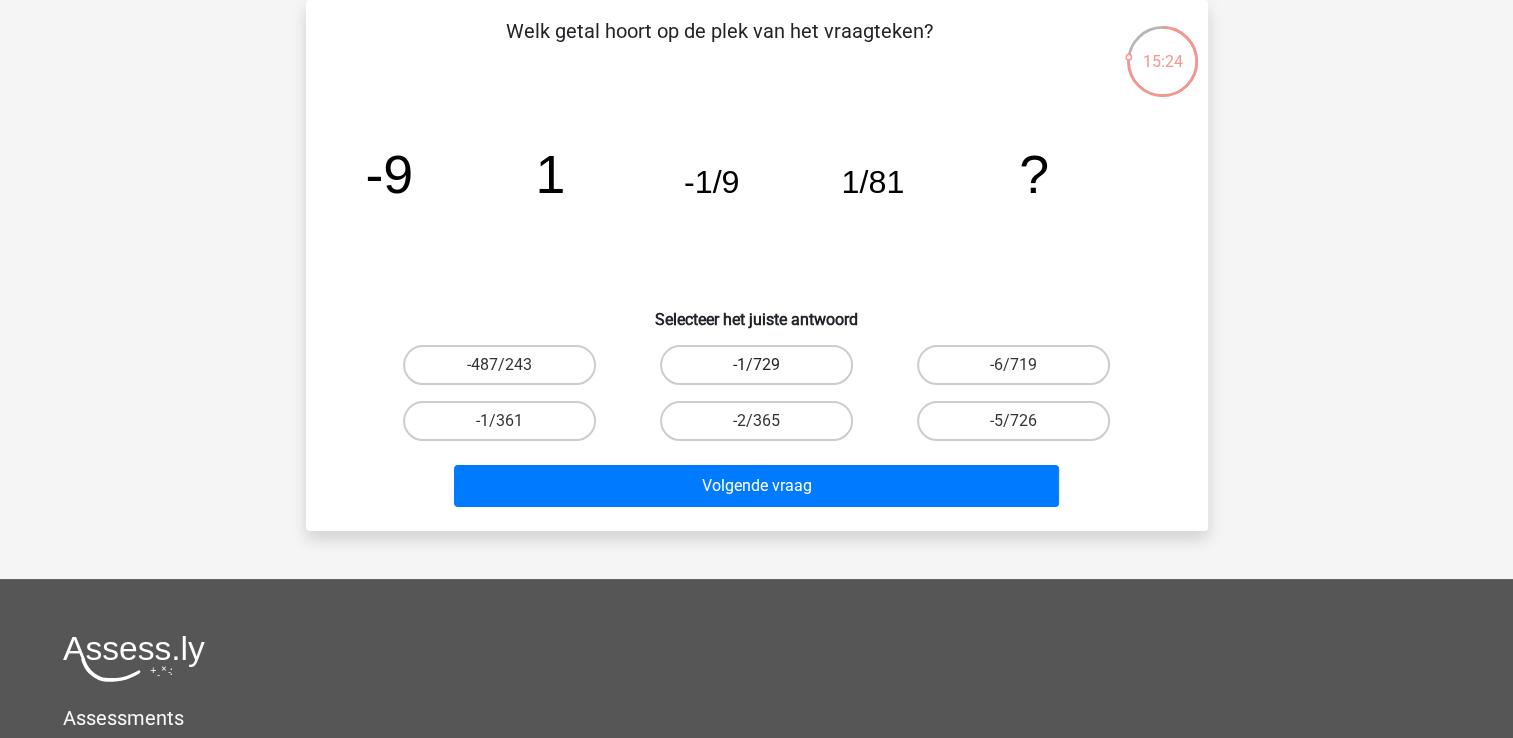 click on "-1/729" at bounding box center (756, 365) 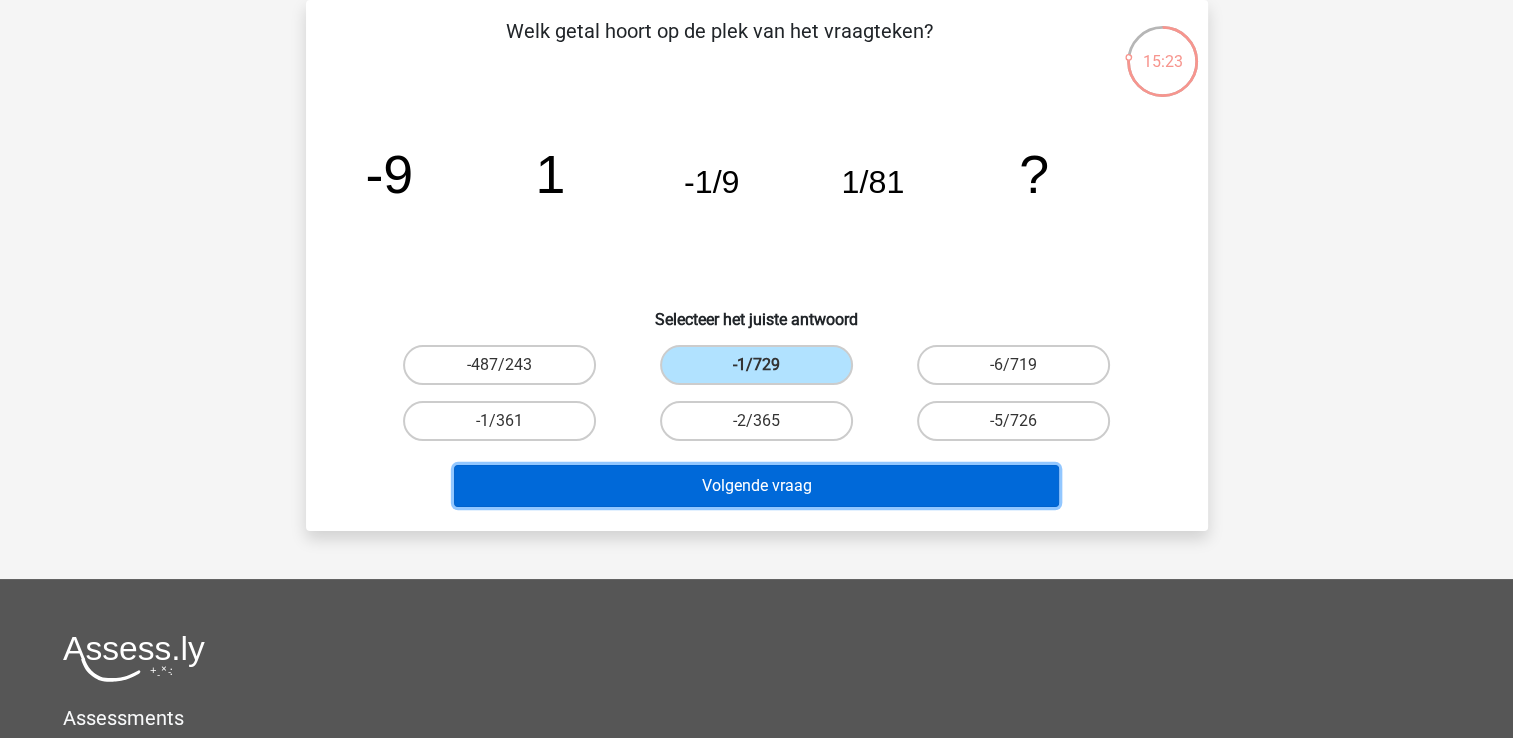 click on "Volgende vraag" at bounding box center (756, 486) 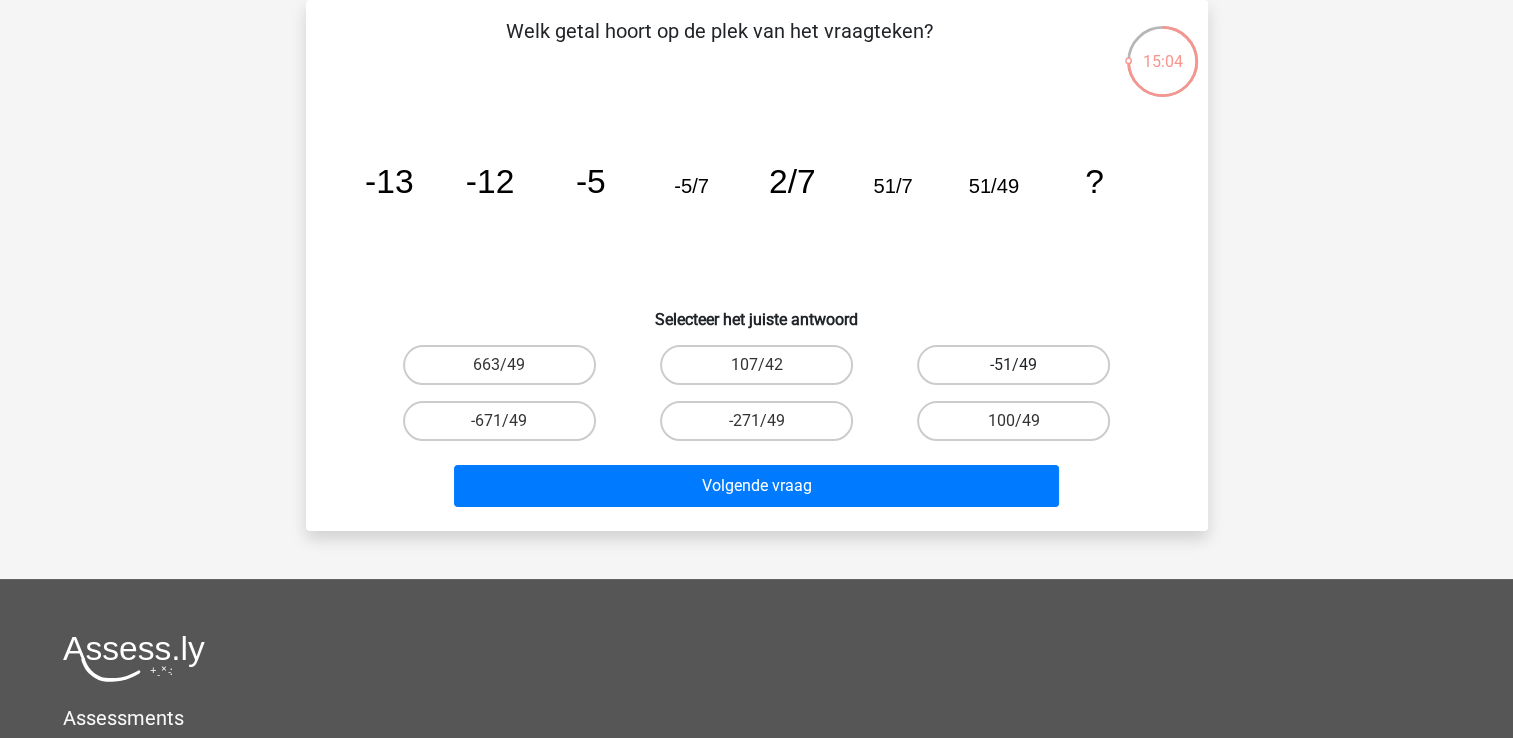 click on "-51/49" at bounding box center (1013, 365) 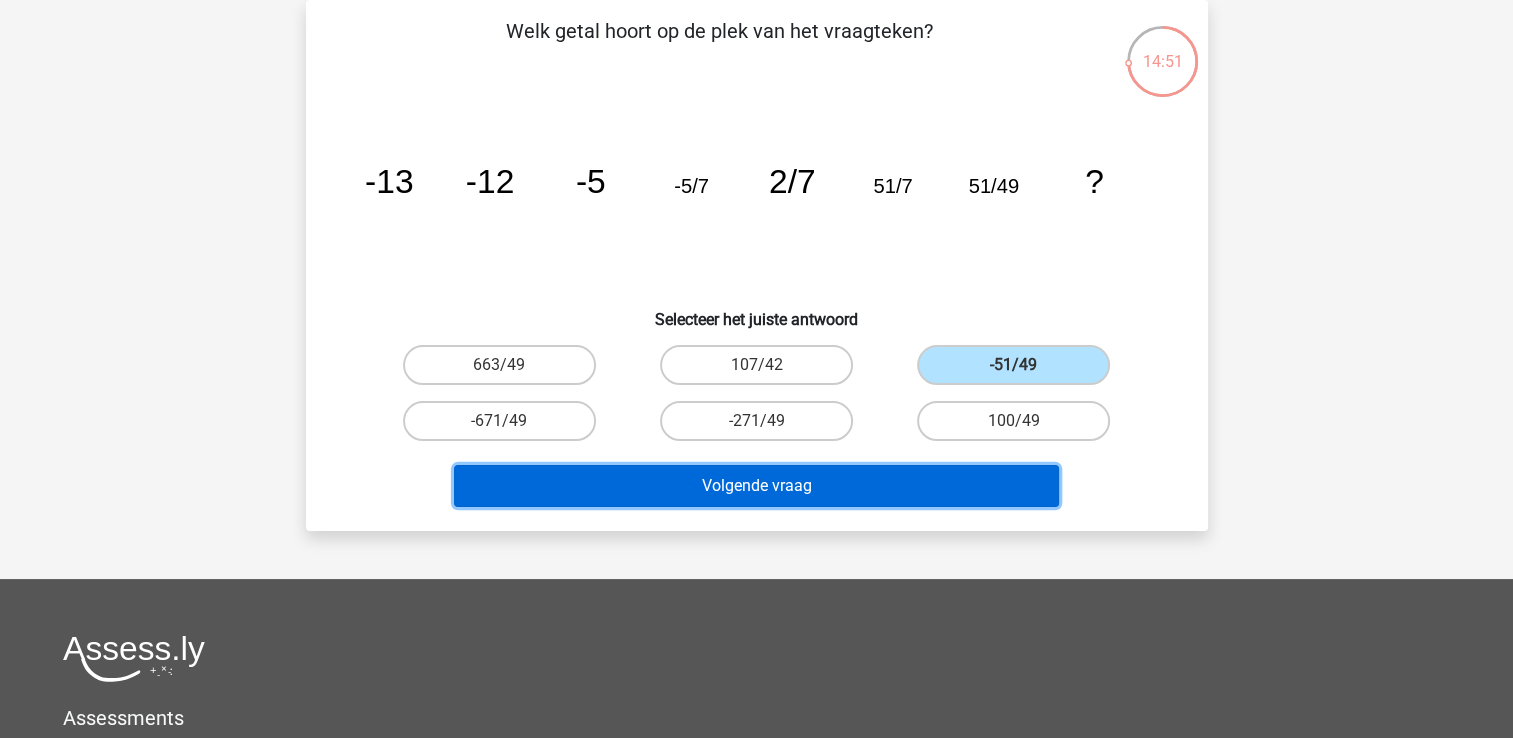 click on "Volgende vraag" at bounding box center (756, 486) 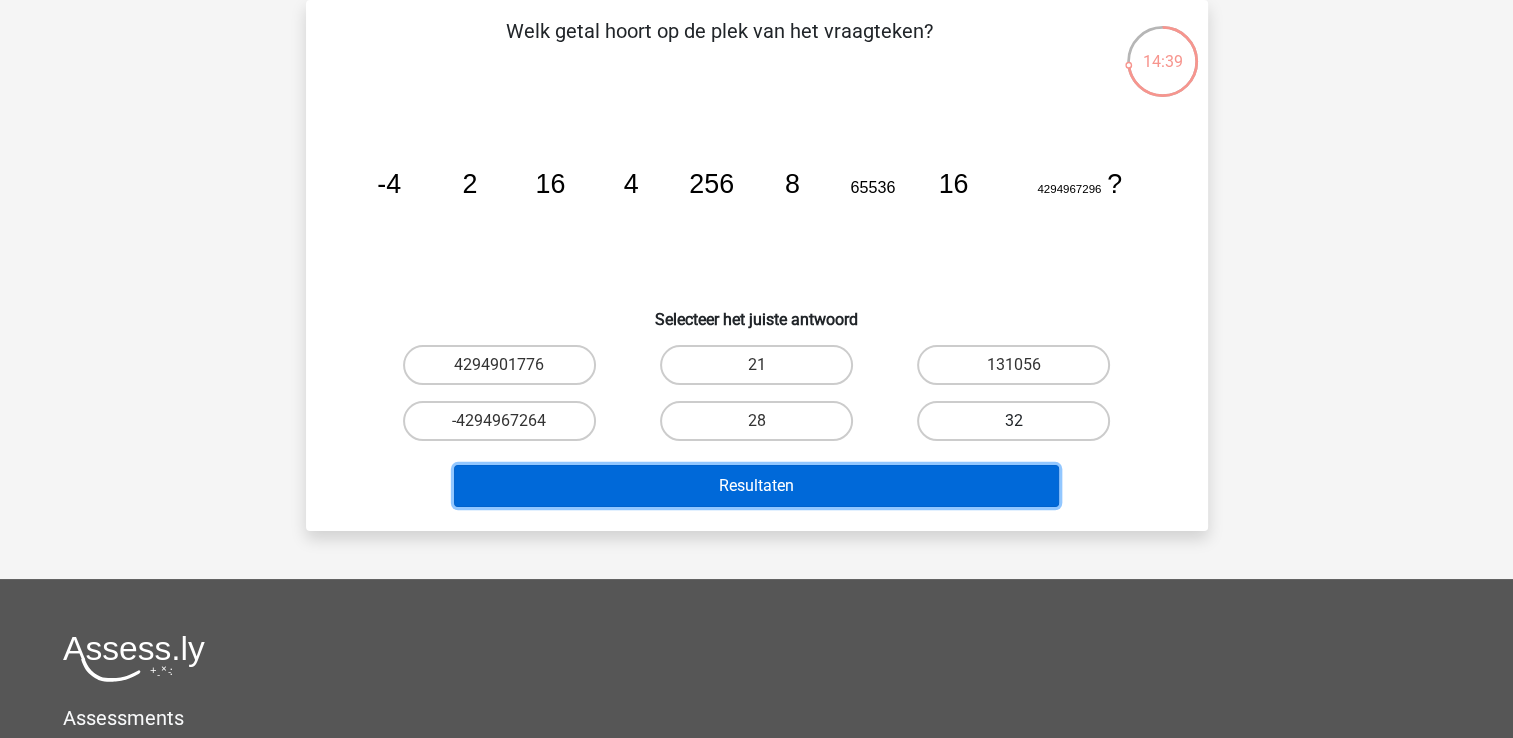 drag, startPoint x: 1004, startPoint y: 426, endPoint x: 989, endPoint y: 423, distance: 15.297058 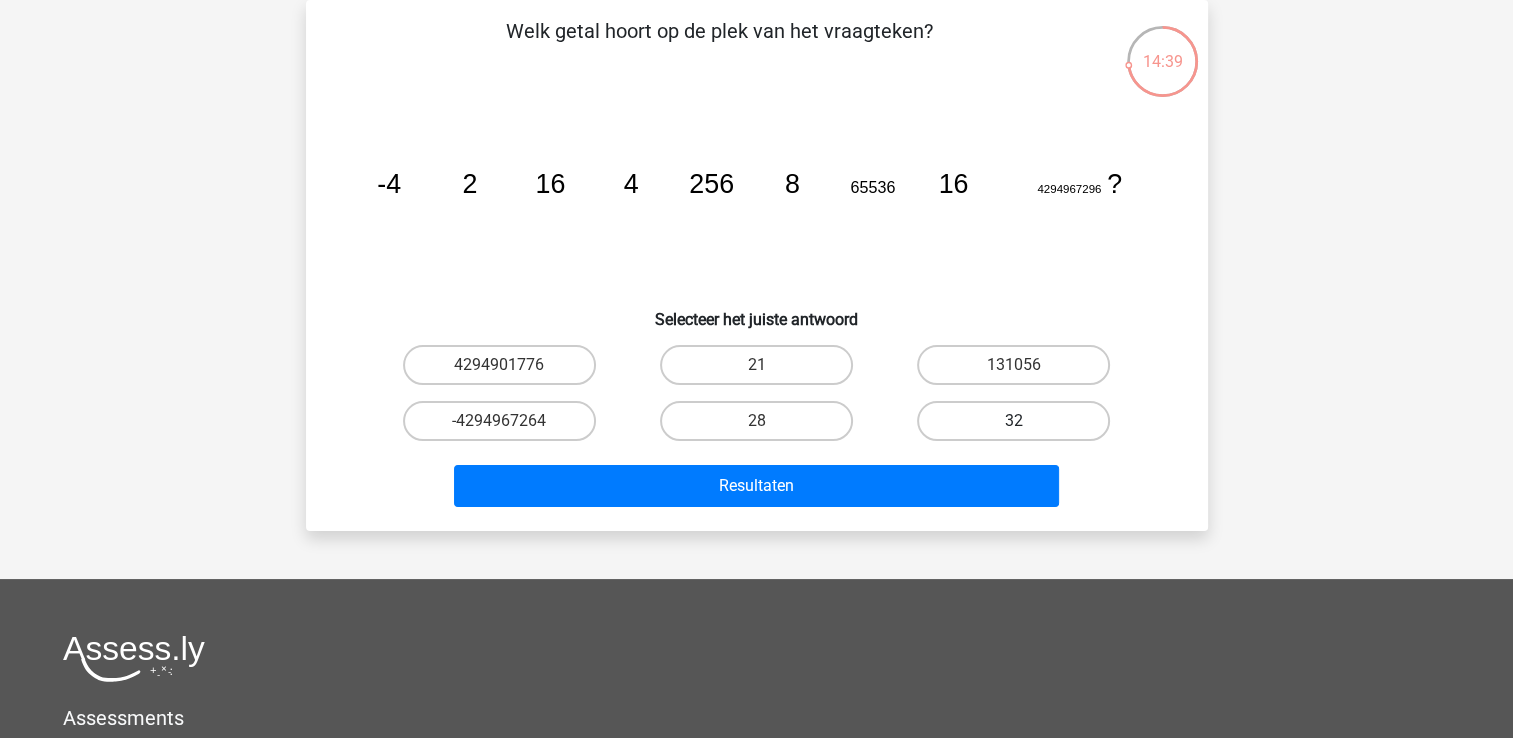 click on "32" at bounding box center [1013, 421] 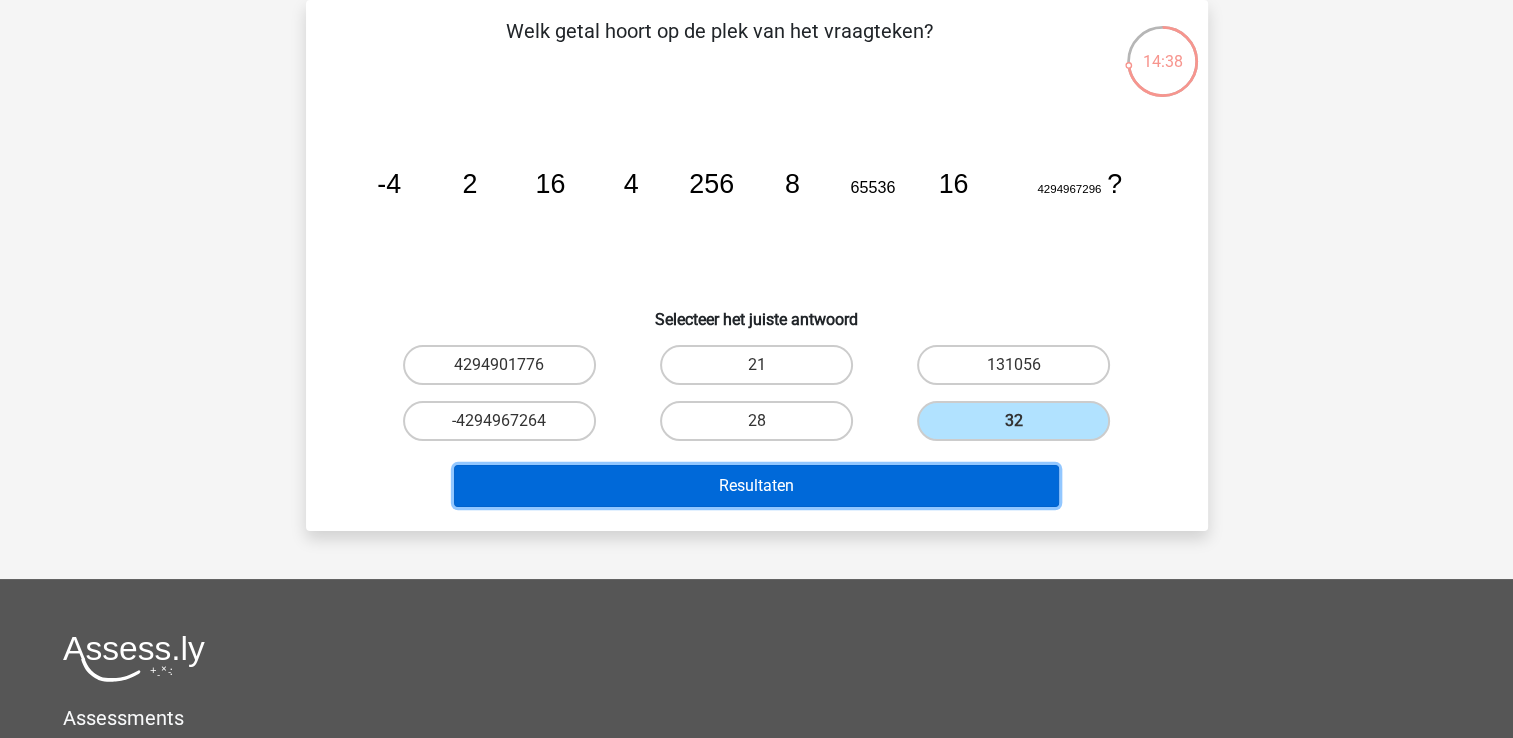 click on "Resultaten" at bounding box center (756, 486) 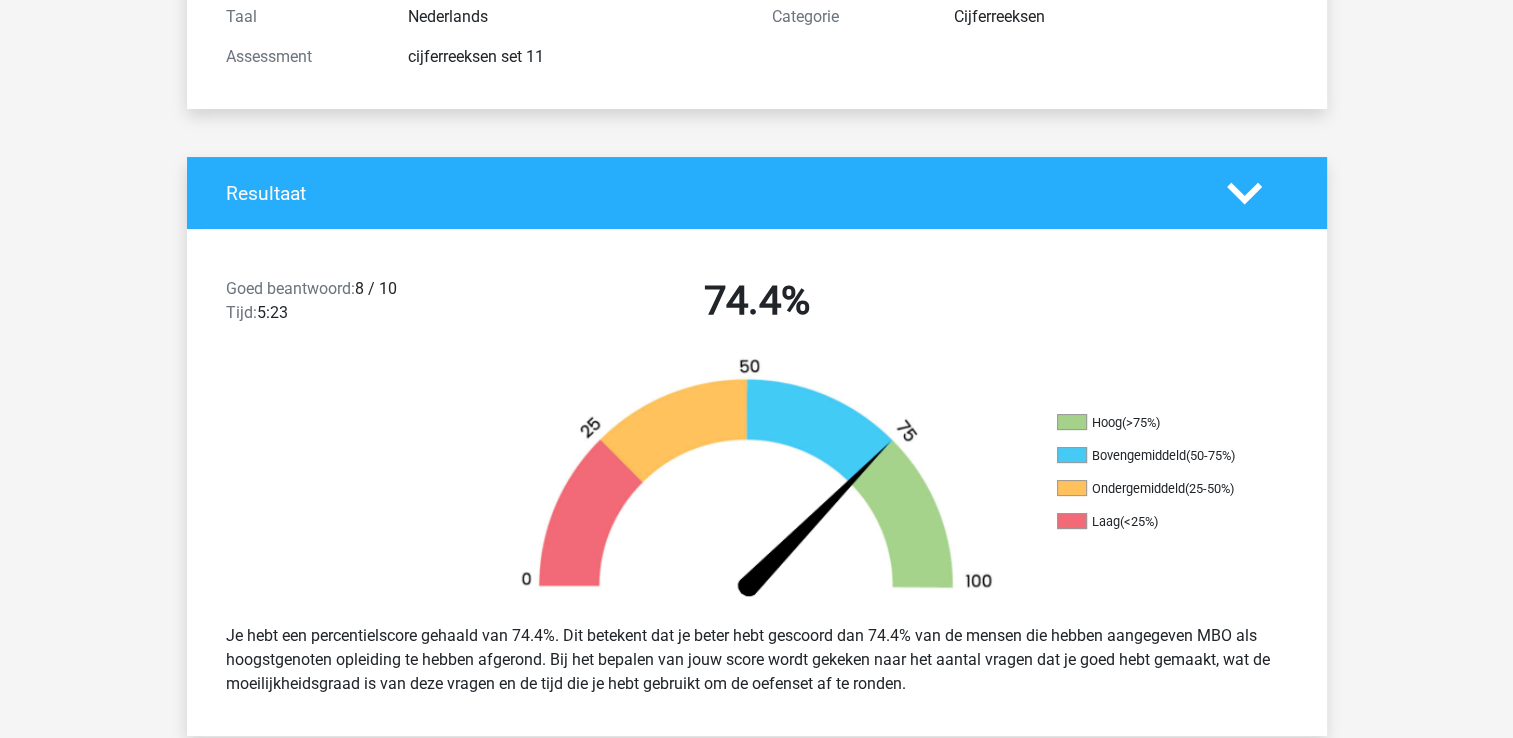 scroll, scrollTop: 500, scrollLeft: 0, axis: vertical 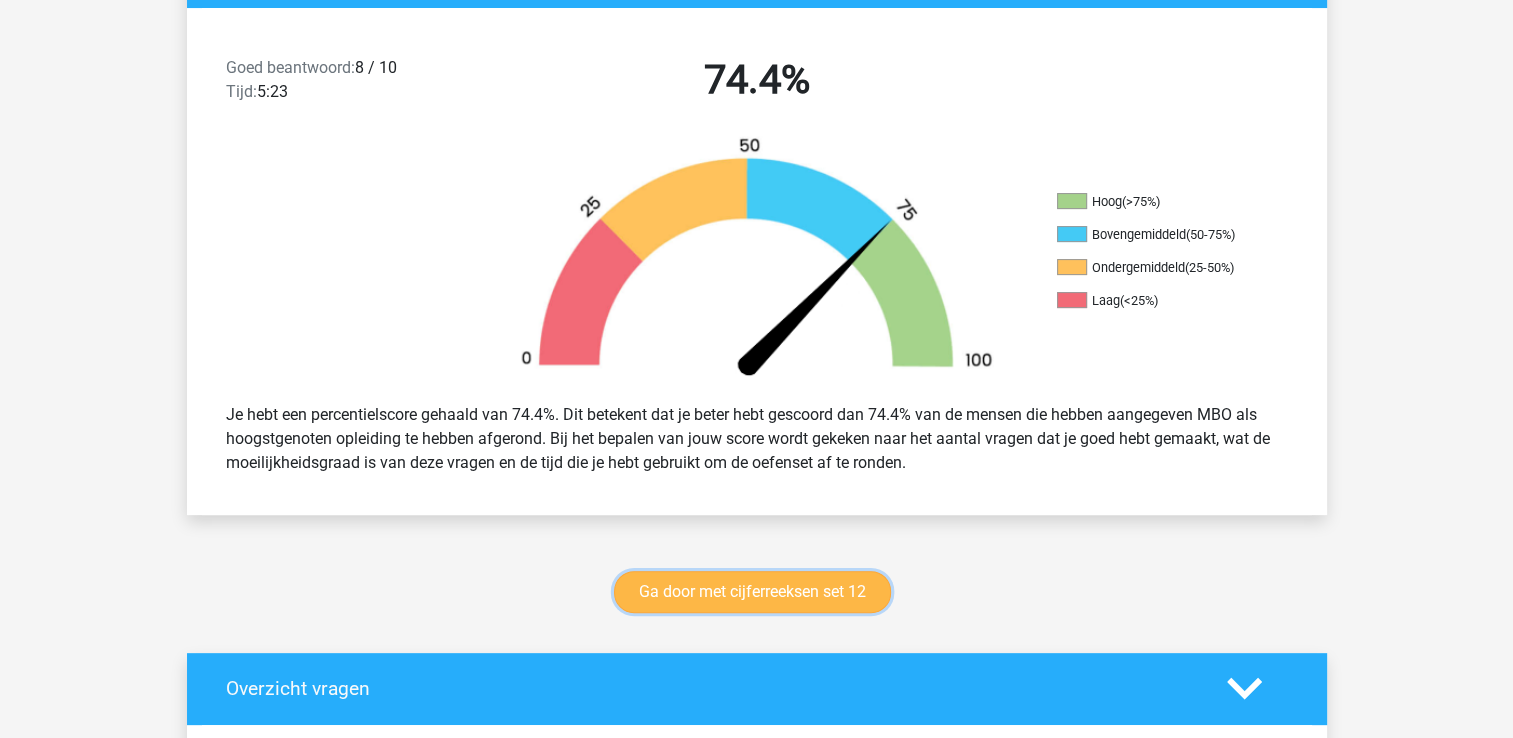 click on "Ga door met cijferreeksen set 12" at bounding box center [752, 592] 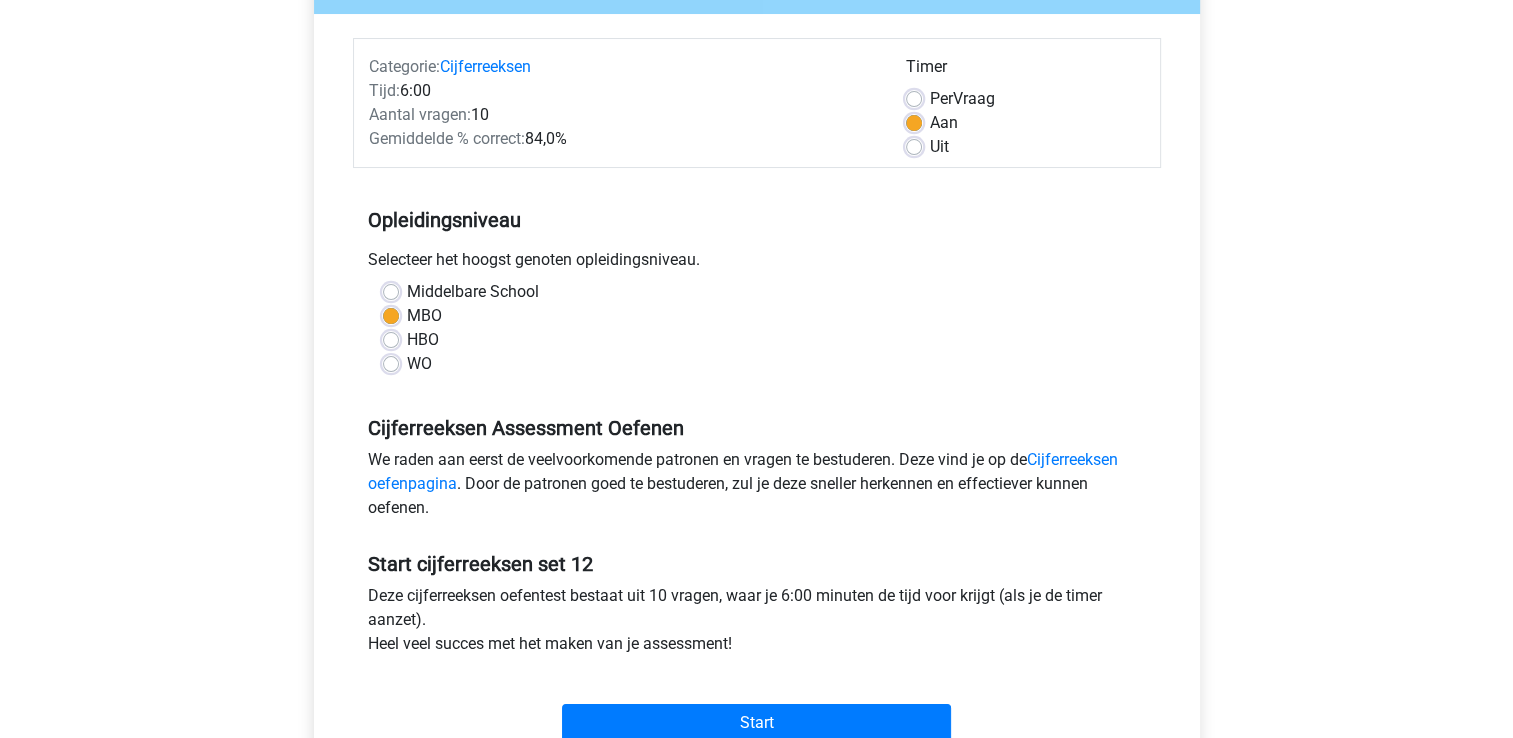 scroll, scrollTop: 400, scrollLeft: 0, axis: vertical 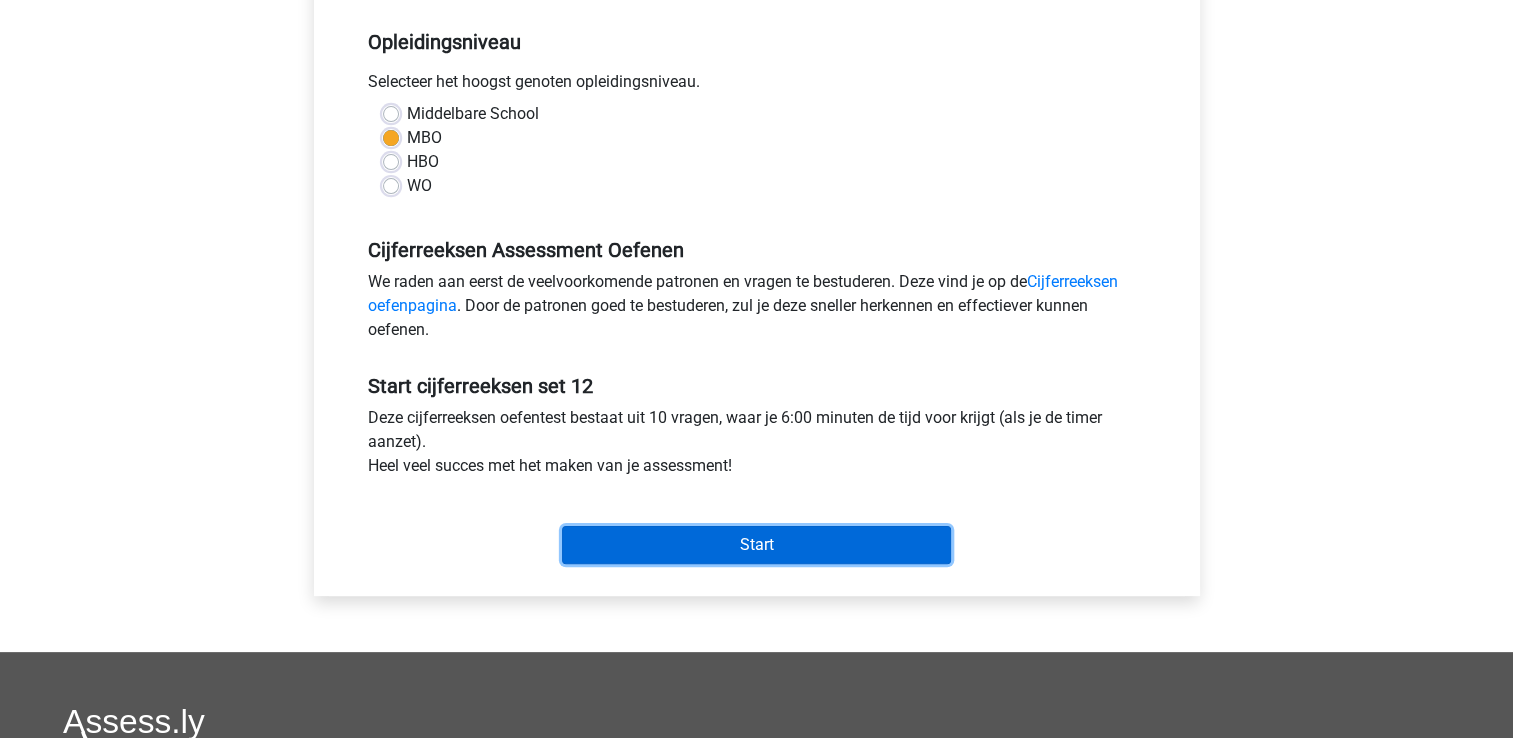 click on "Start" at bounding box center (756, 545) 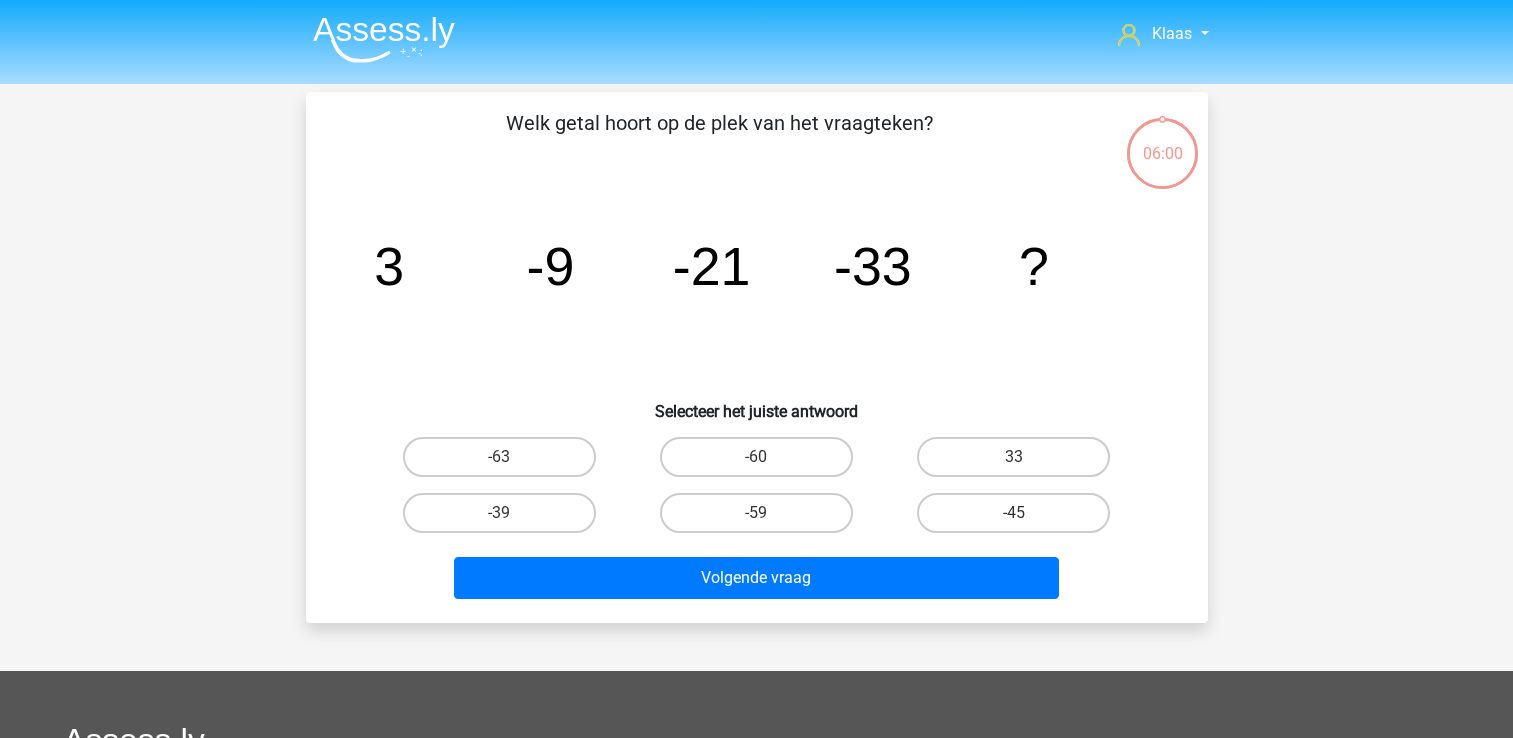 scroll, scrollTop: 0, scrollLeft: 0, axis: both 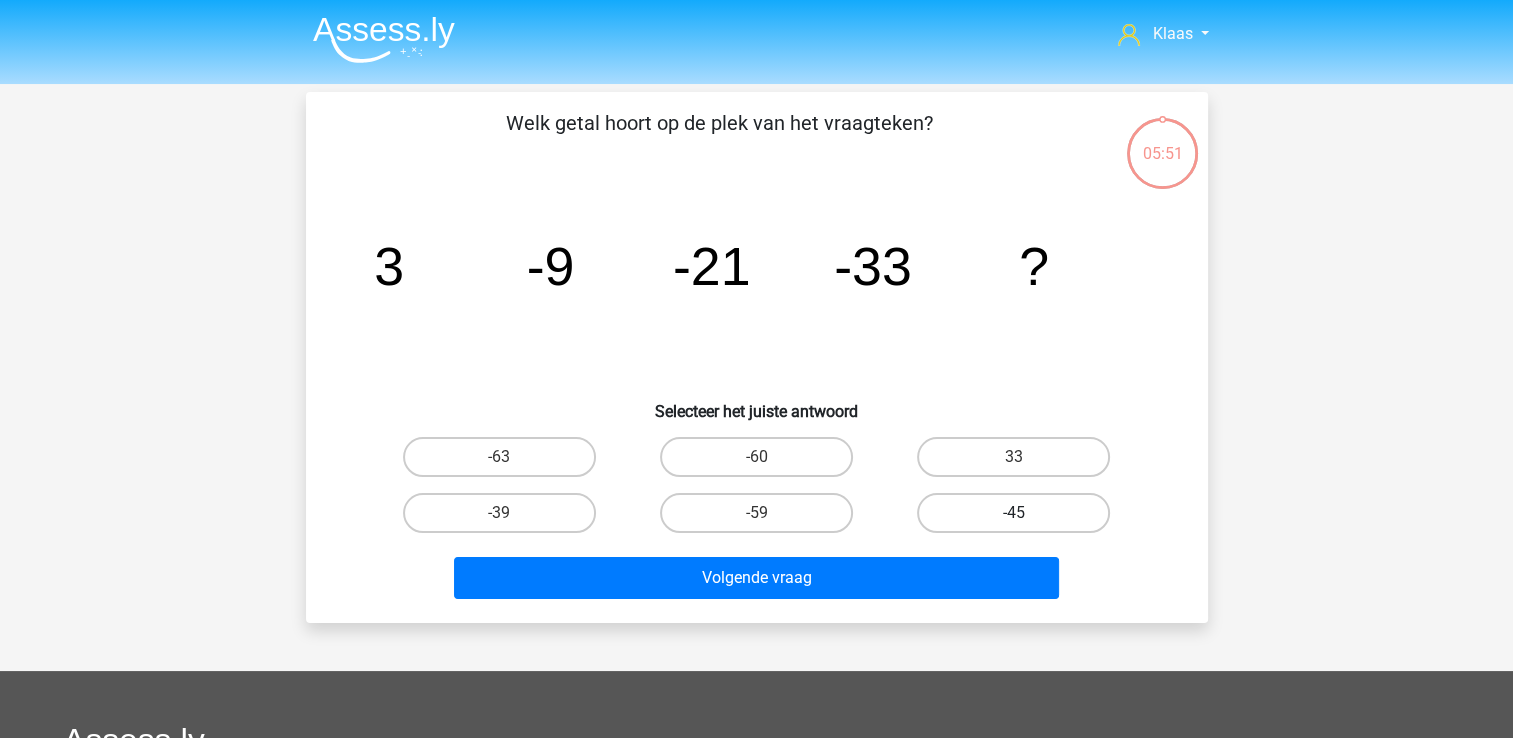 click on "-45" at bounding box center (1013, 513) 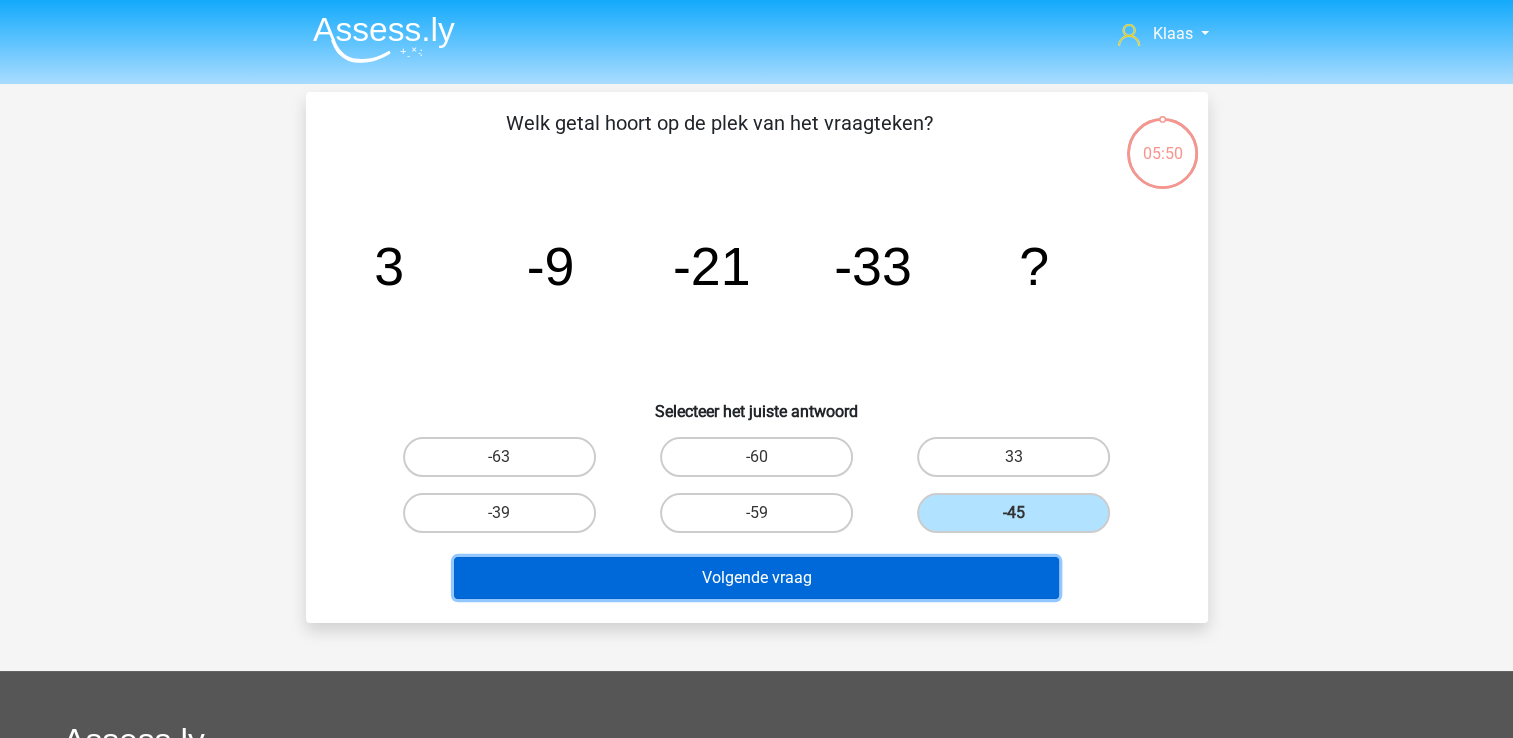 click on "Volgende vraag" at bounding box center (756, 578) 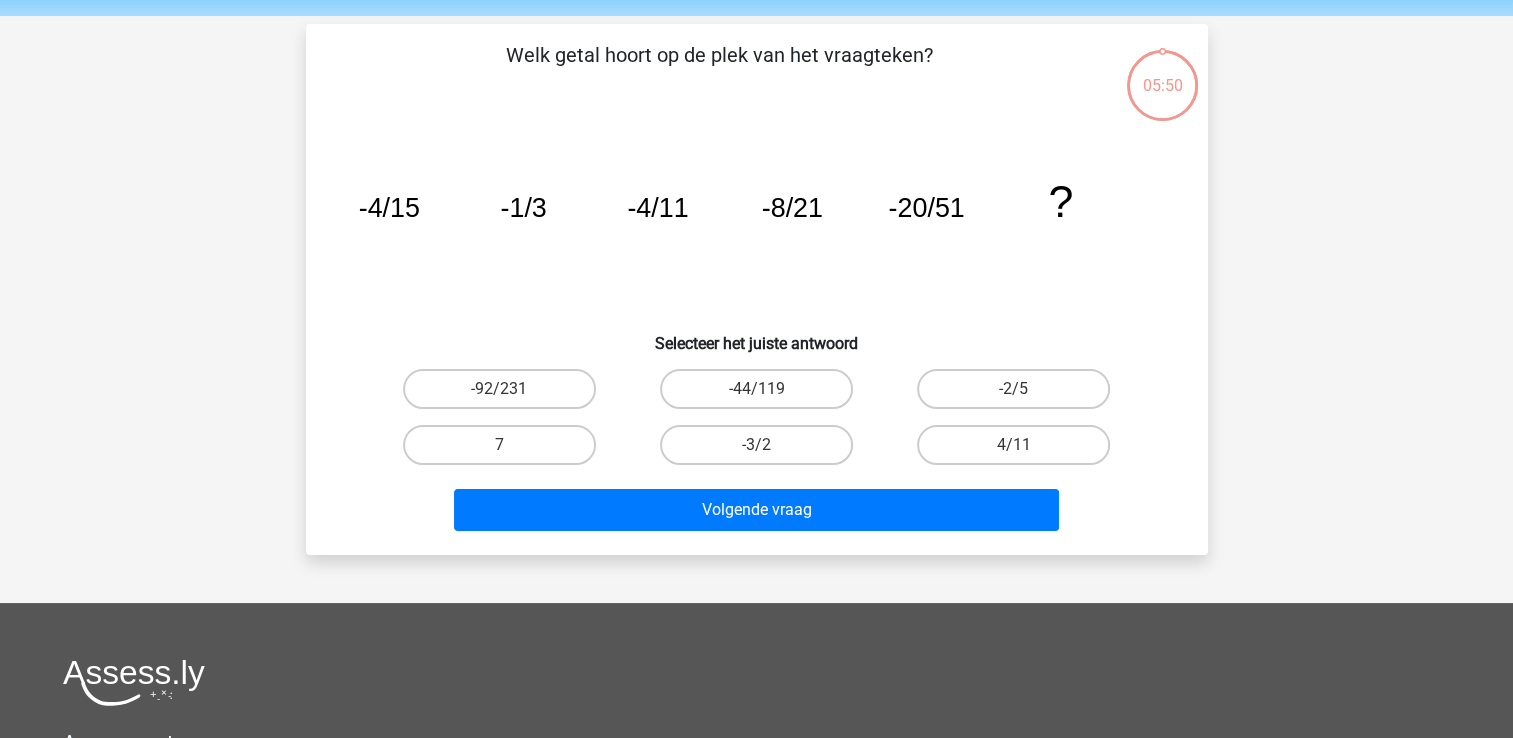 scroll, scrollTop: 92, scrollLeft: 0, axis: vertical 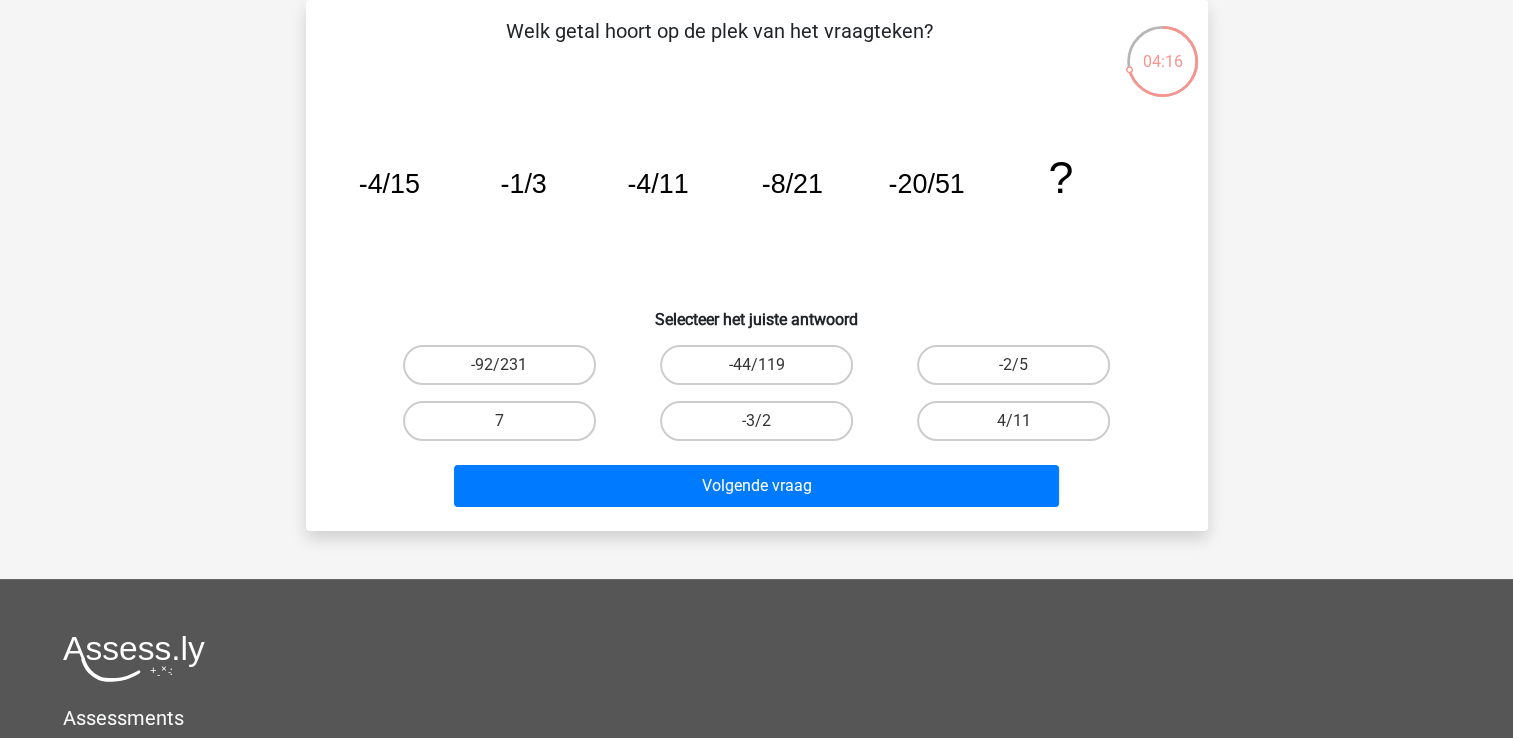 drag, startPoint x: 1527, startPoint y: 549, endPoint x: 1040, endPoint y: 595, distance: 489.16766 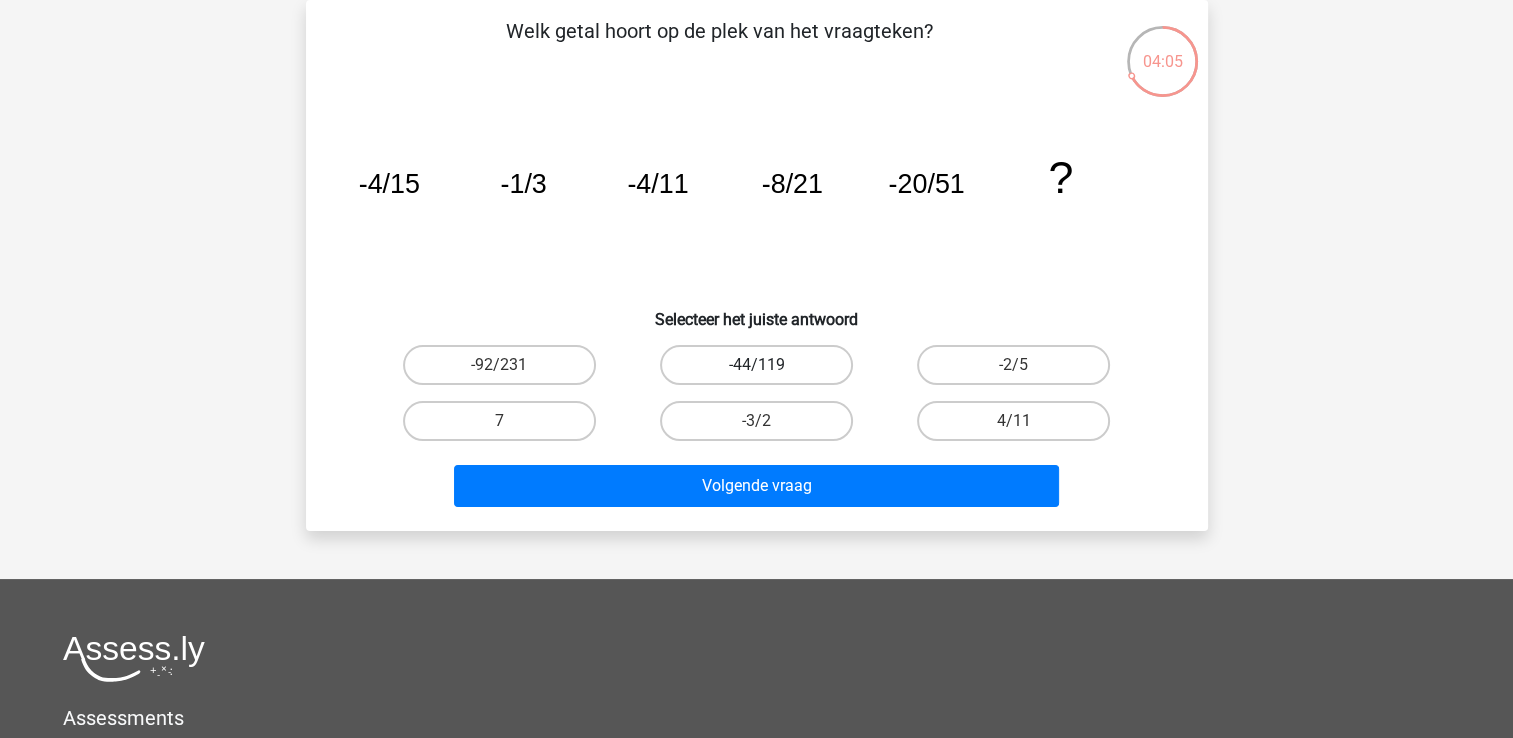 click on "-44/119" at bounding box center [756, 365] 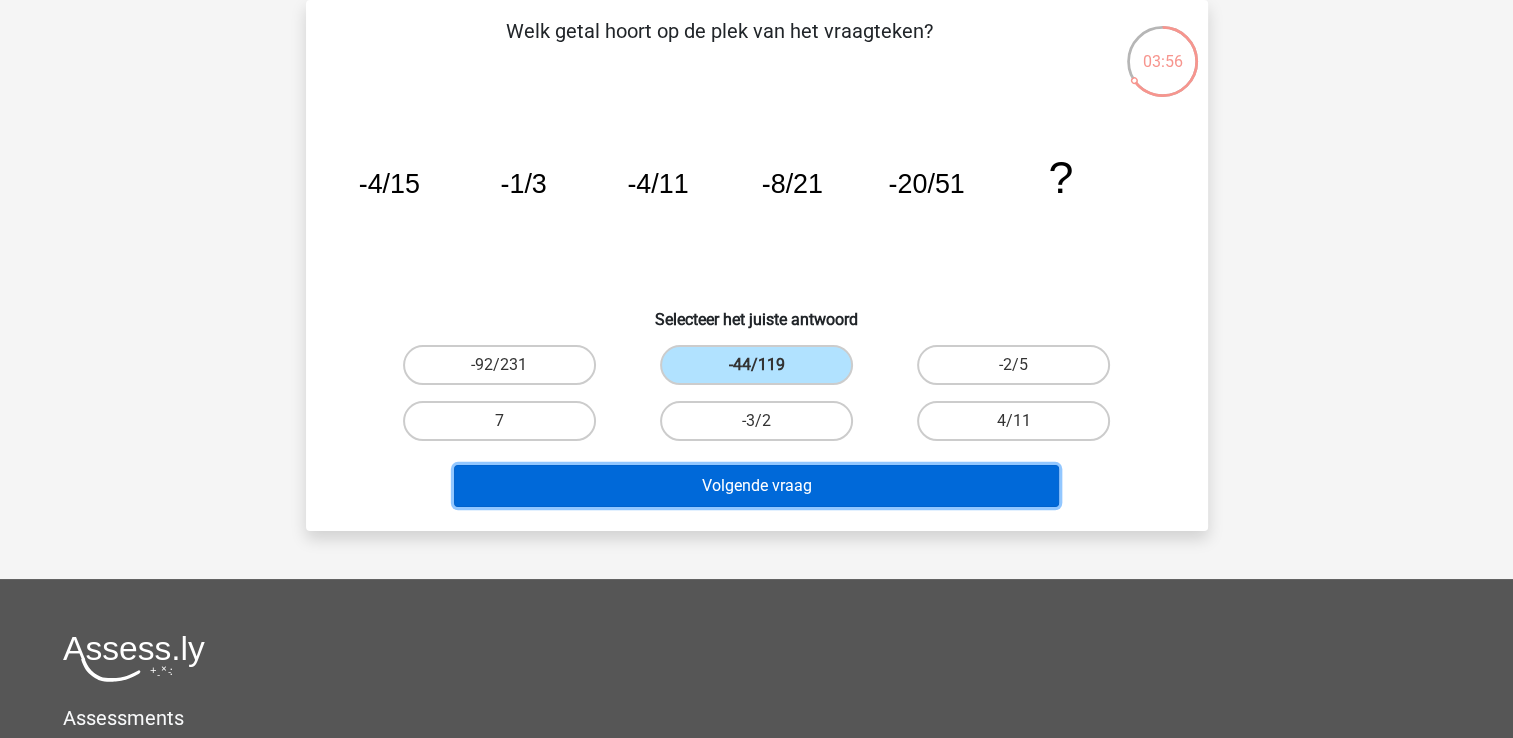 click on "Volgende vraag" at bounding box center [756, 486] 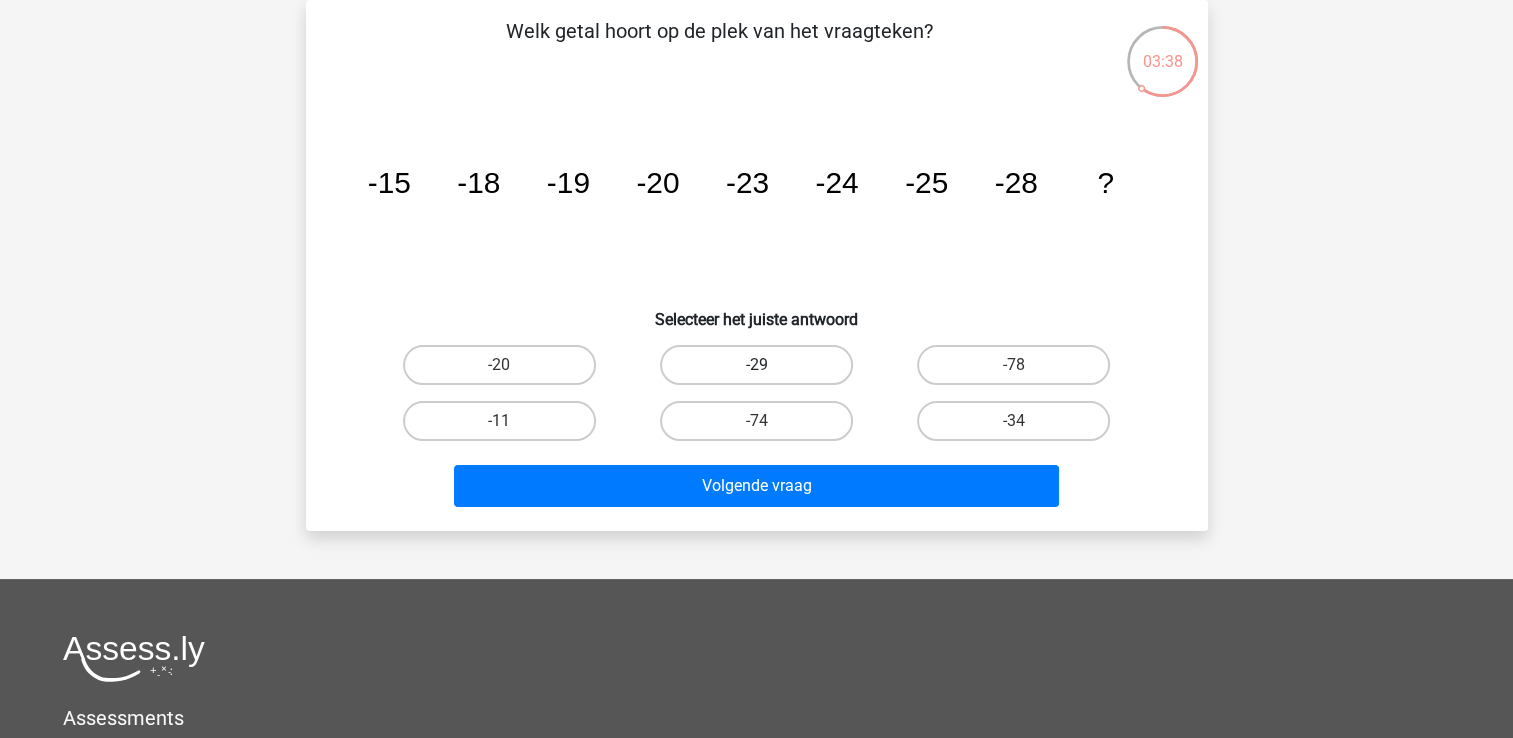 click on "-29" at bounding box center [756, 365] 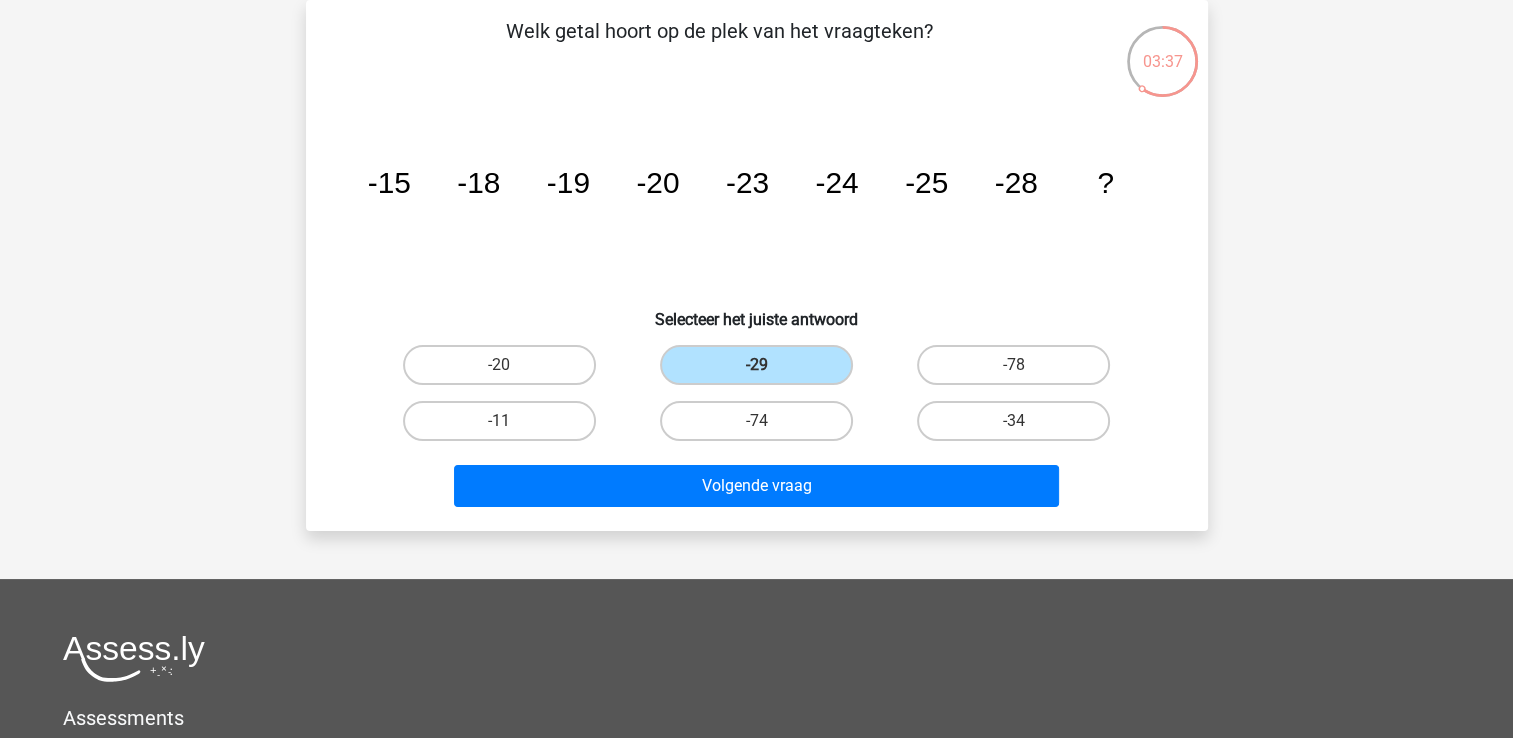 scroll, scrollTop: 0, scrollLeft: 0, axis: both 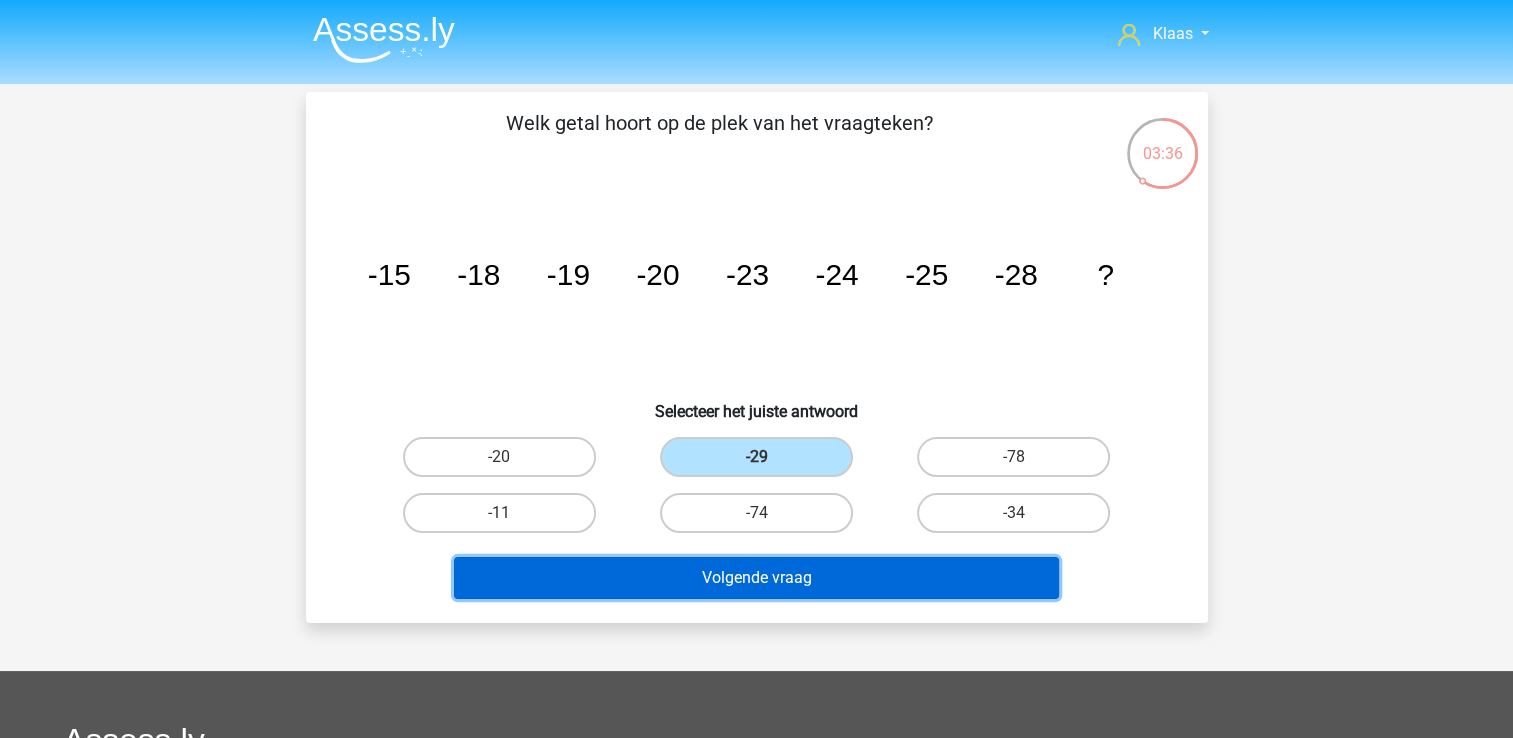 click on "Volgende vraag" at bounding box center (756, 578) 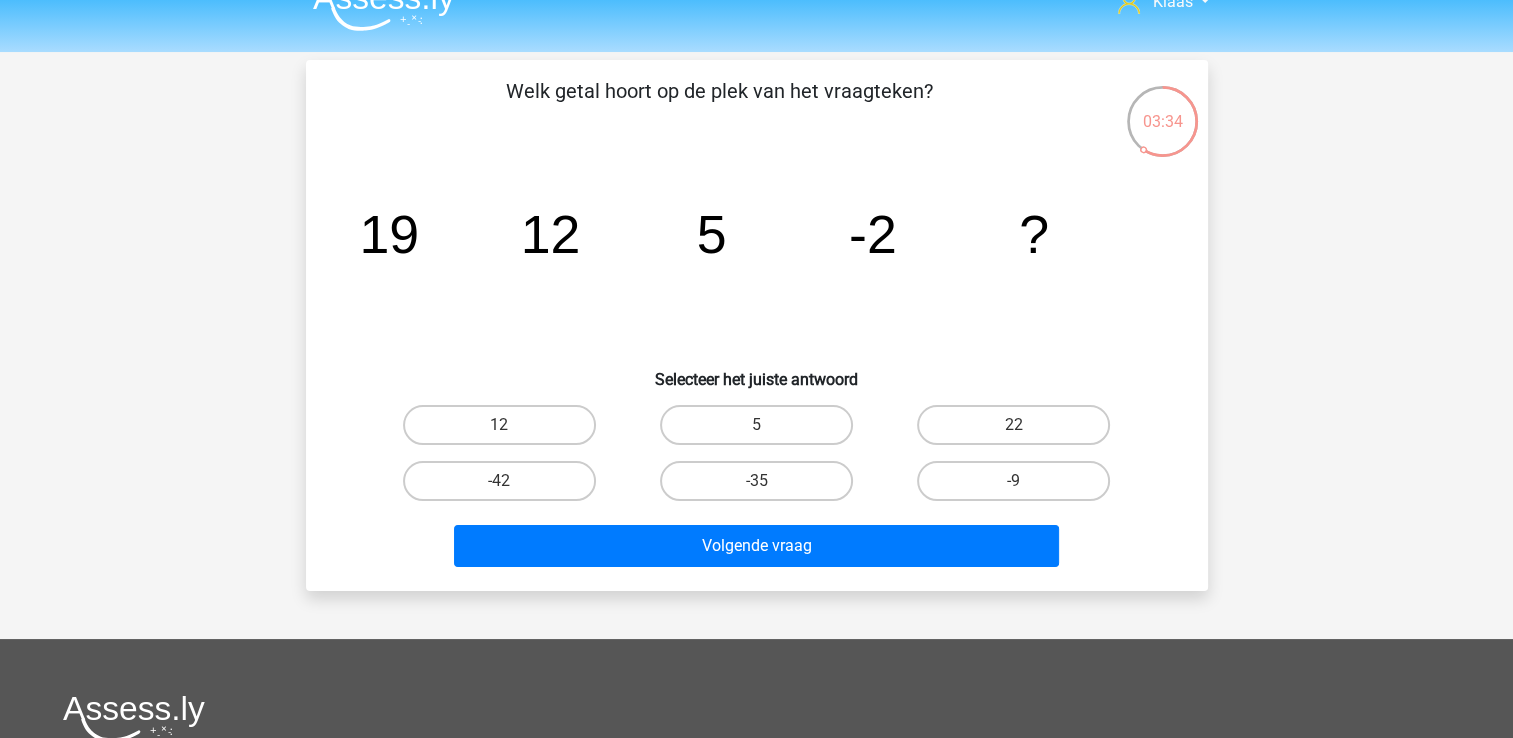 scroll, scrollTop: 0, scrollLeft: 0, axis: both 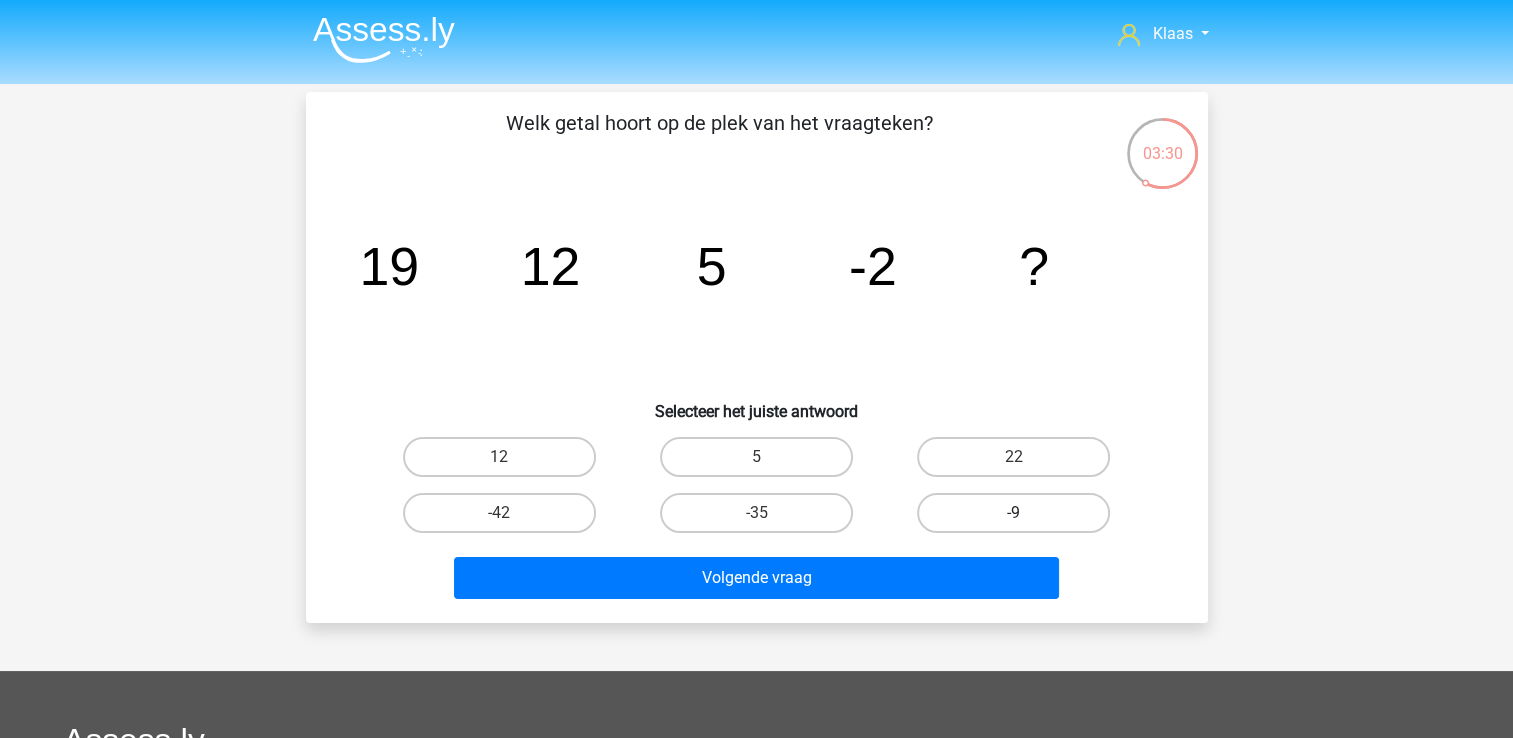 click on "-9" at bounding box center (1013, 513) 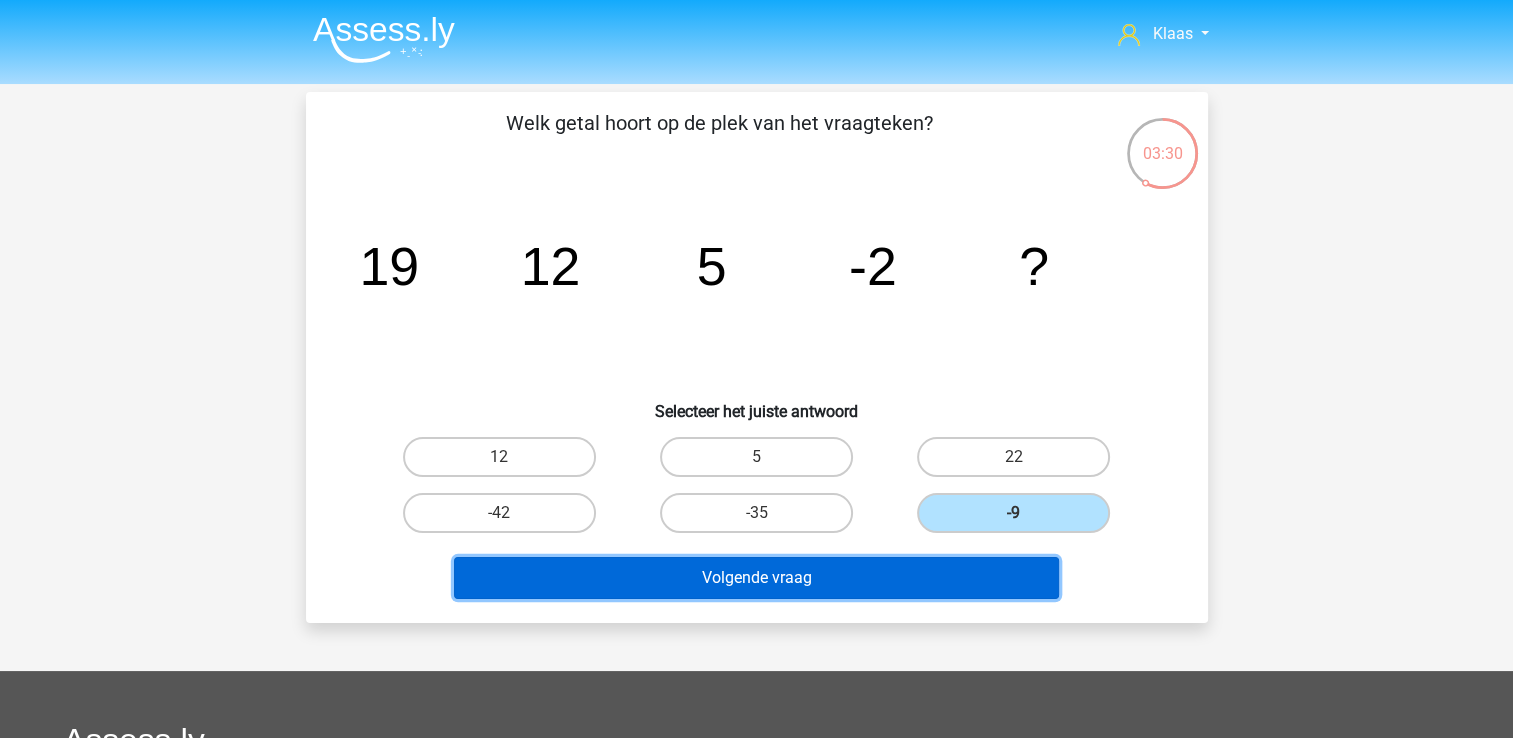 click on "Volgende vraag" at bounding box center (756, 578) 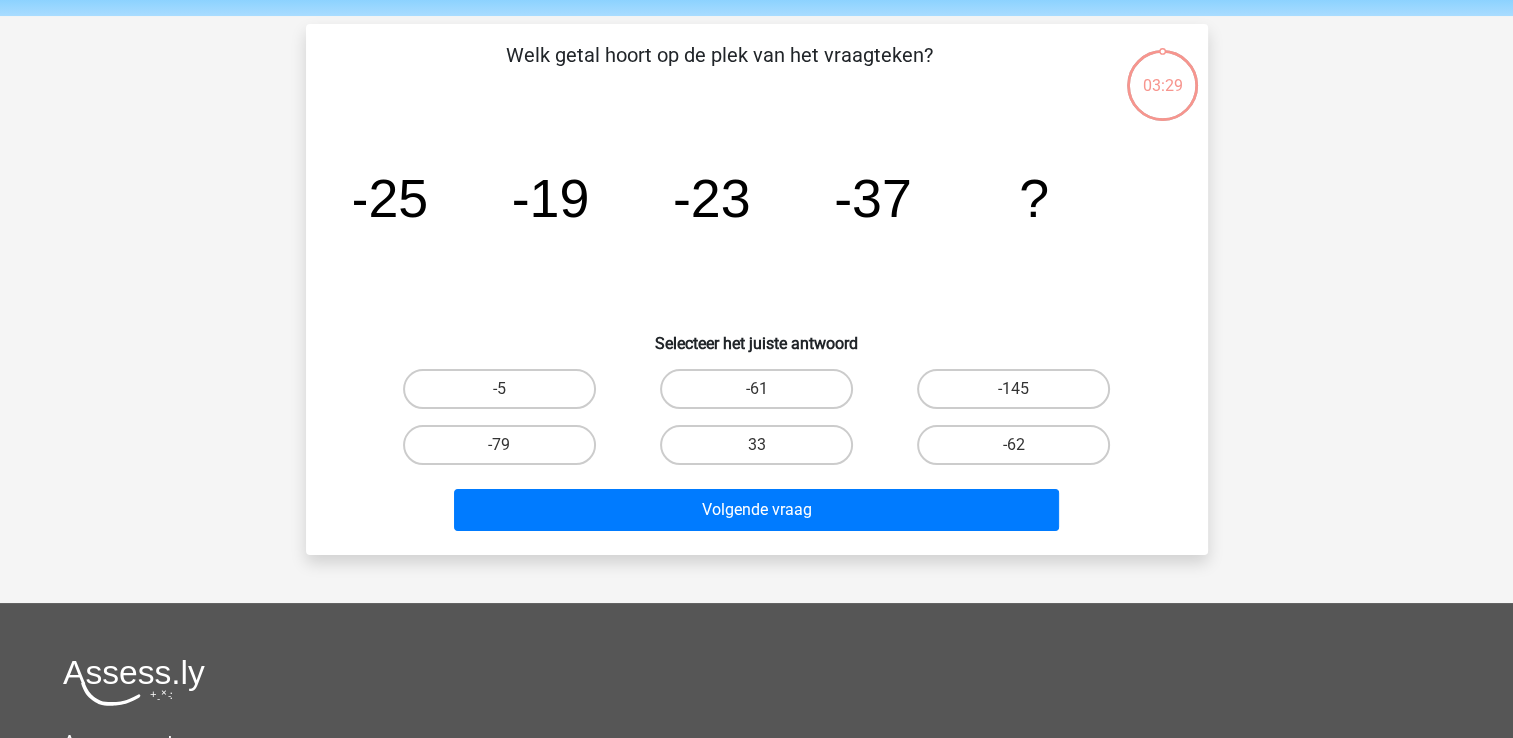 scroll, scrollTop: 92, scrollLeft: 0, axis: vertical 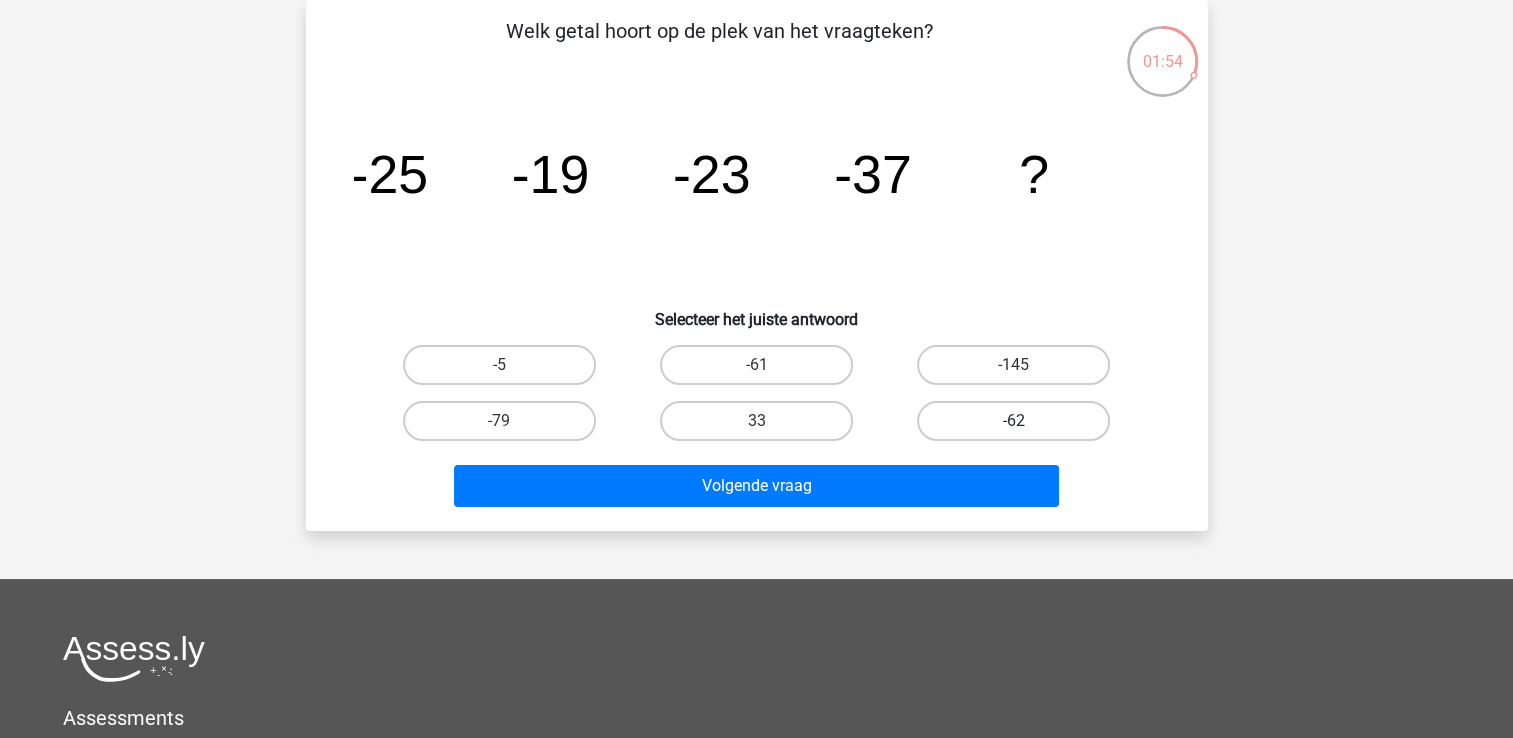 click on "-62" at bounding box center (1013, 421) 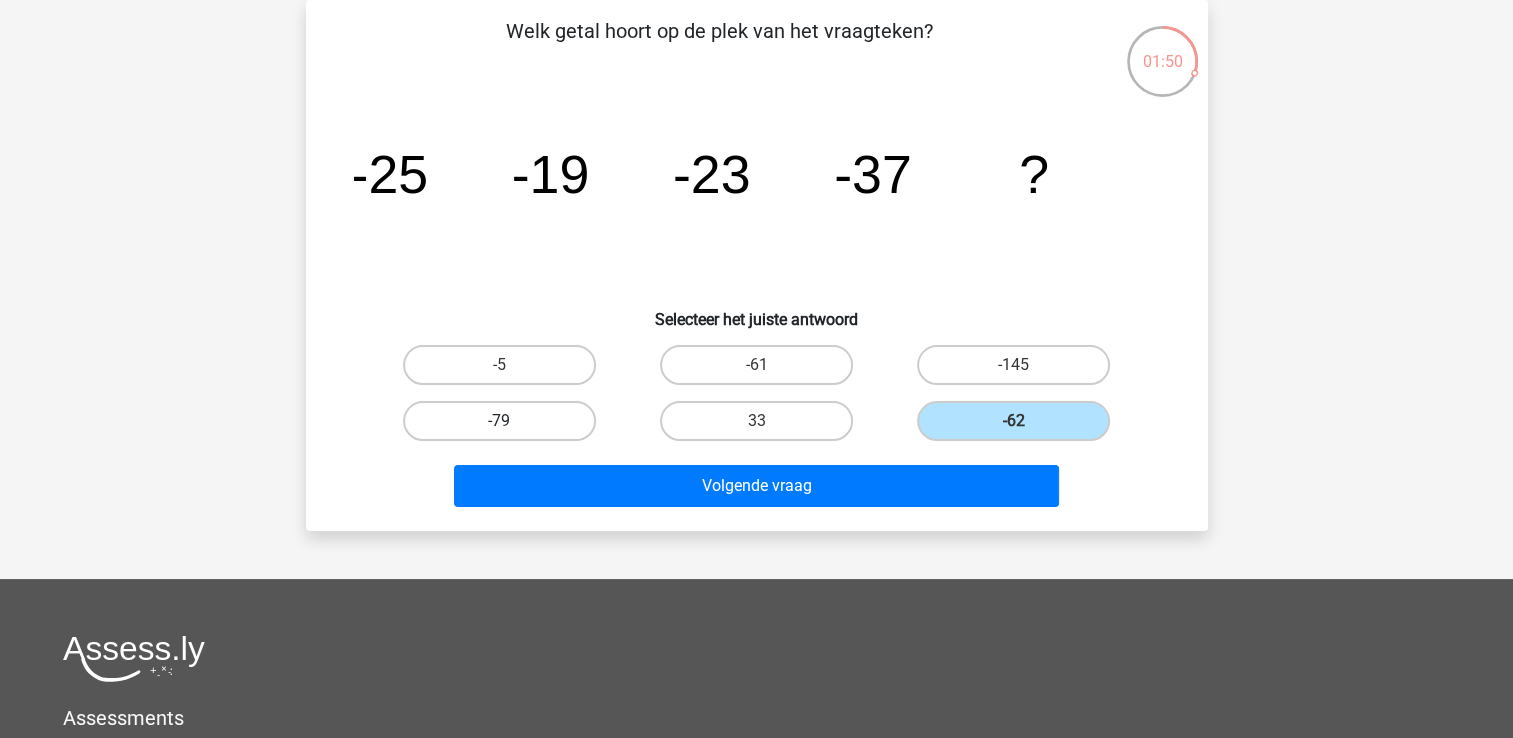 click on "-79" at bounding box center (499, 421) 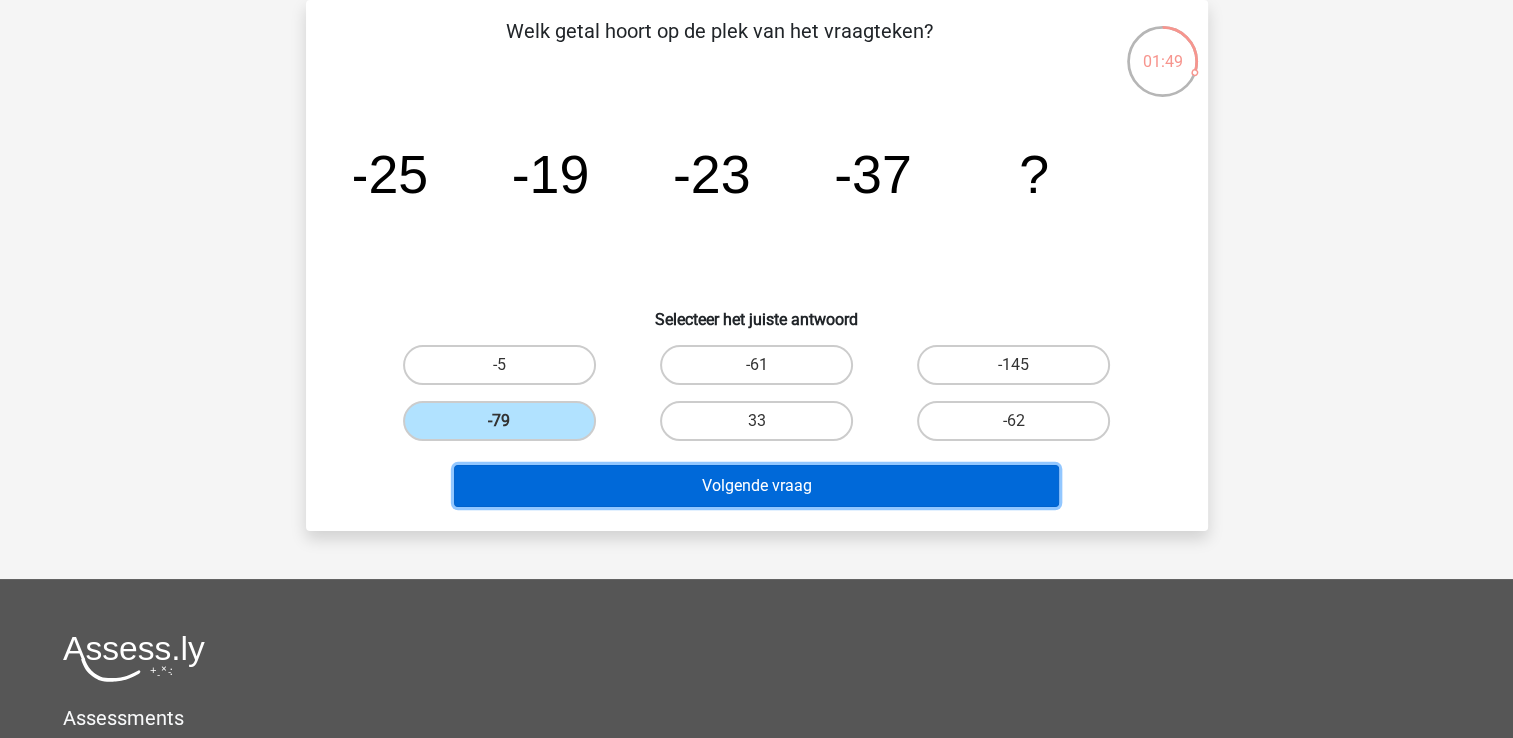 click on "Volgende vraag" at bounding box center (756, 486) 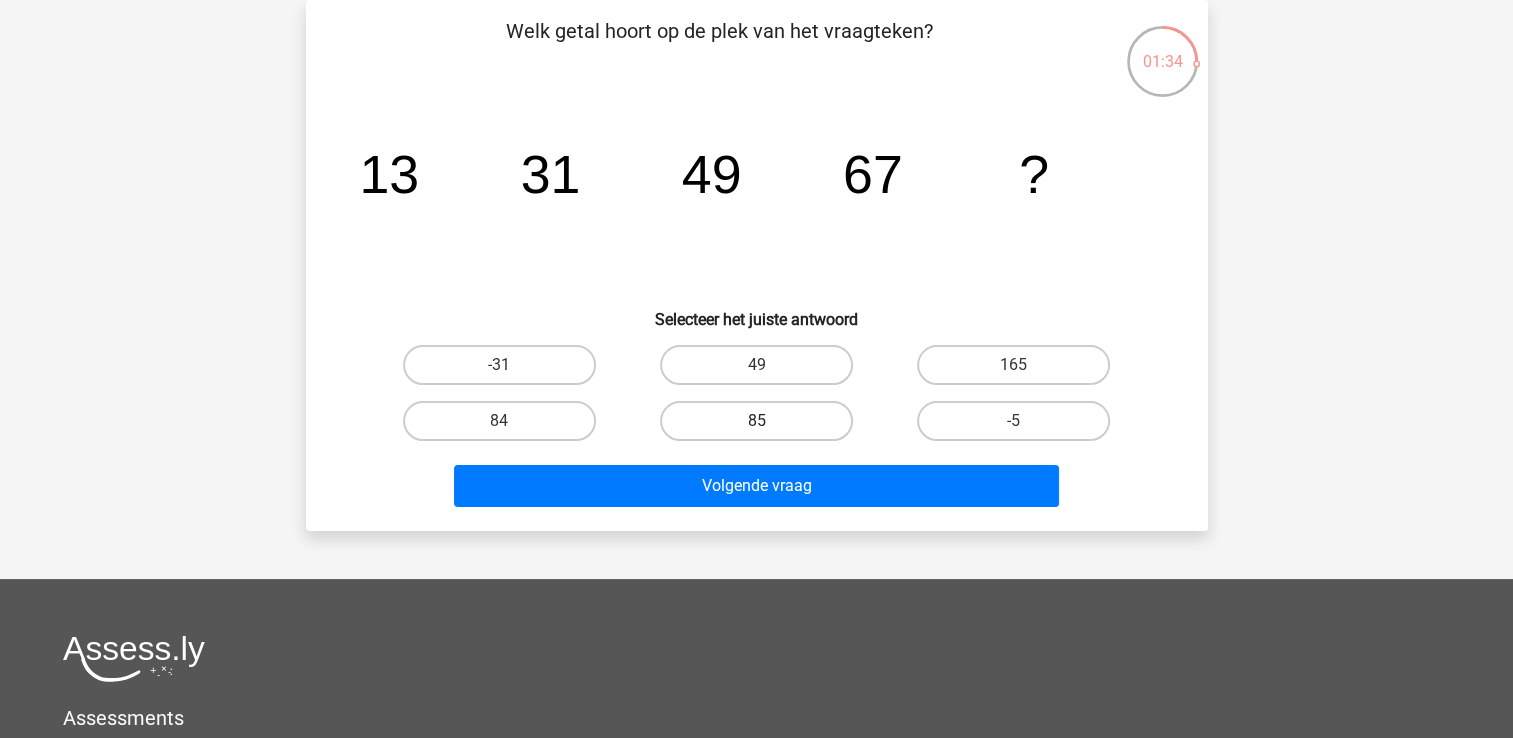 click on "85" at bounding box center (756, 421) 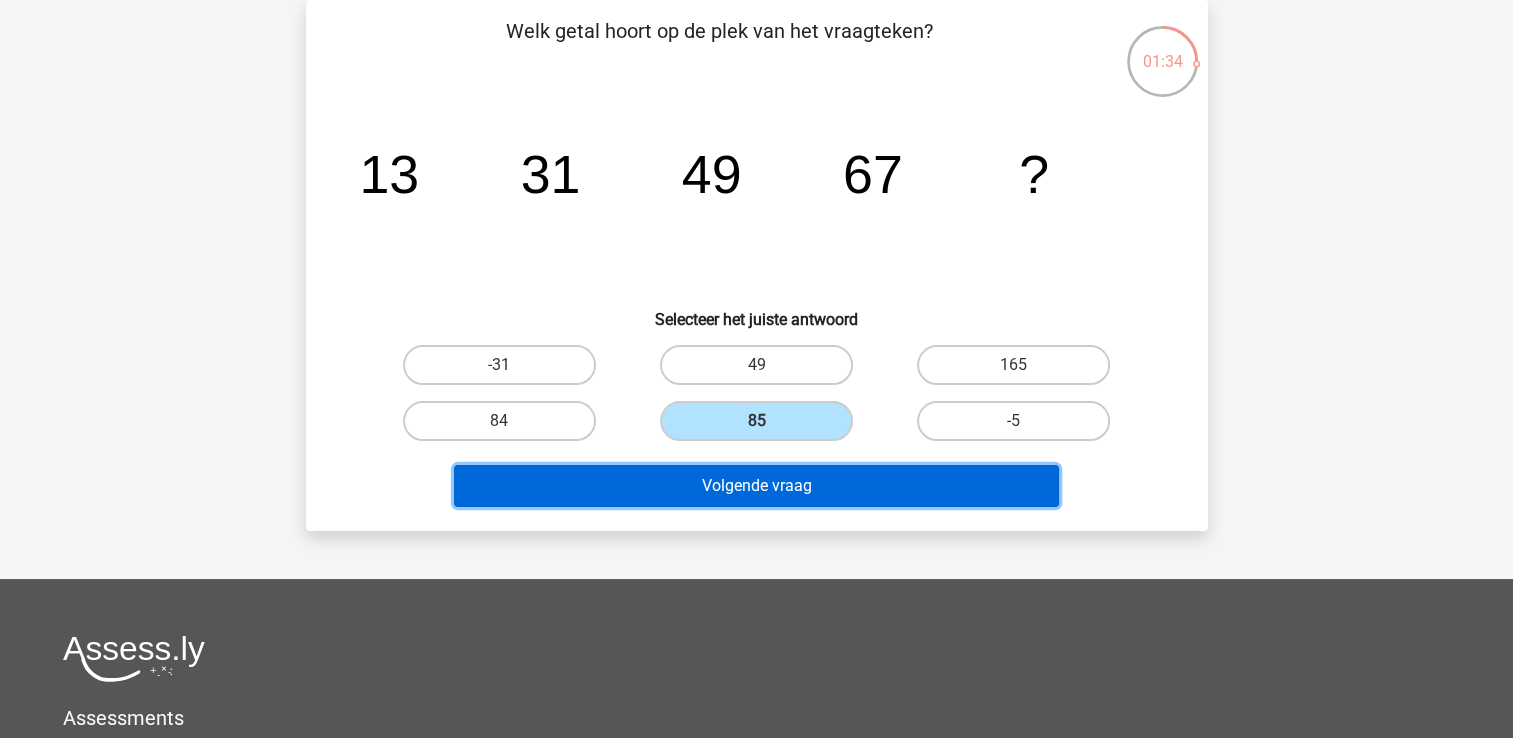 click on "Volgende vraag" at bounding box center (756, 486) 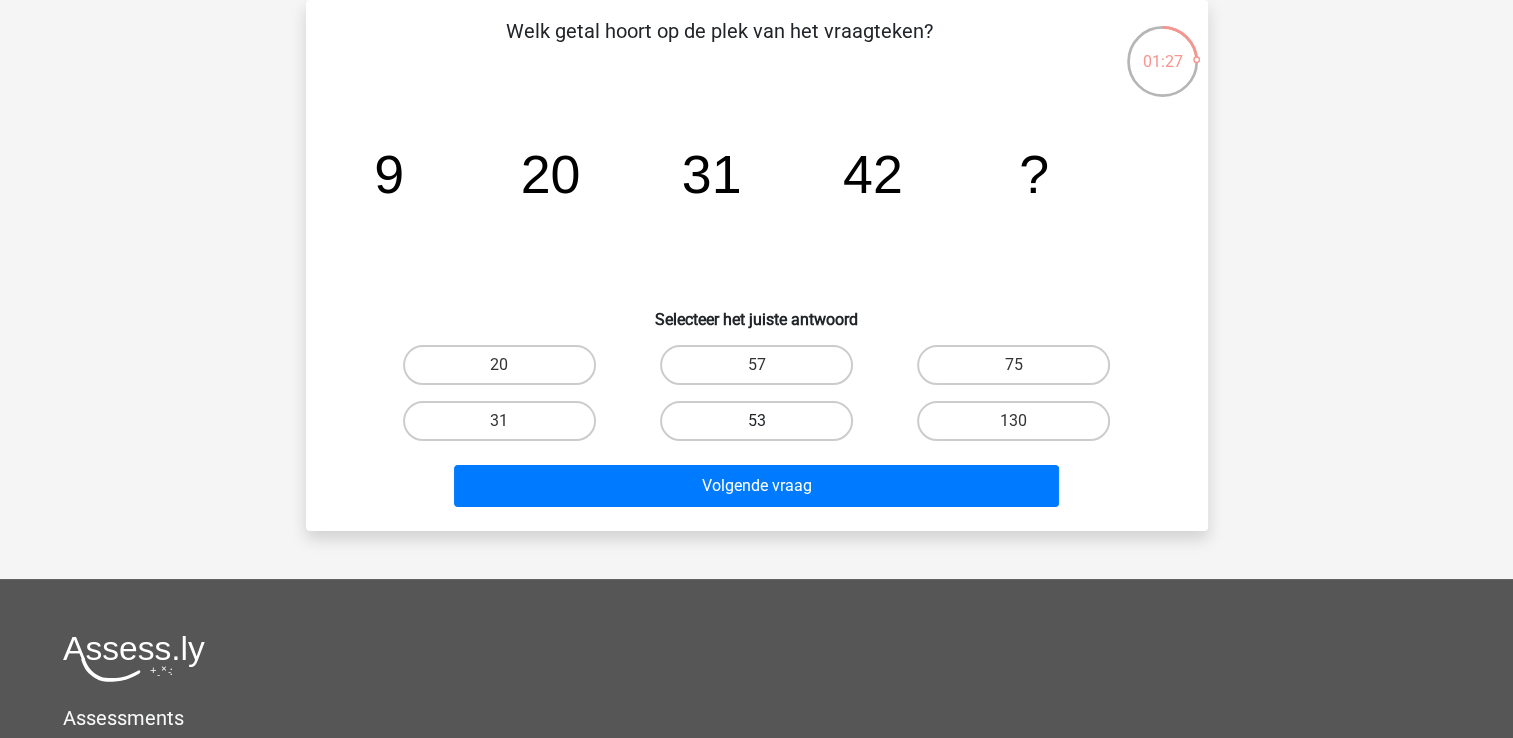click on "53" at bounding box center (756, 421) 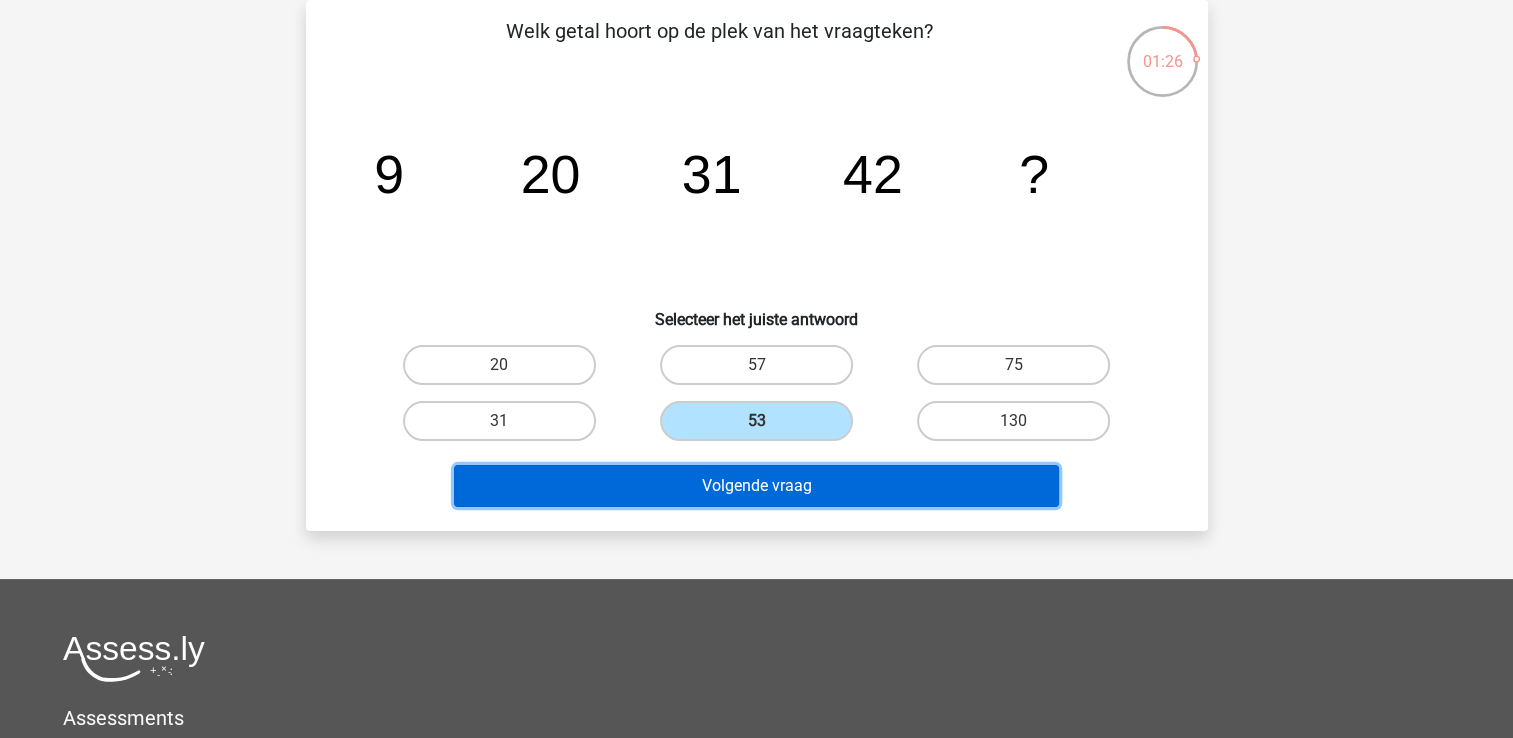 click on "Volgende vraag" at bounding box center (756, 486) 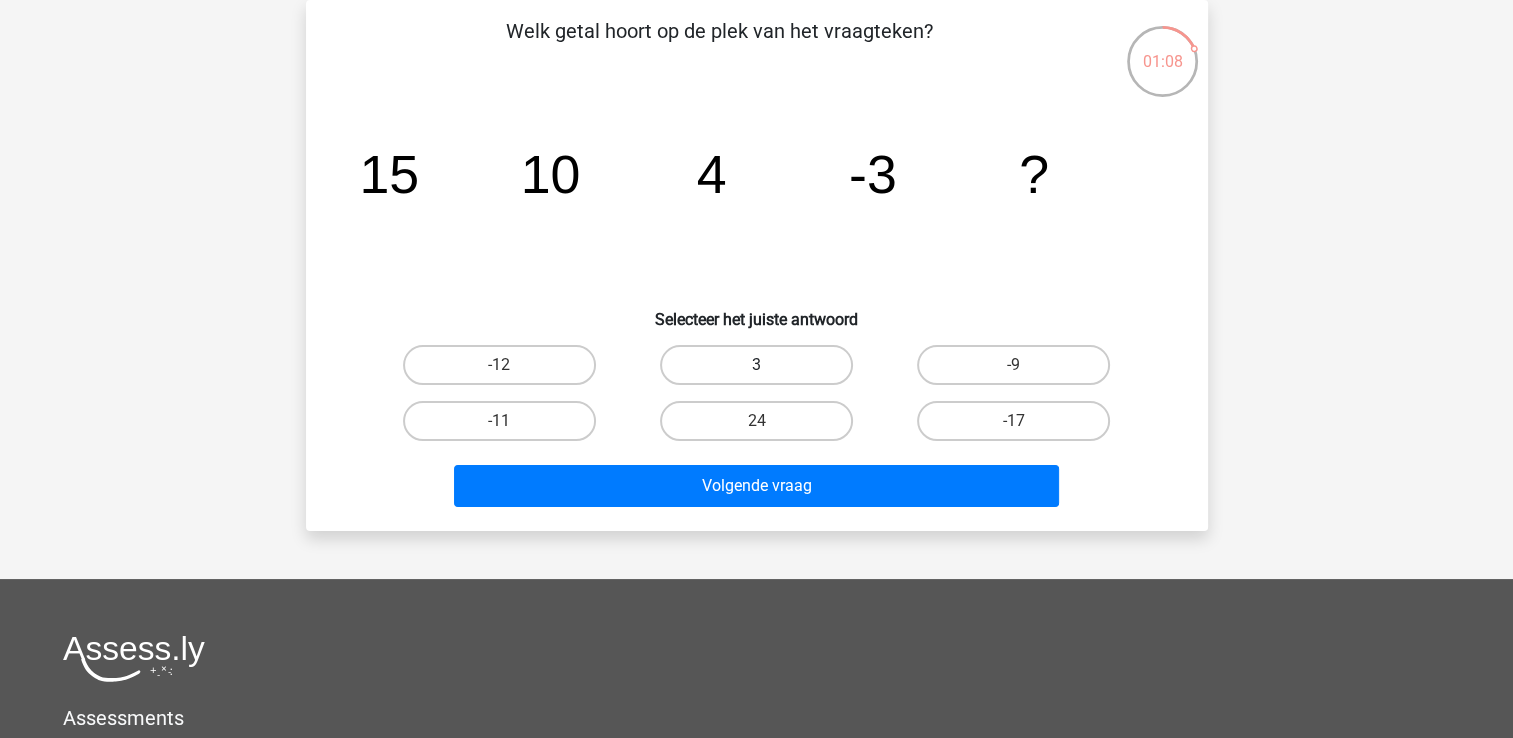 click on "3" at bounding box center [756, 365] 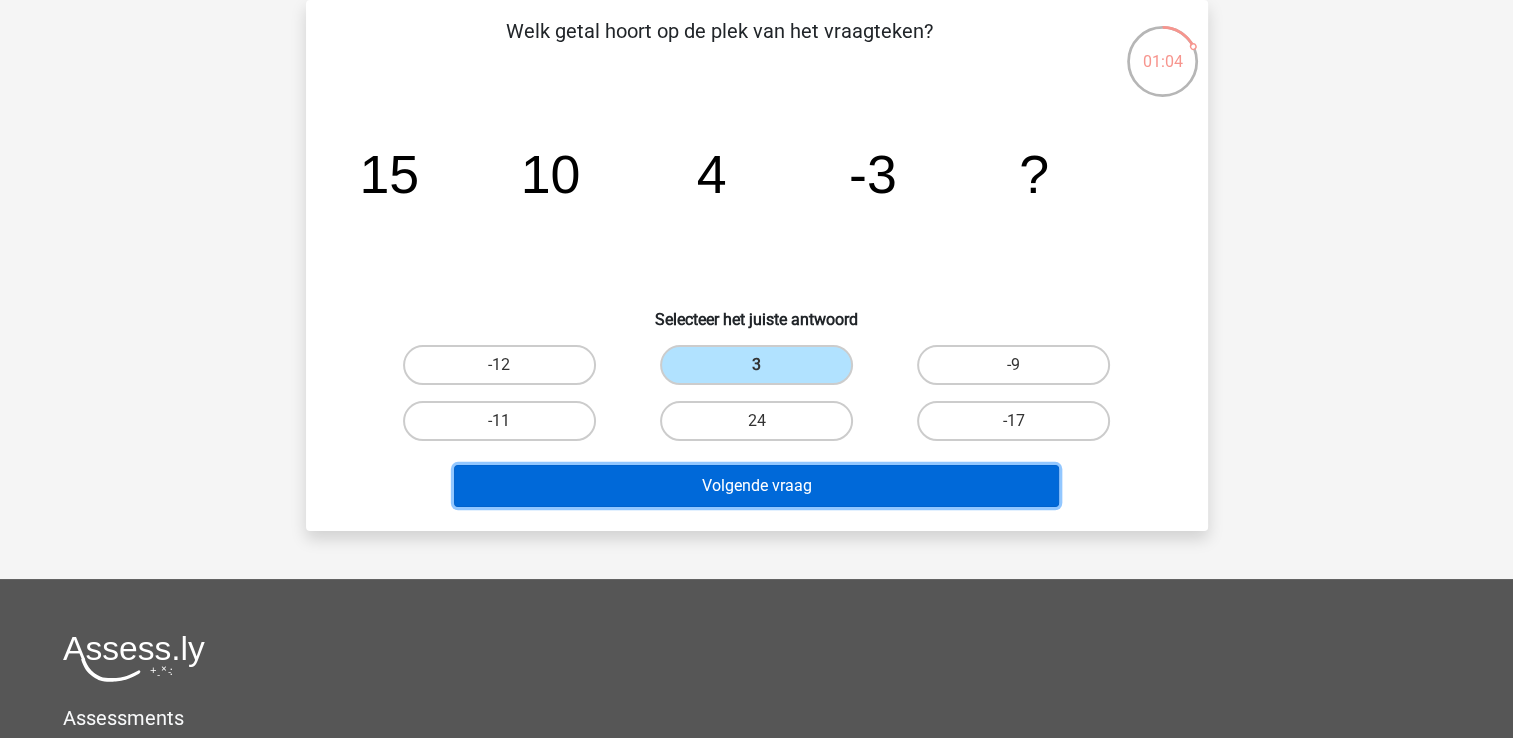 click on "Volgende vraag" at bounding box center (756, 486) 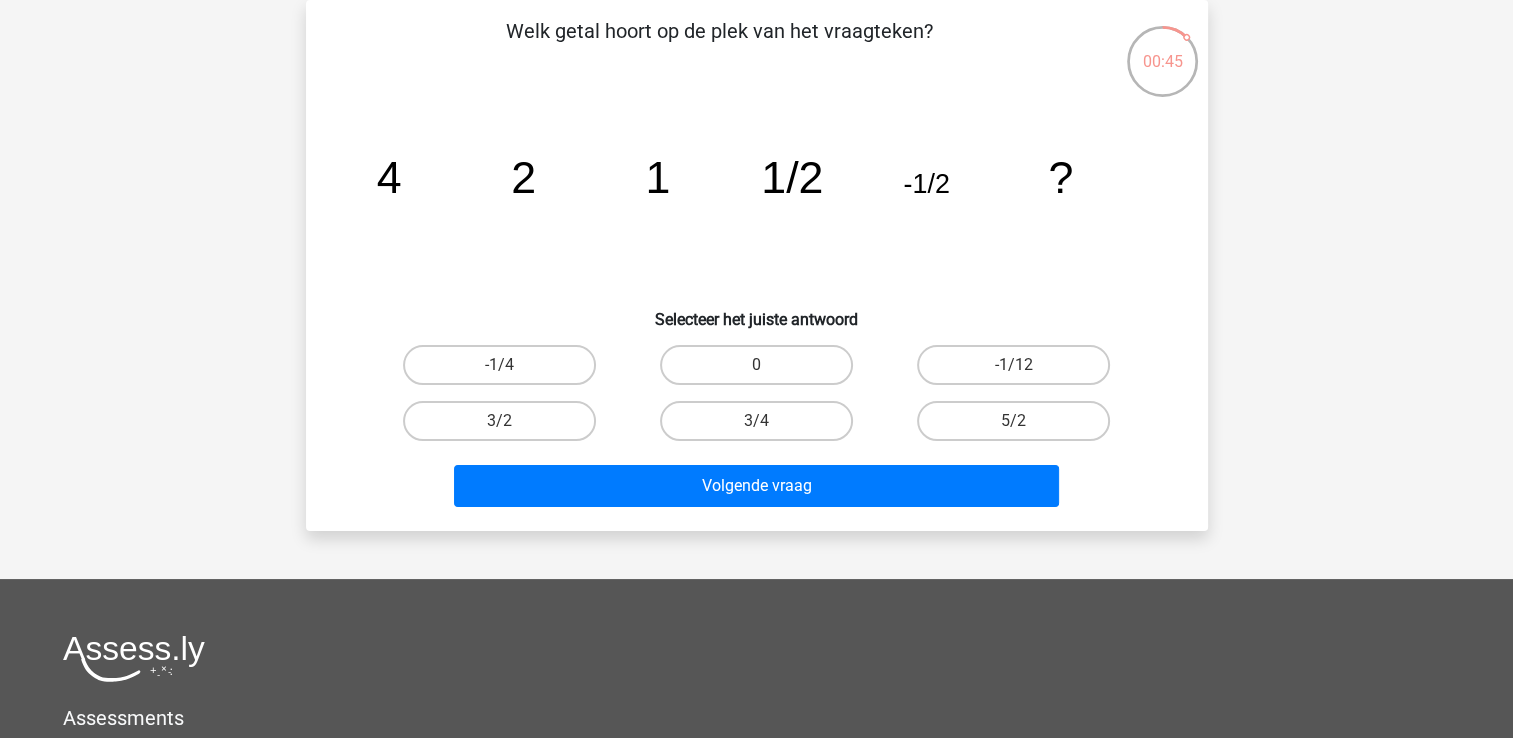 drag, startPoint x: 695, startPoint y: 237, endPoint x: 780, endPoint y: 273, distance: 92.309265 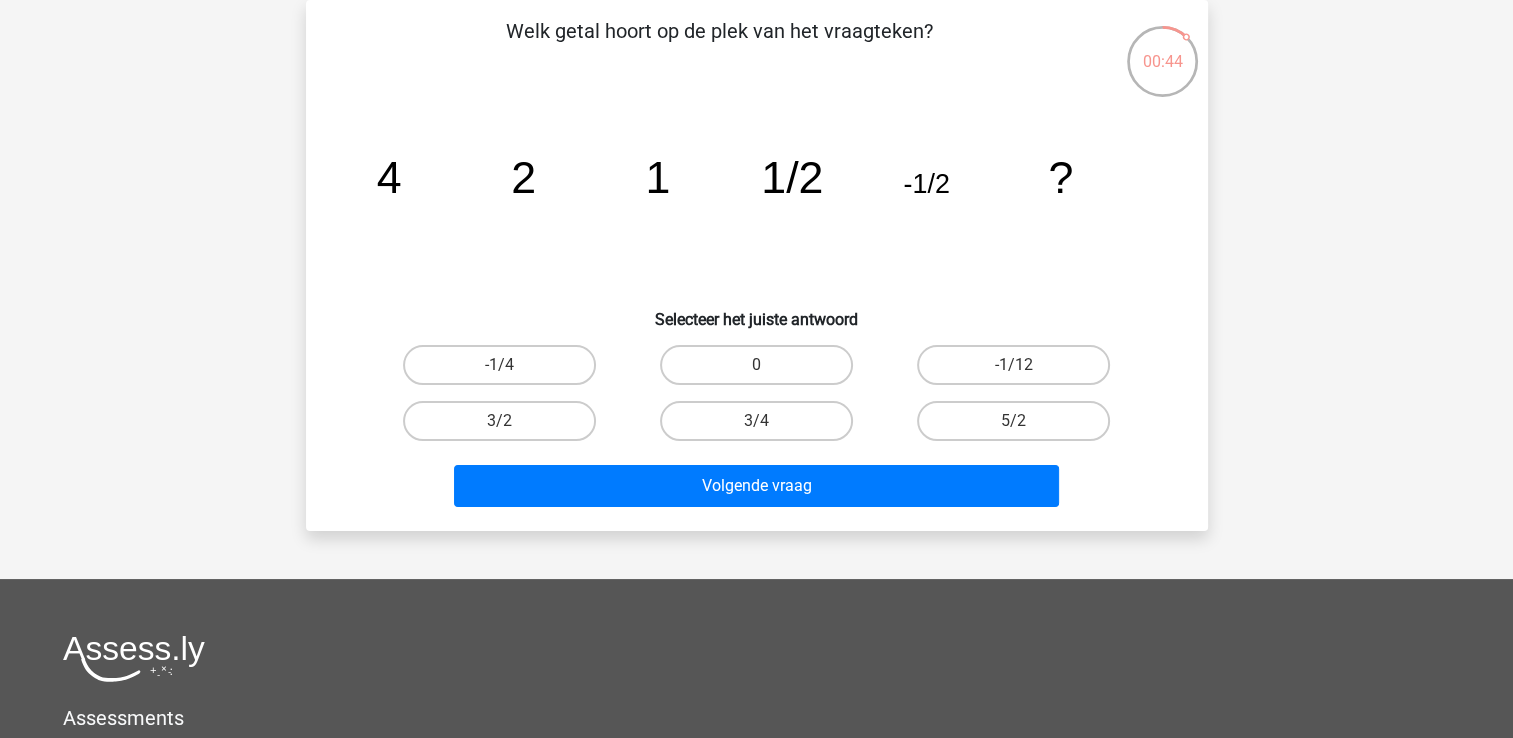 drag, startPoint x: 780, startPoint y: 273, endPoint x: 949, endPoint y: 206, distance: 181.79659 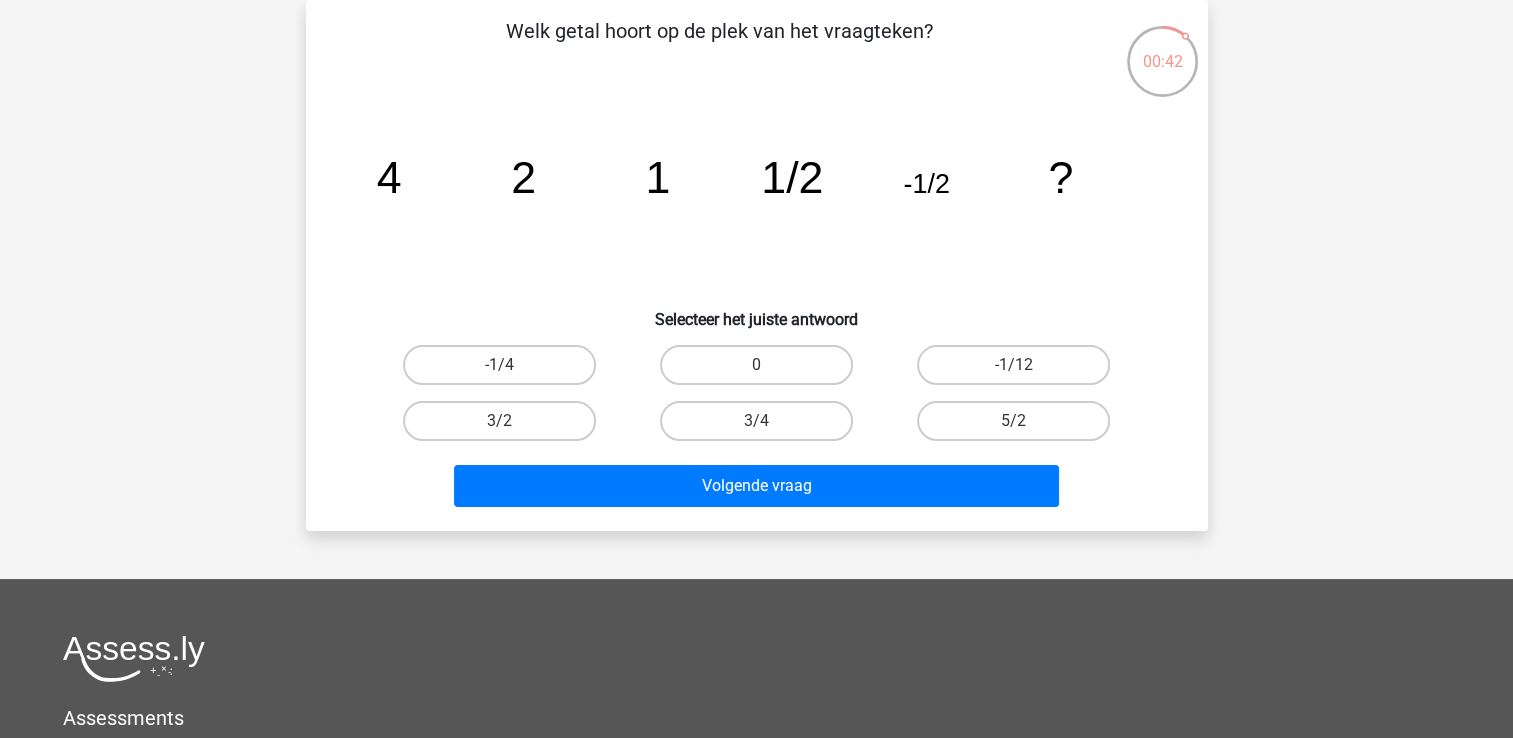 drag, startPoint x: 912, startPoint y: 255, endPoint x: 743, endPoint y: 278, distance: 170.5579 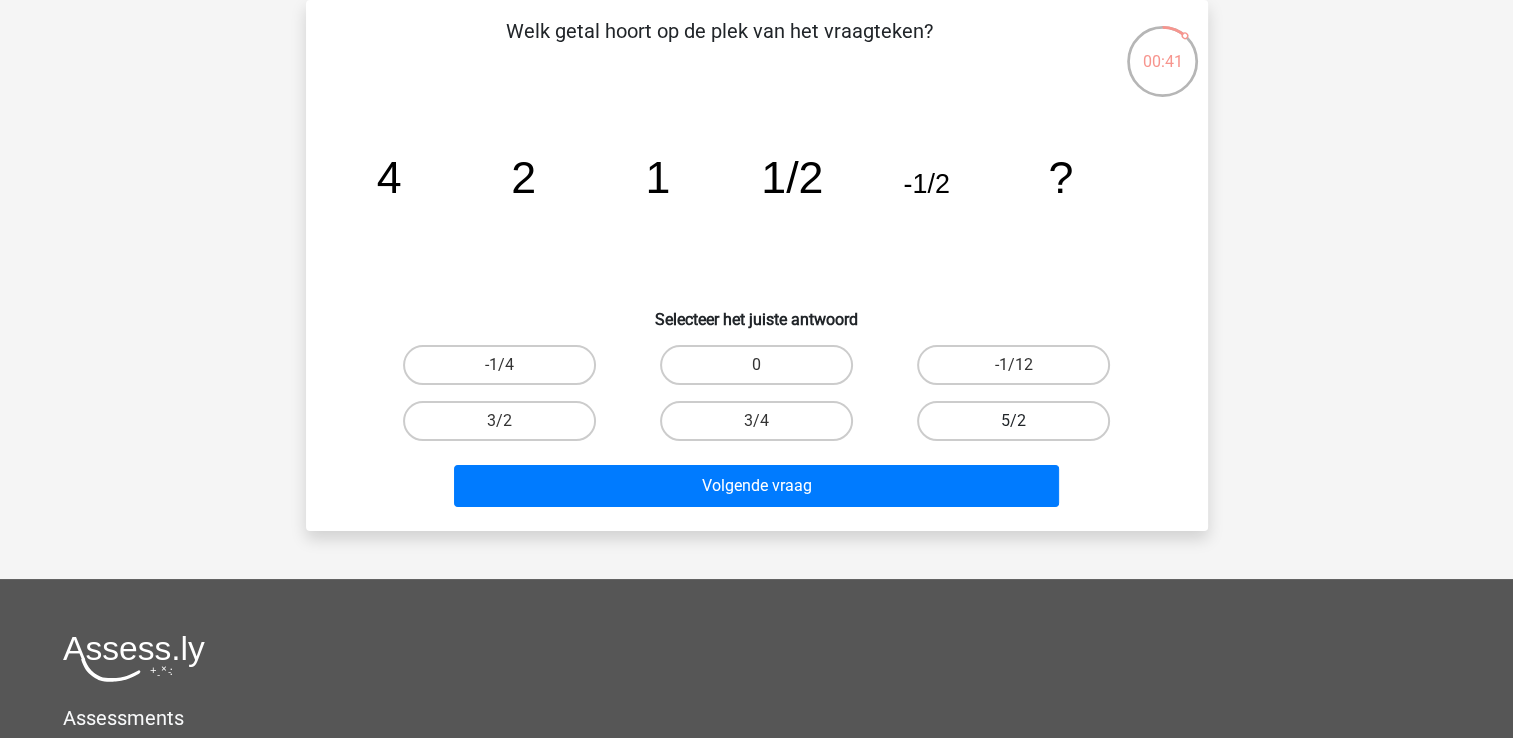 click on "5/2" at bounding box center [1013, 421] 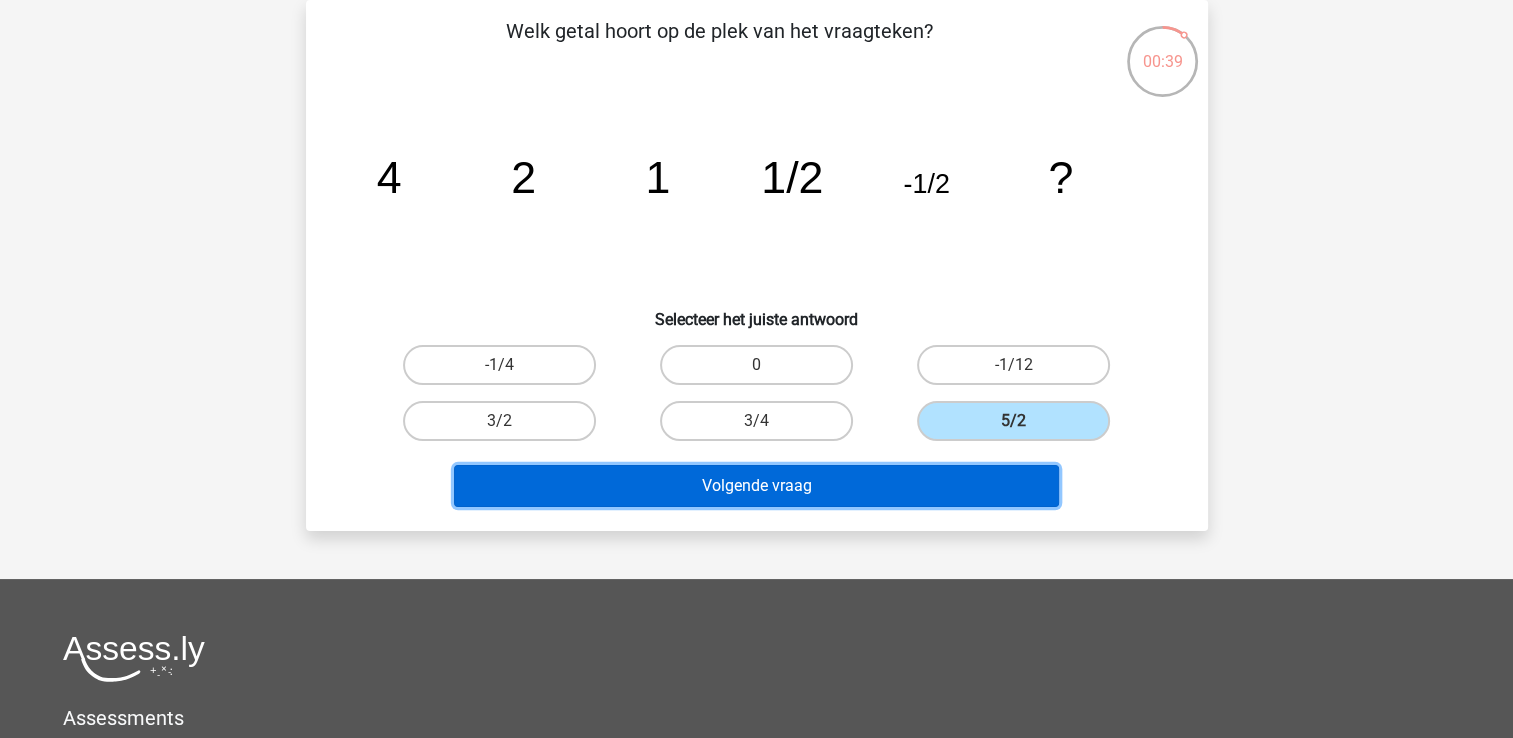drag, startPoint x: 937, startPoint y: 435, endPoint x: 852, endPoint y: 494, distance: 103.4698 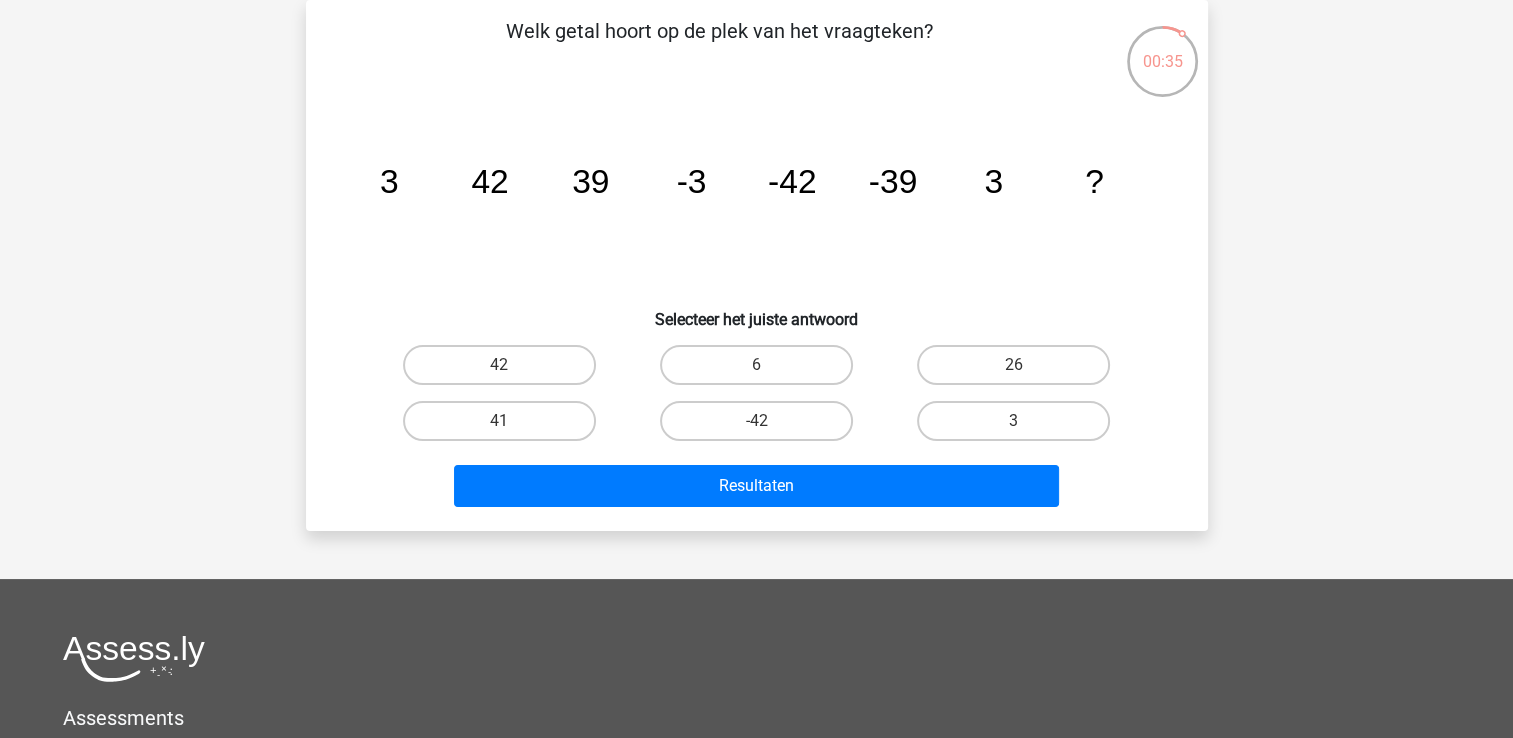 drag, startPoint x: 810, startPoint y: 334, endPoint x: 517, endPoint y: 247, distance: 305.6436 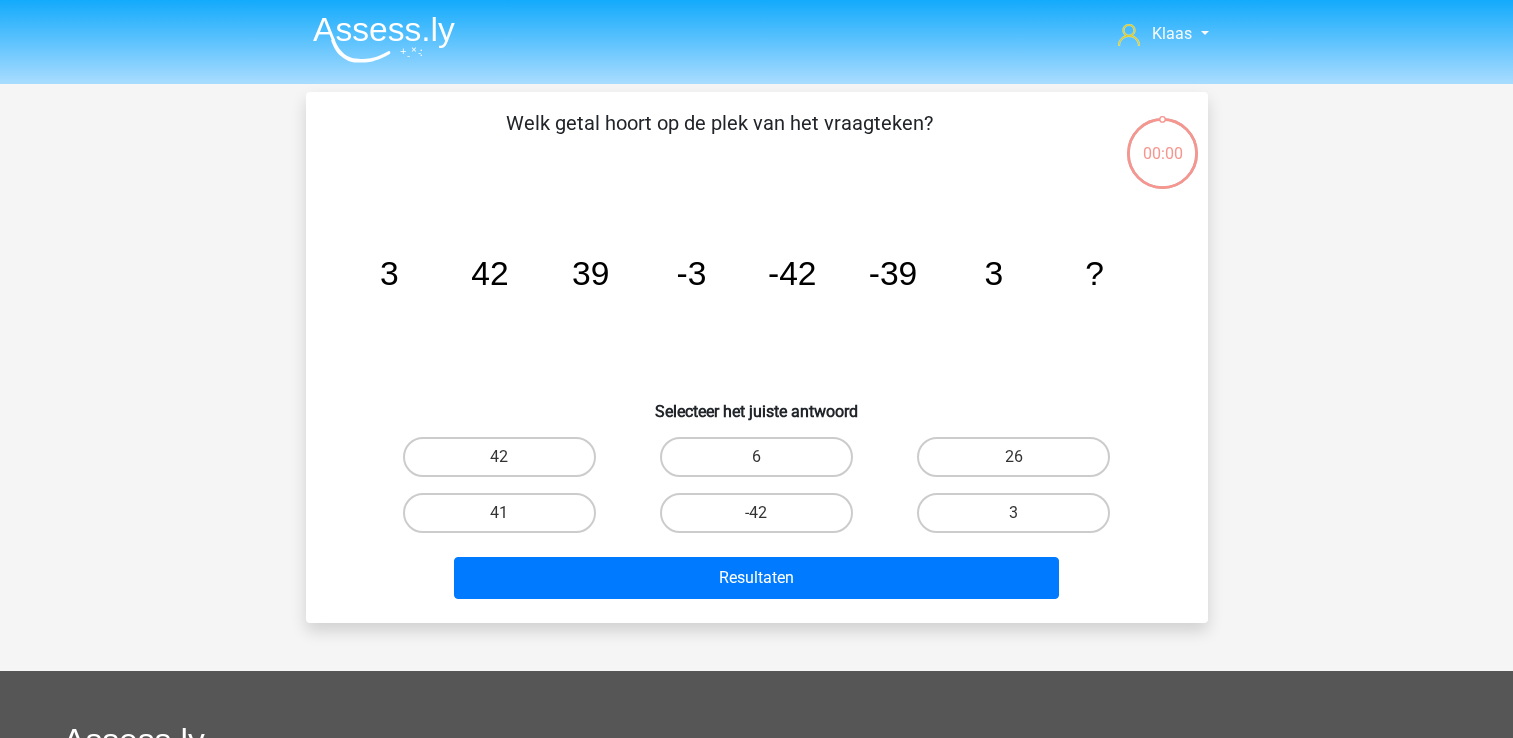 scroll, scrollTop: 92, scrollLeft: 0, axis: vertical 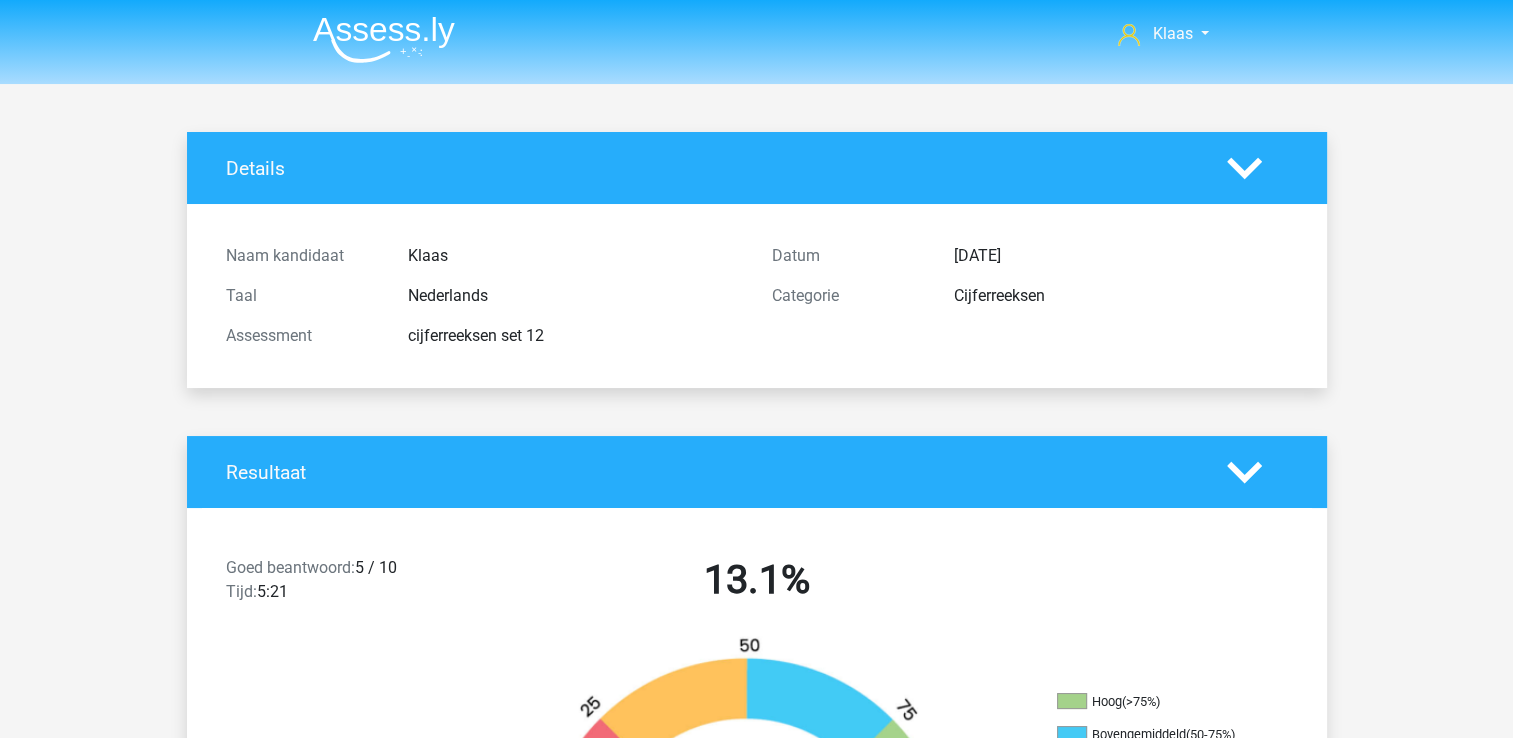 drag, startPoint x: 0, startPoint y: 0, endPoint x: 967, endPoint y: 531, distance: 1103.2 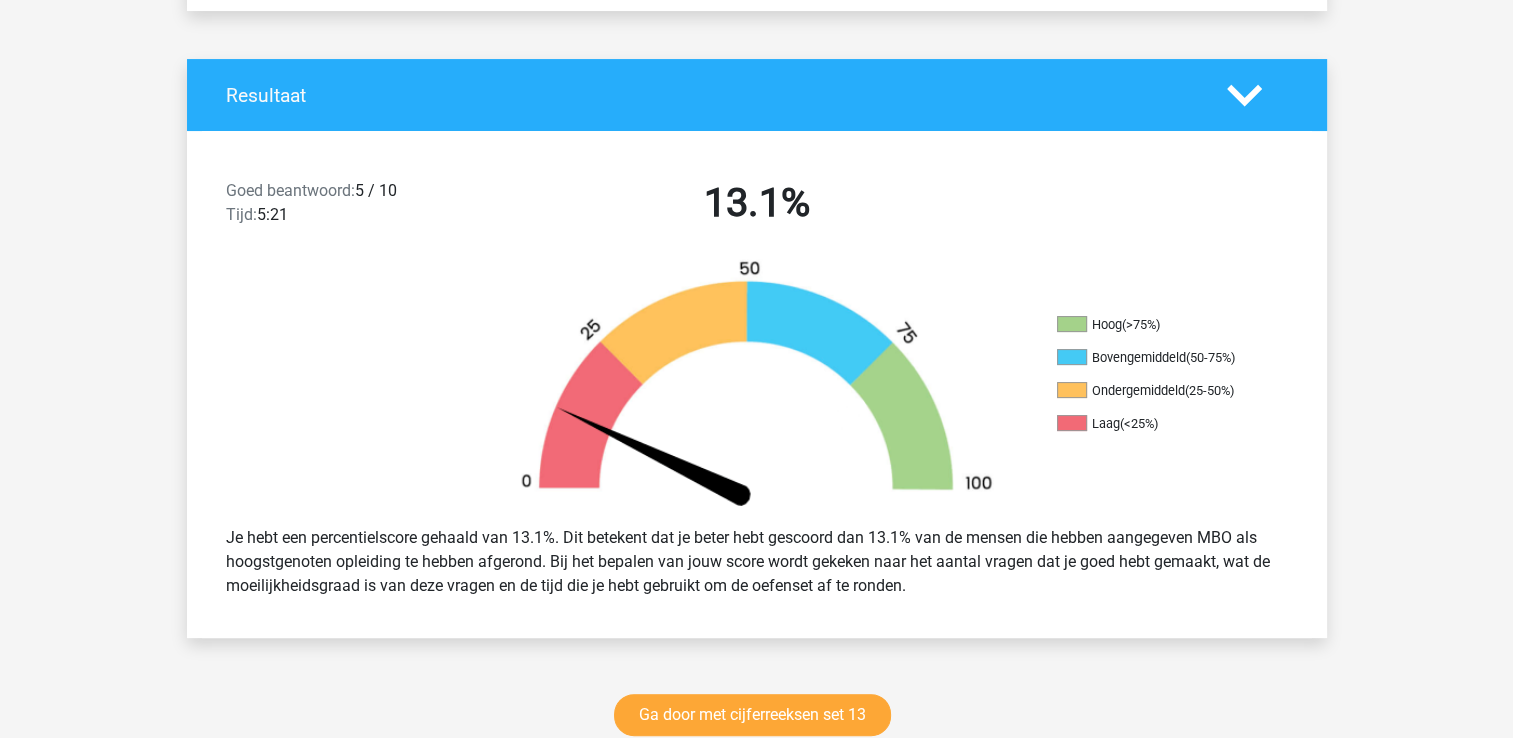 scroll, scrollTop: 500, scrollLeft: 0, axis: vertical 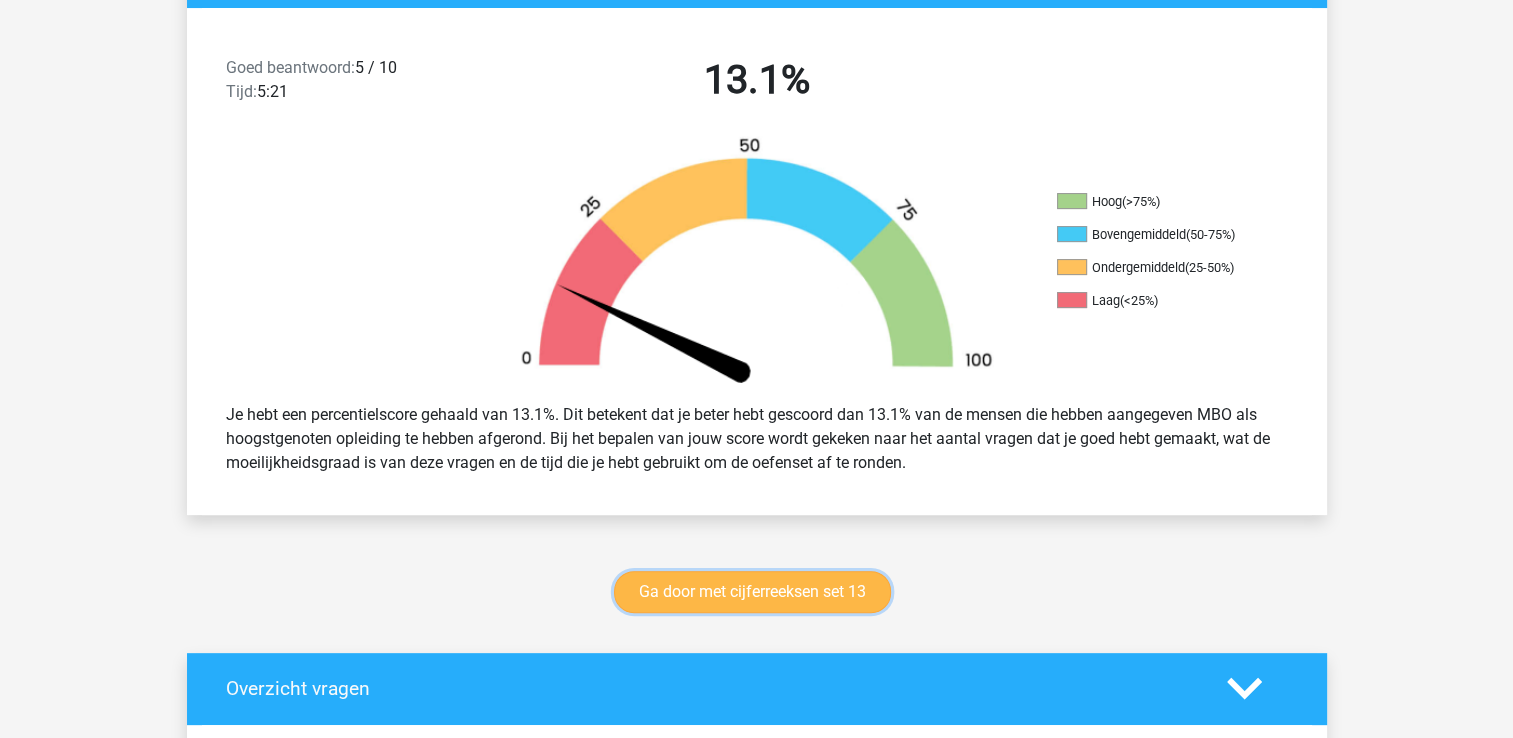 click on "Ga door met cijferreeksen set 13" at bounding box center [752, 592] 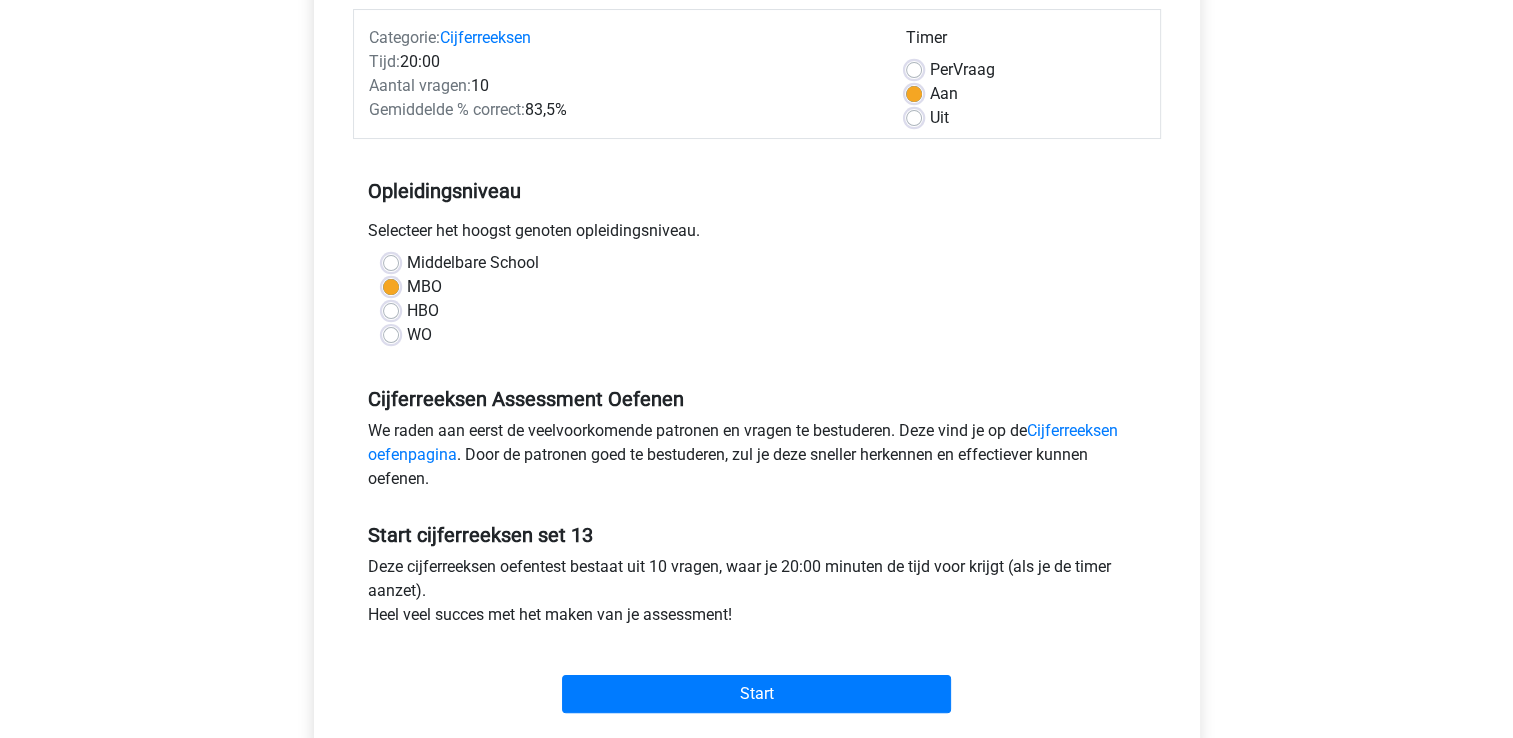 scroll, scrollTop: 300, scrollLeft: 0, axis: vertical 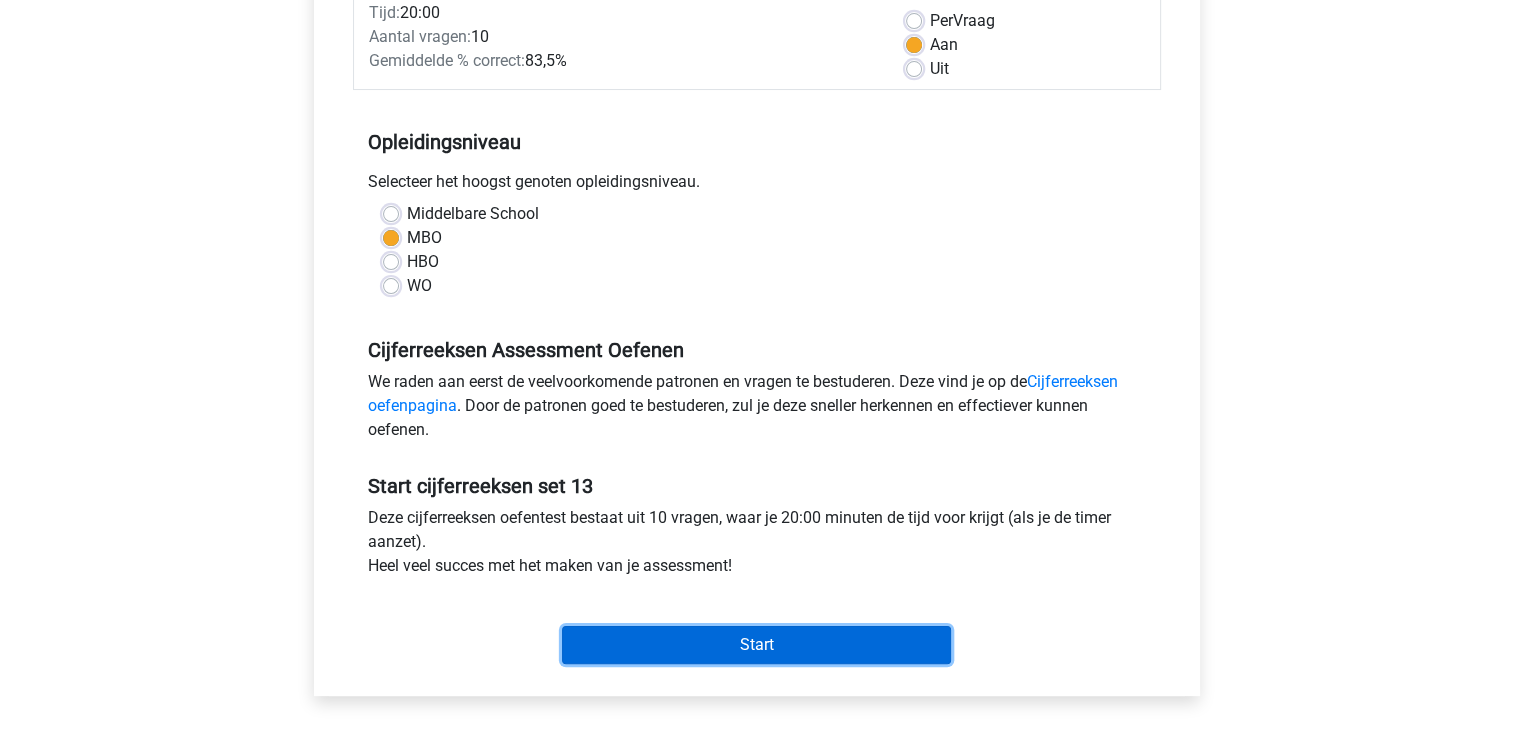click on "Start" at bounding box center [756, 645] 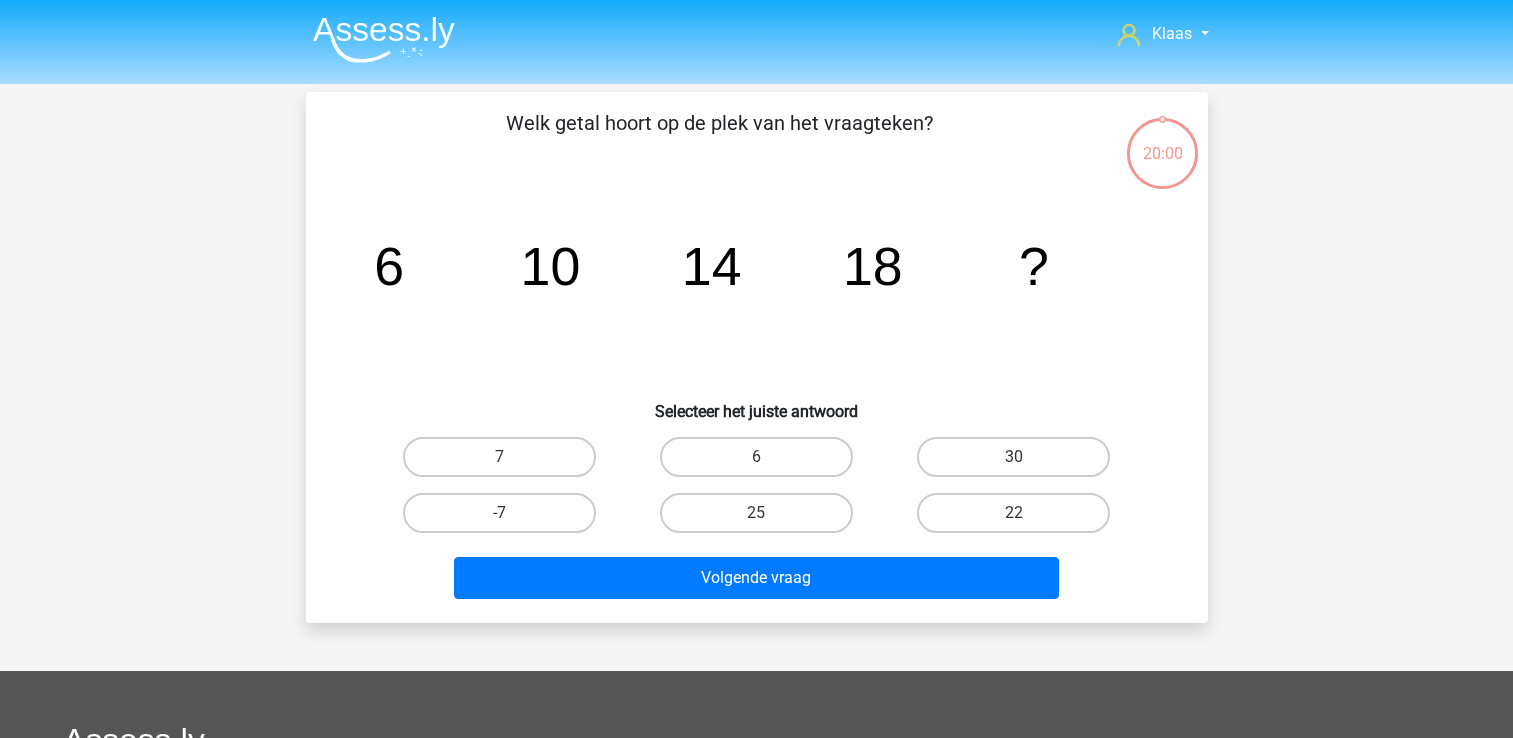 scroll, scrollTop: 0, scrollLeft: 0, axis: both 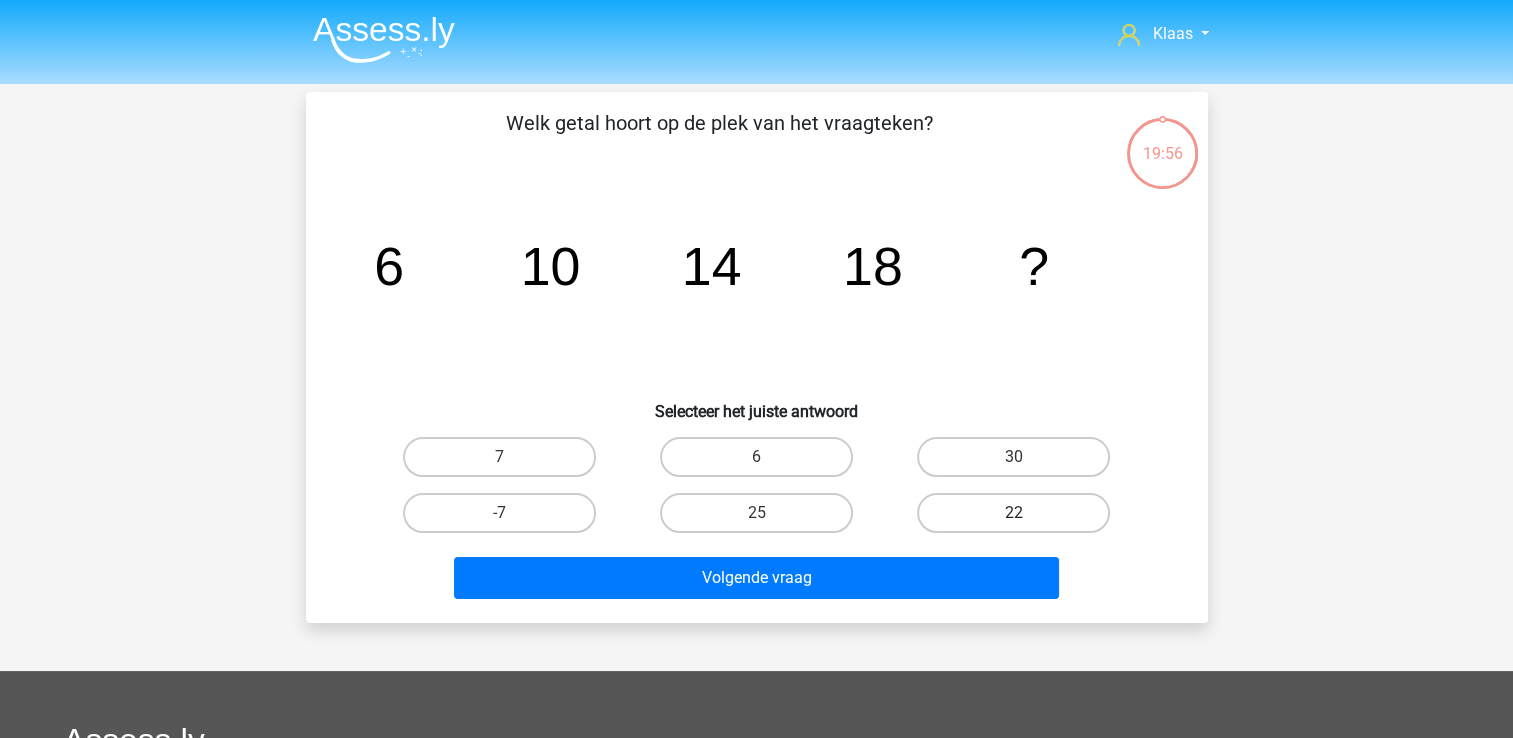 click on "22" at bounding box center [1013, 513] 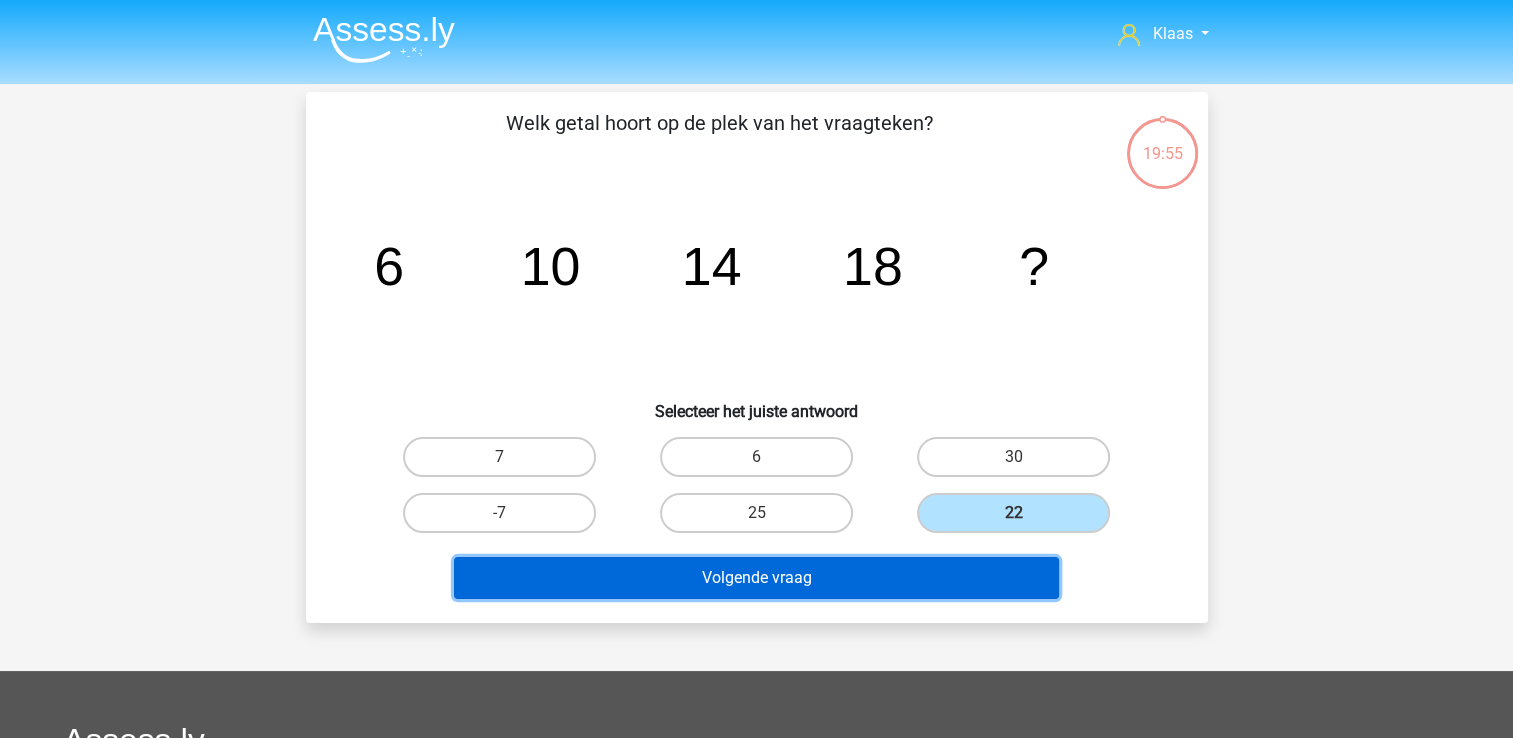 click on "Volgende vraag" at bounding box center [756, 578] 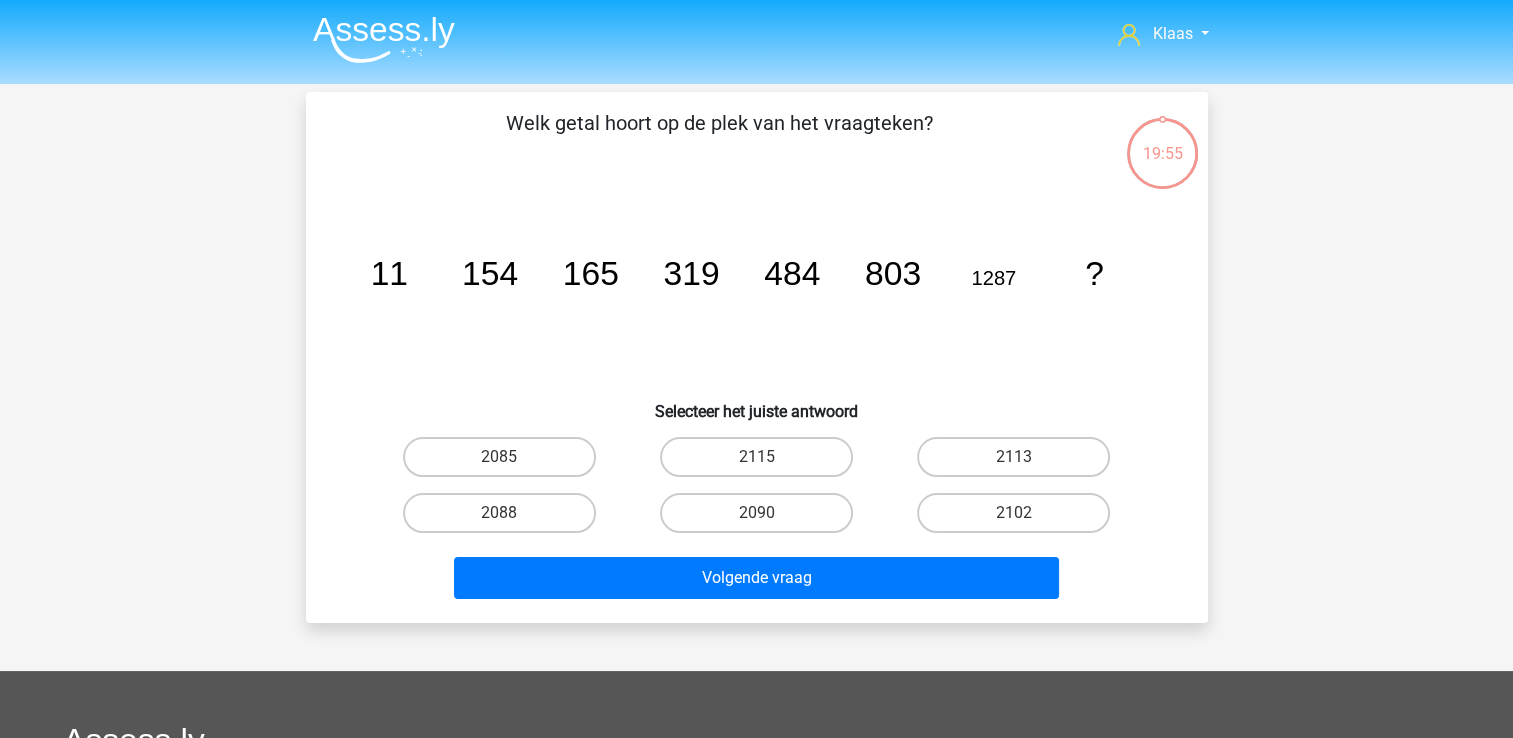 scroll, scrollTop: 92, scrollLeft: 0, axis: vertical 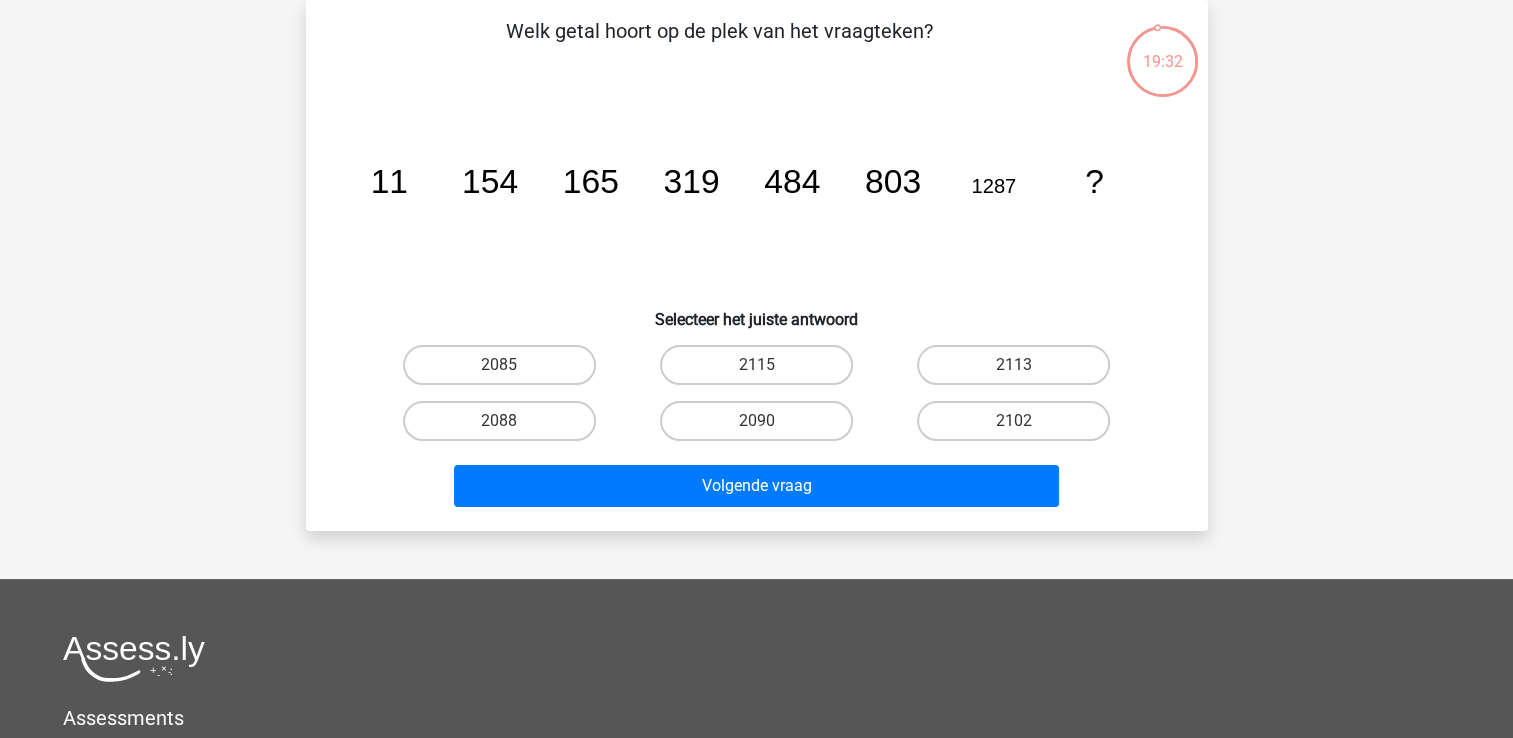 drag, startPoint x: 908, startPoint y: 185, endPoint x: 991, endPoint y: 240, distance: 99.56907 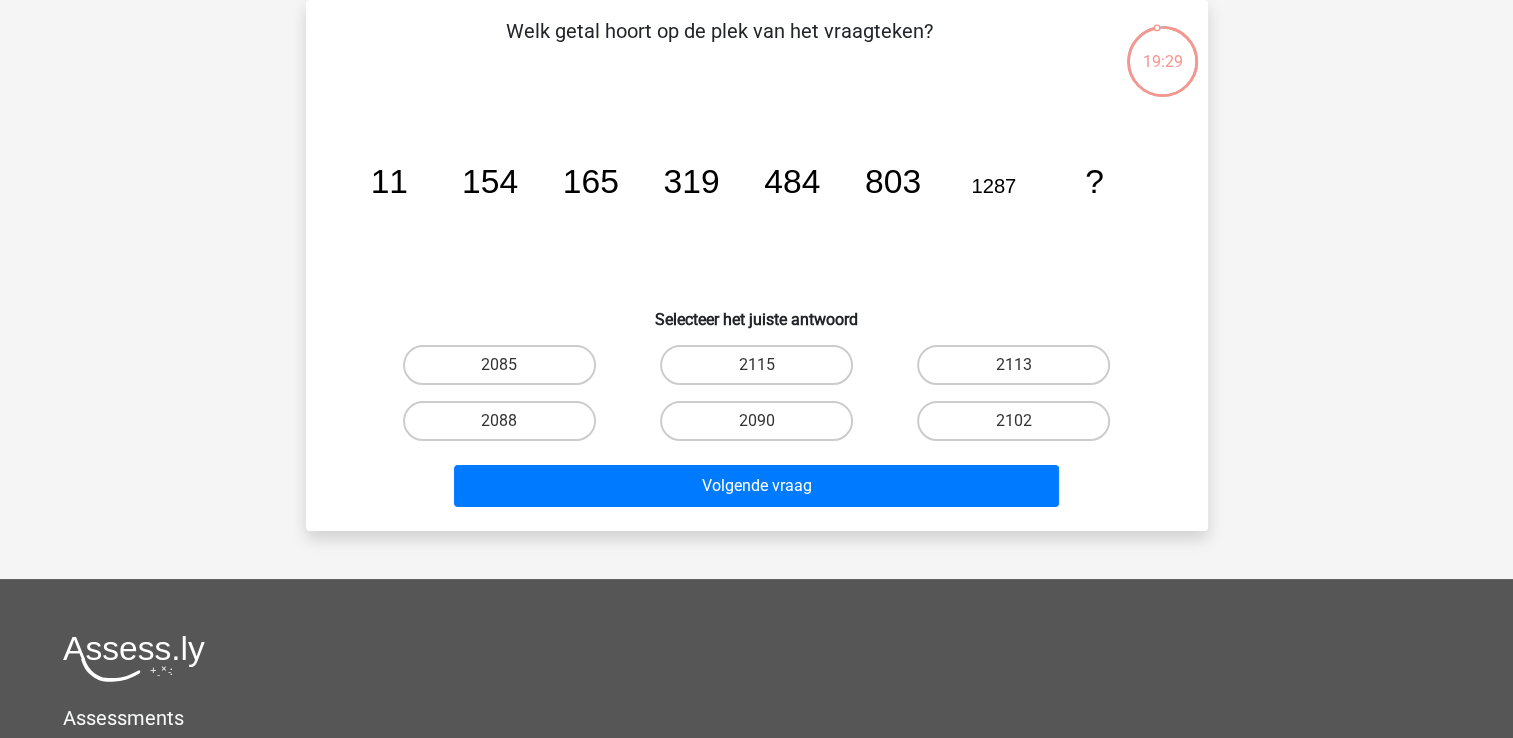 drag, startPoint x: 991, startPoint y: 240, endPoint x: 890, endPoint y: 290, distance: 112.698715 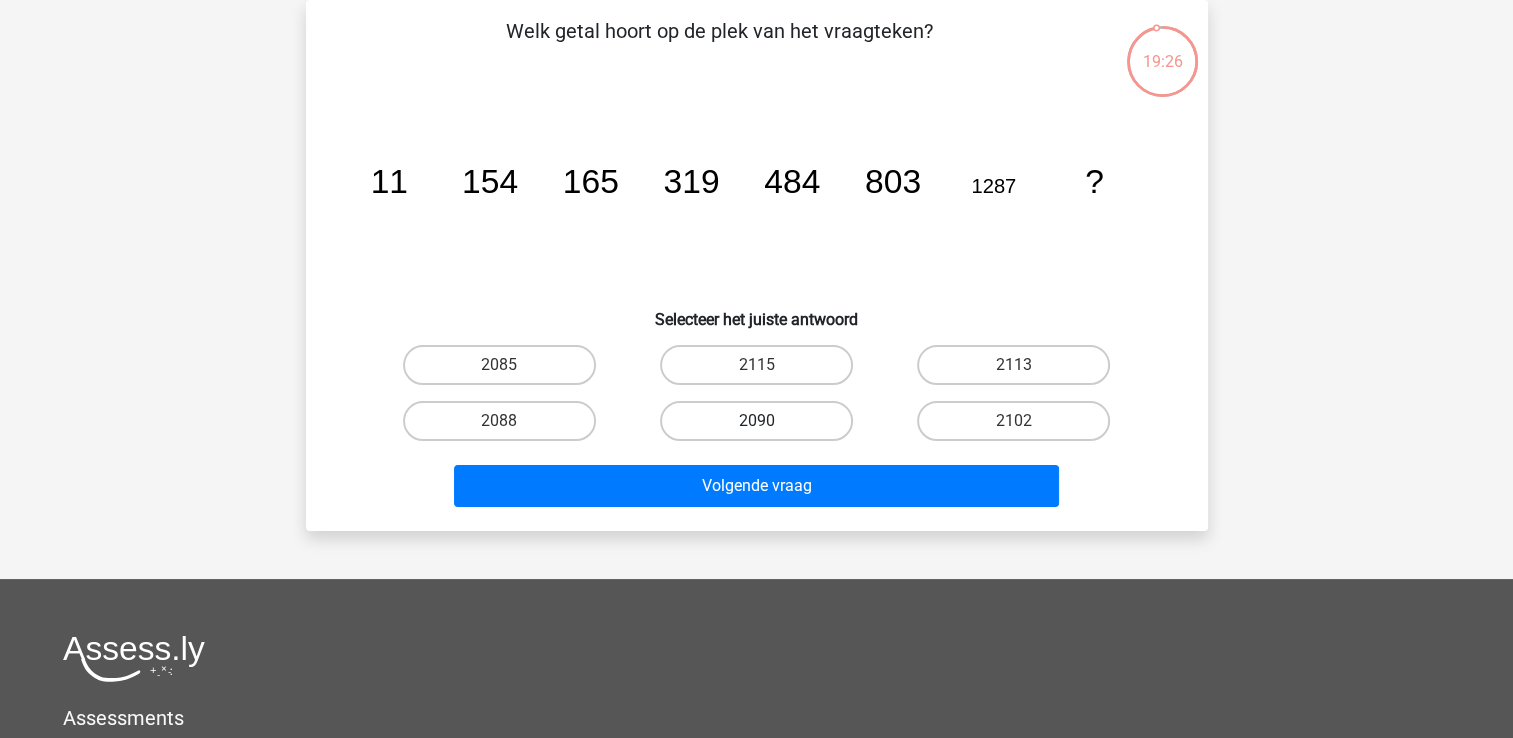 click on "2090" at bounding box center (756, 421) 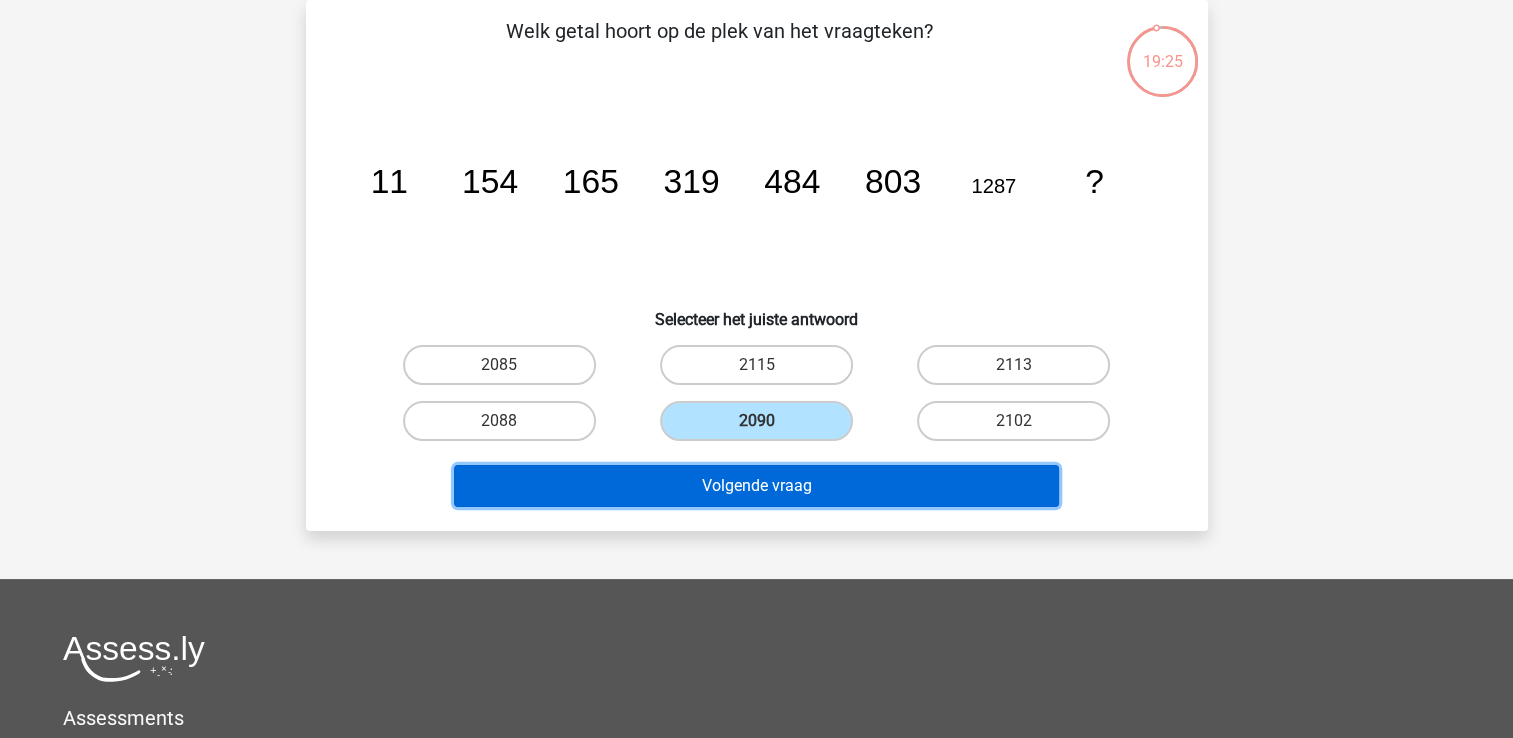 click on "Volgende vraag" at bounding box center (756, 486) 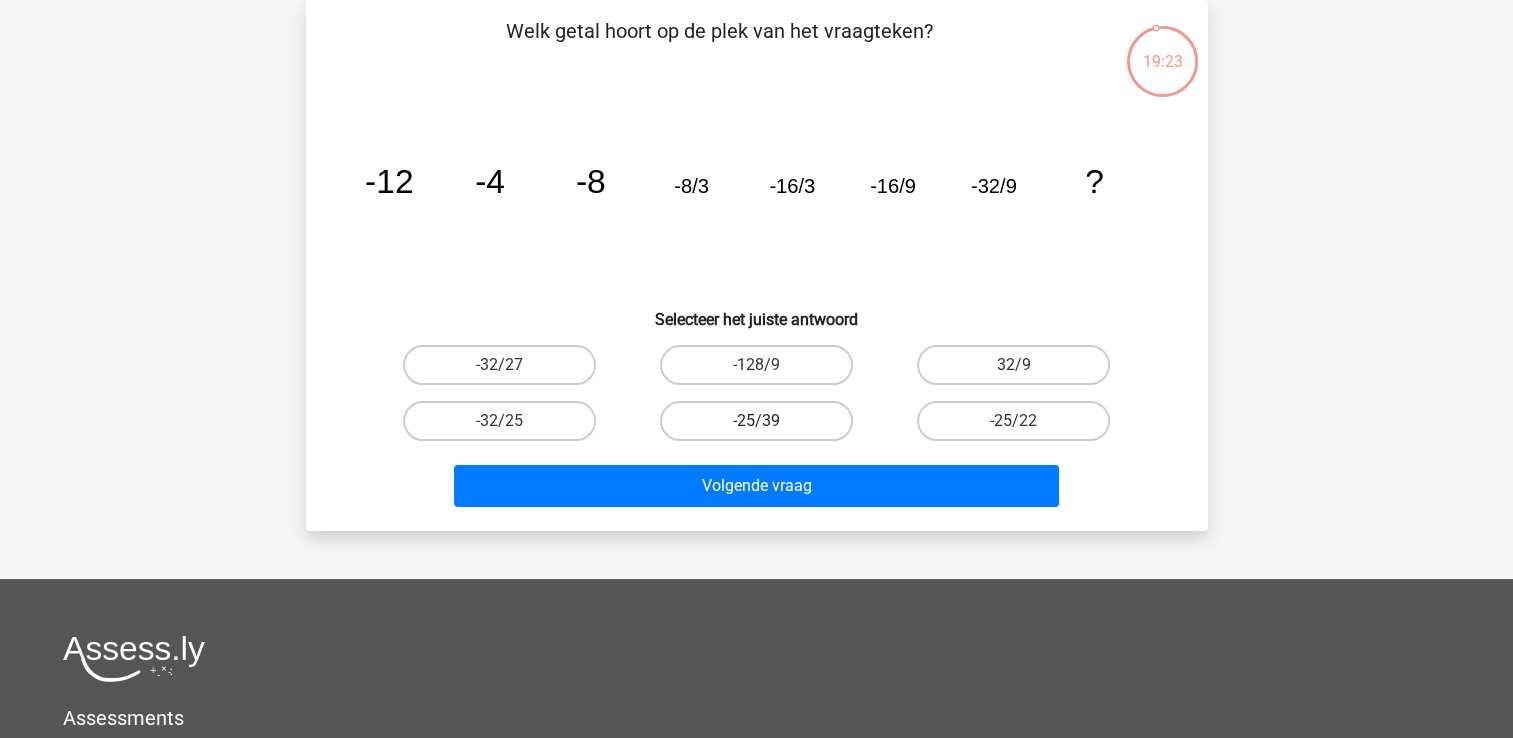 click on "-25/39" at bounding box center [756, 421] 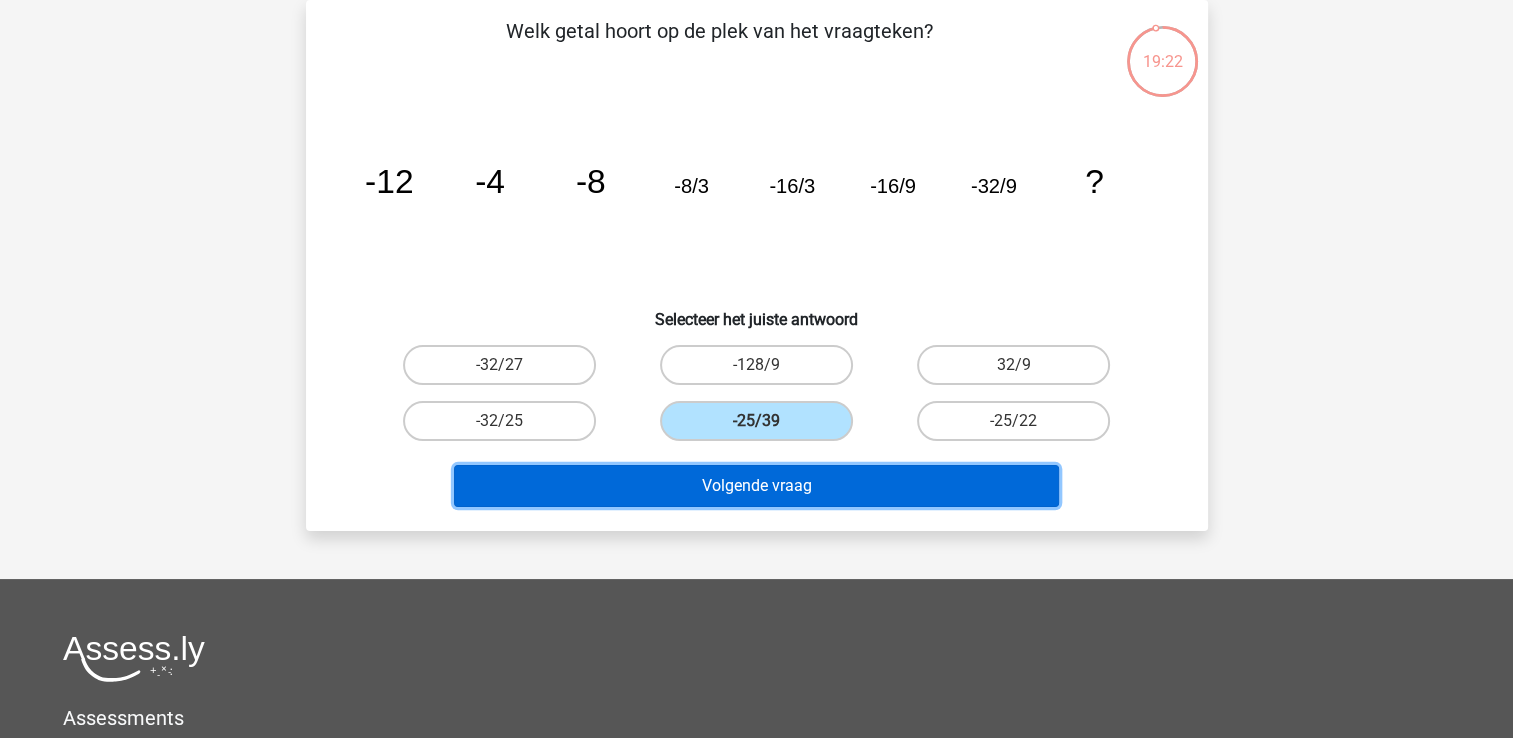 click on "Volgende vraag" at bounding box center (756, 486) 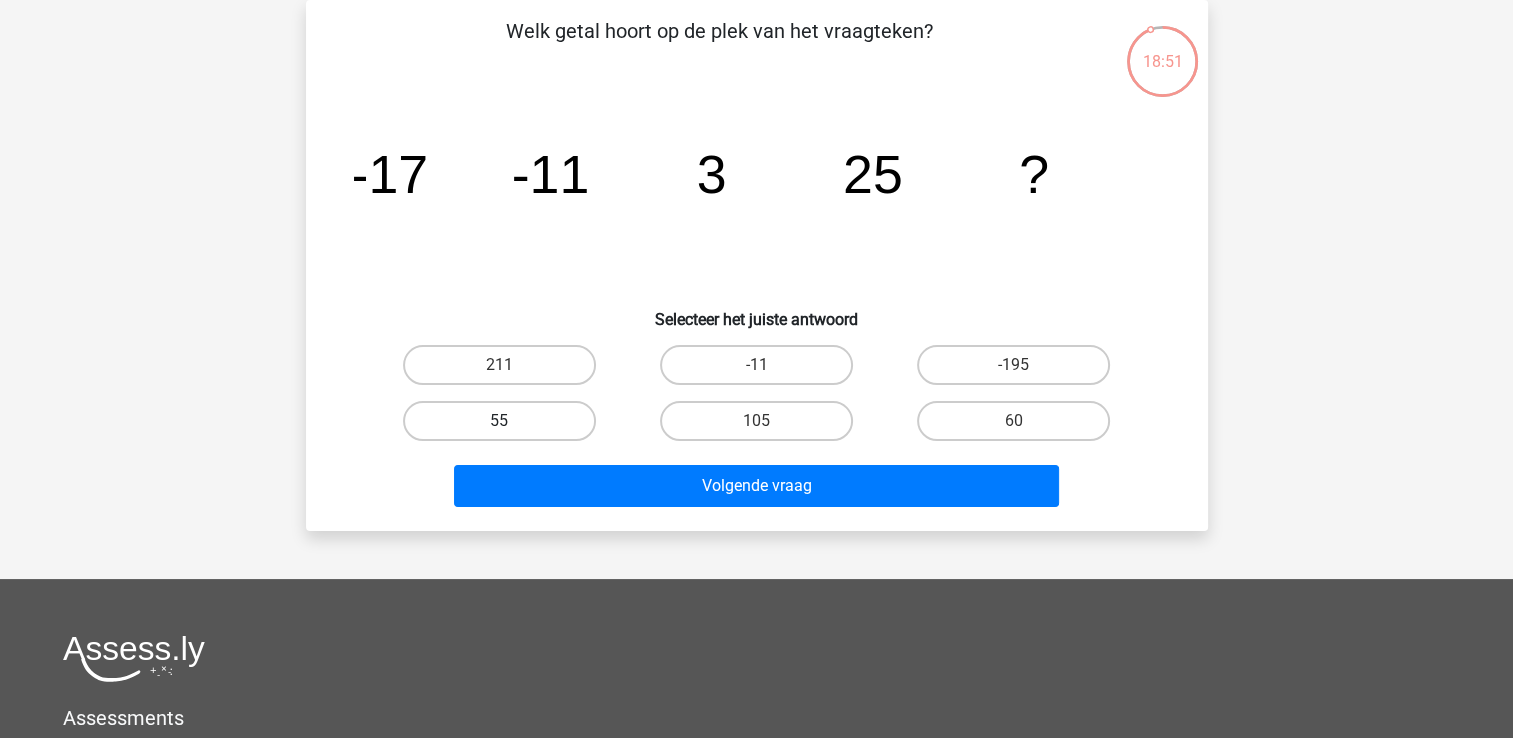 click on "55" at bounding box center [499, 421] 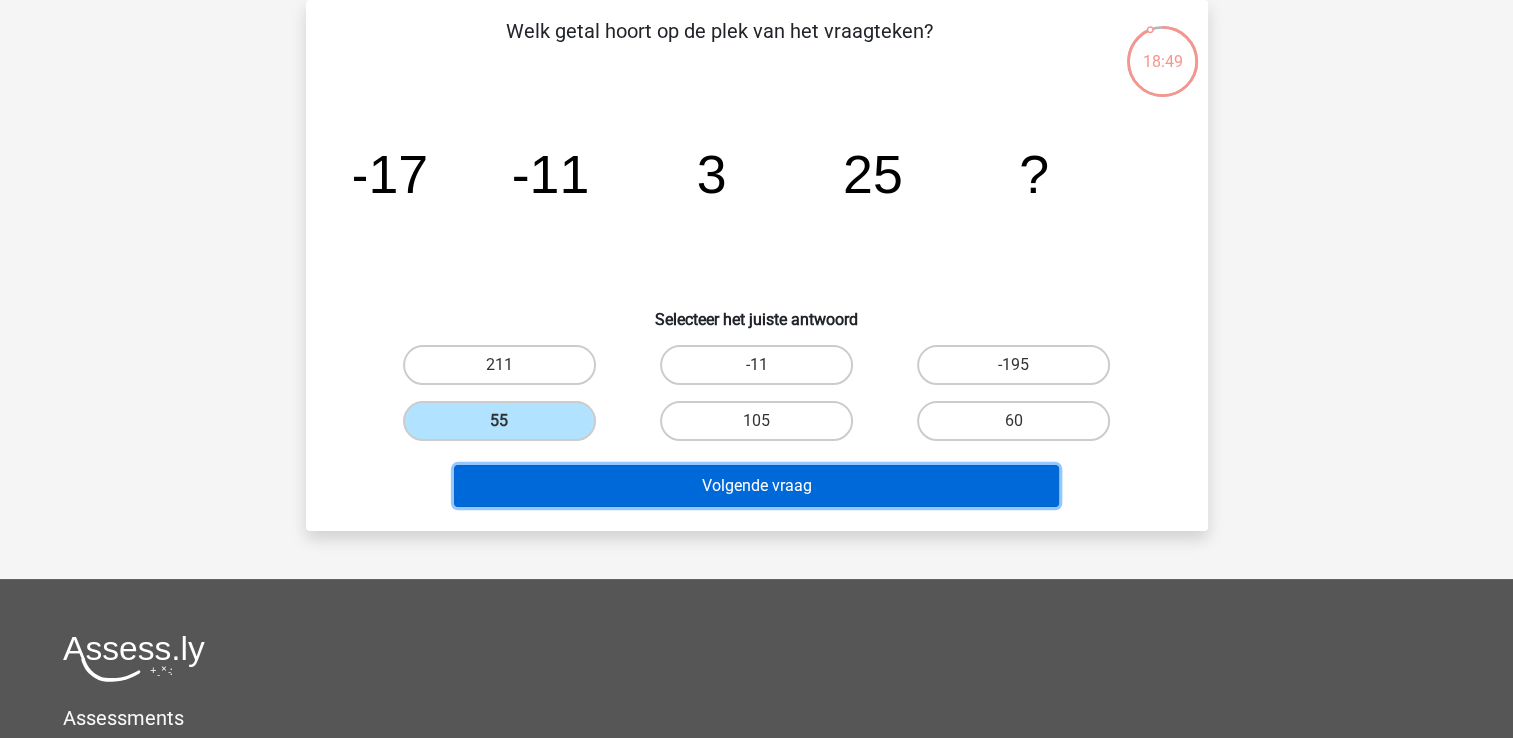 click on "Volgende vraag" at bounding box center [756, 486] 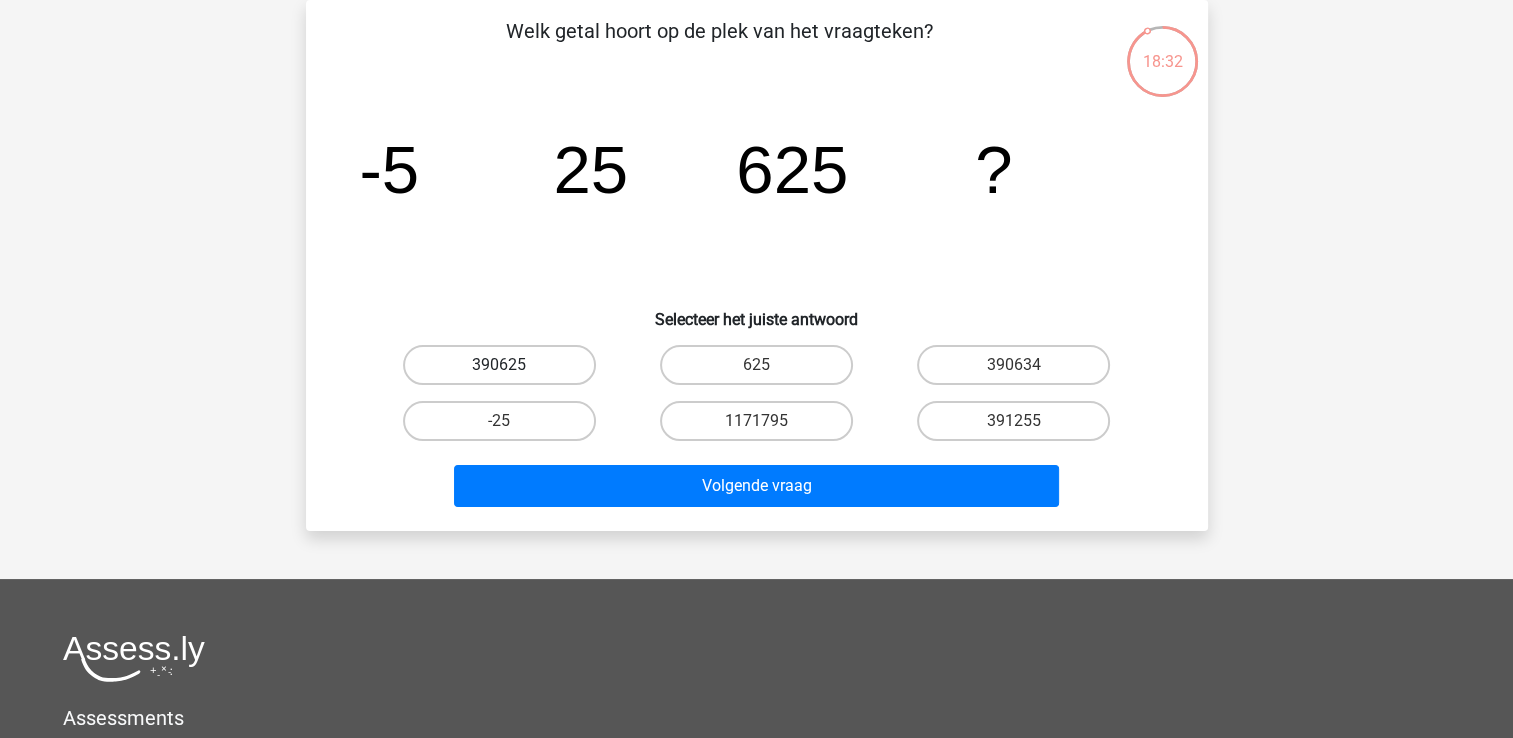 click on "390625" at bounding box center [499, 365] 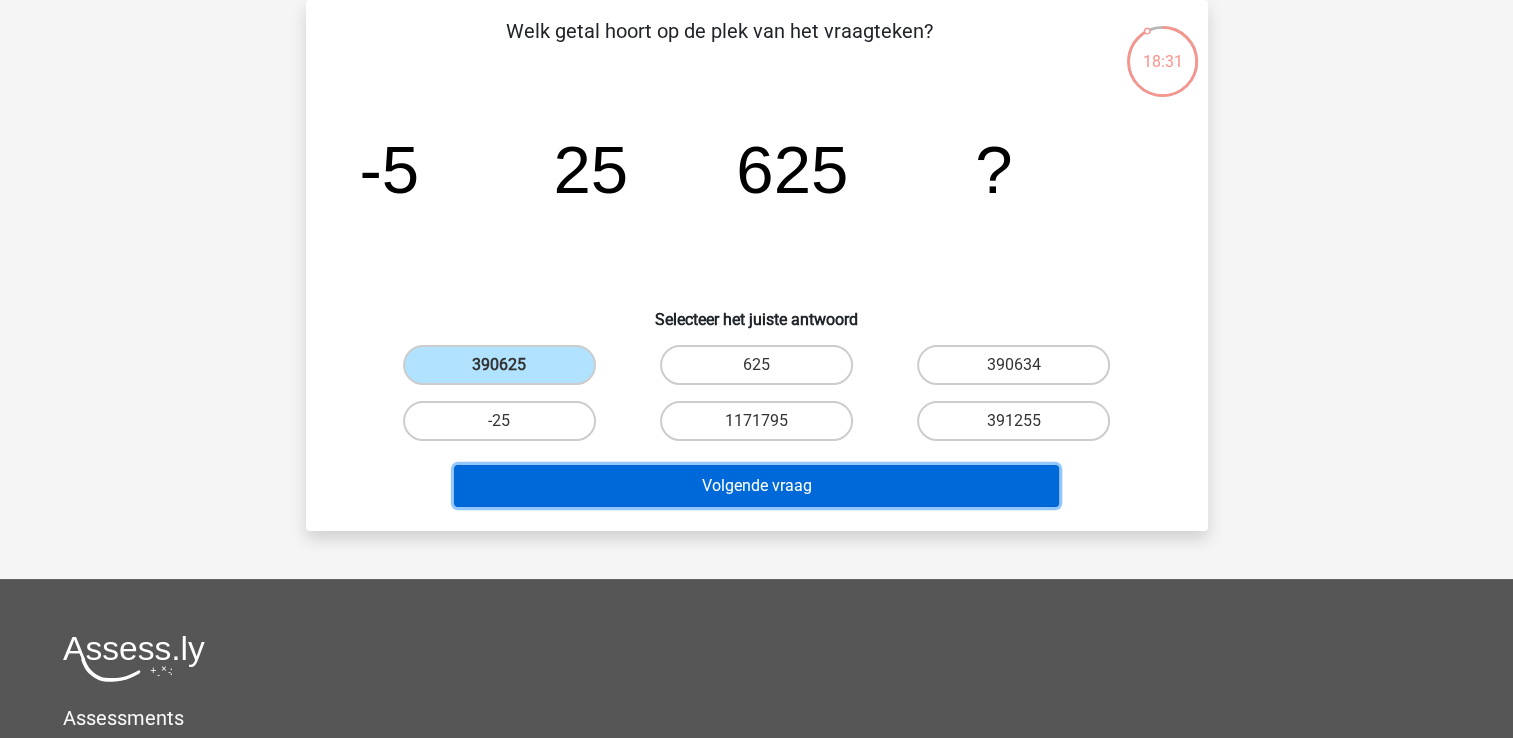 click on "Volgende vraag" at bounding box center [756, 486] 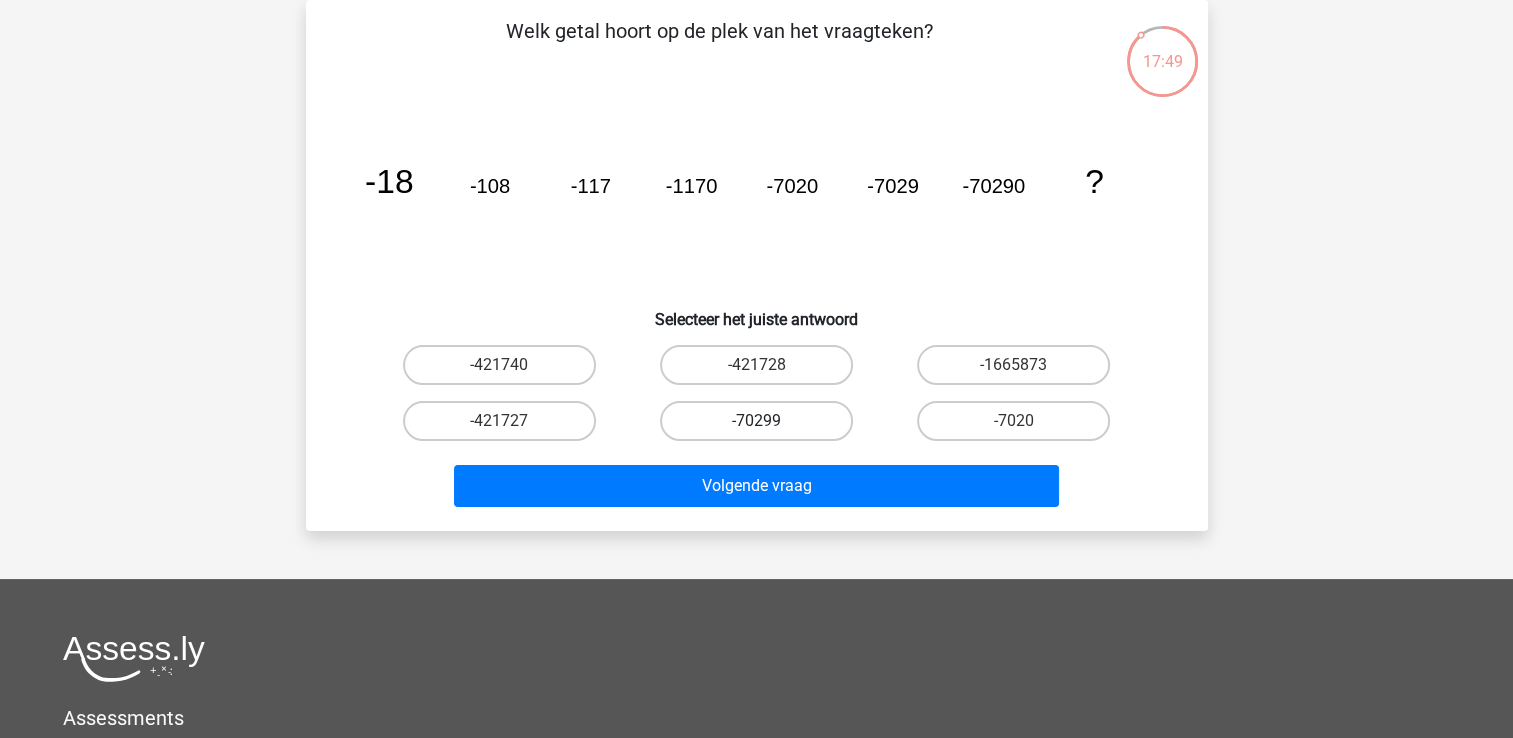 click on "-70299" at bounding box center (756, 421) 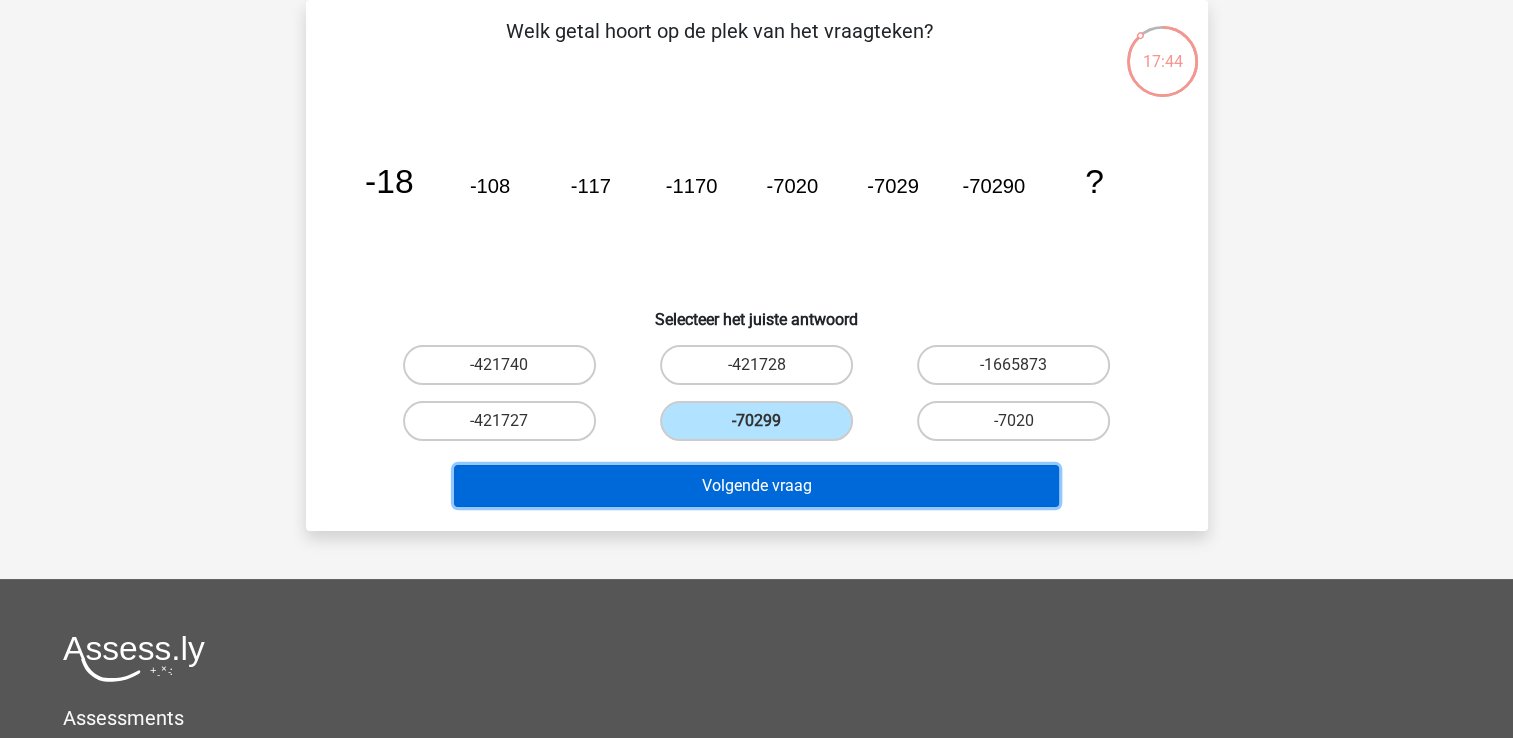 click on "Volgende vraag" at bounding box center [756, 486] 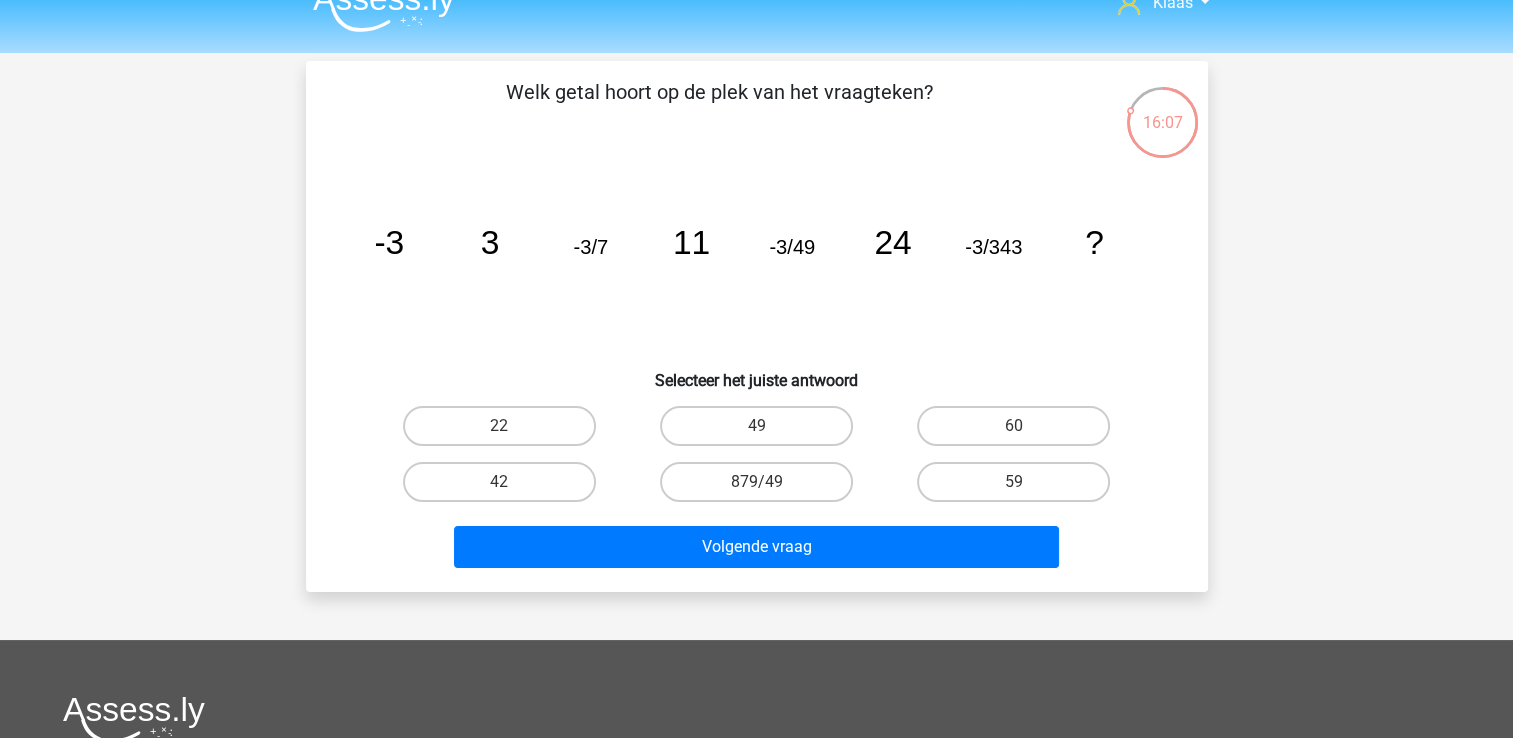 scroll, scrollTop: 0, scrollLeft: 0, axis: both 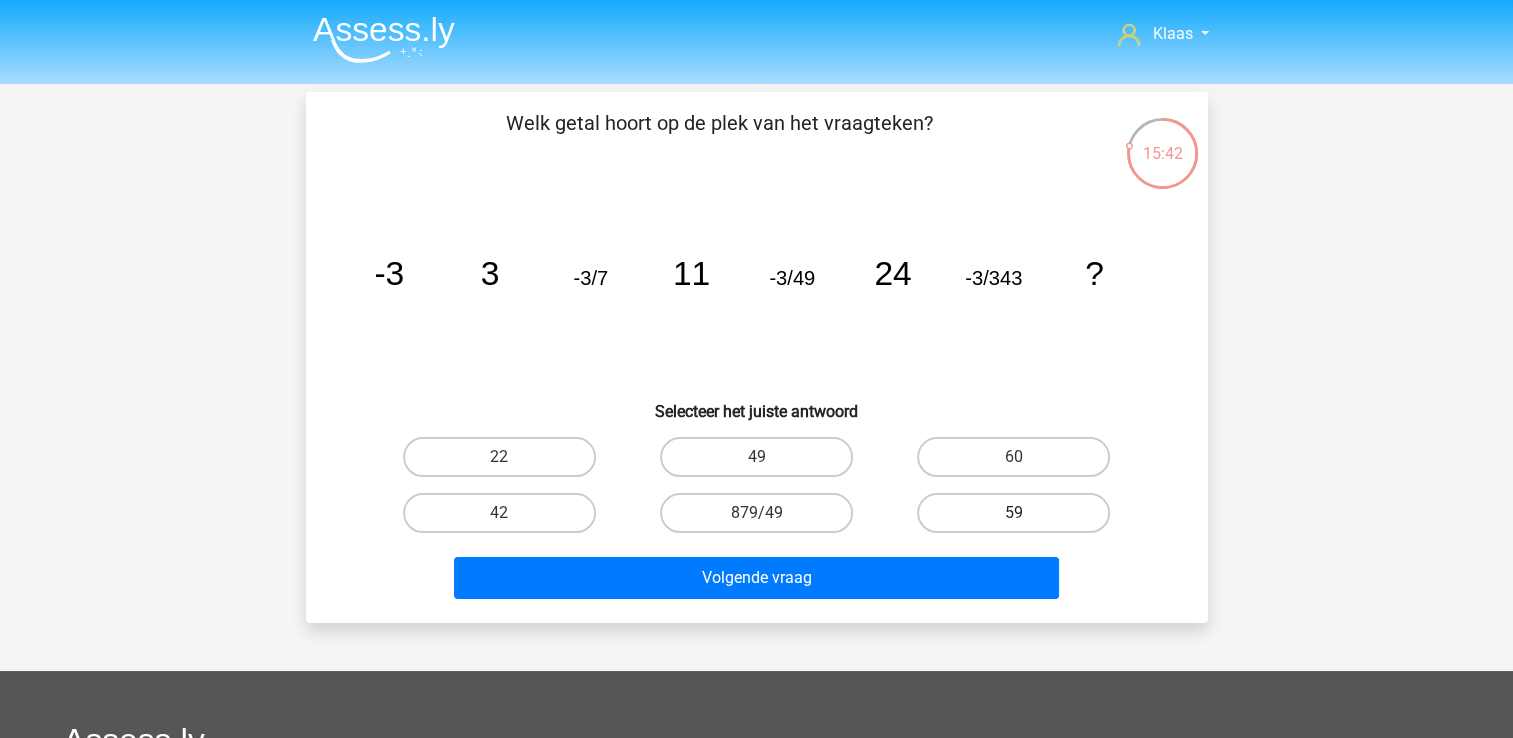 click on "59" at bounding box center [1013, 513] 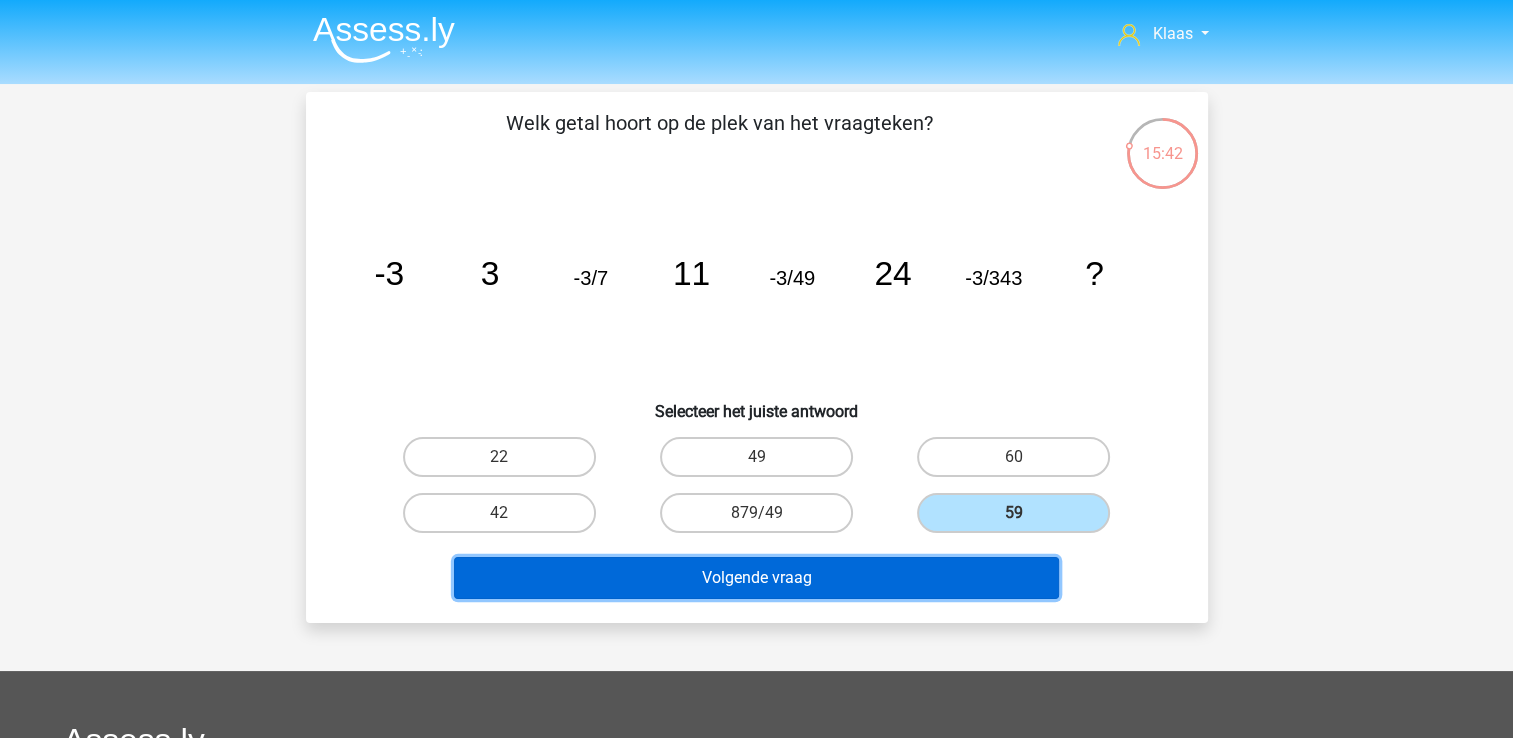 click on "Volgende vraag" at bounding box center (756, 578) 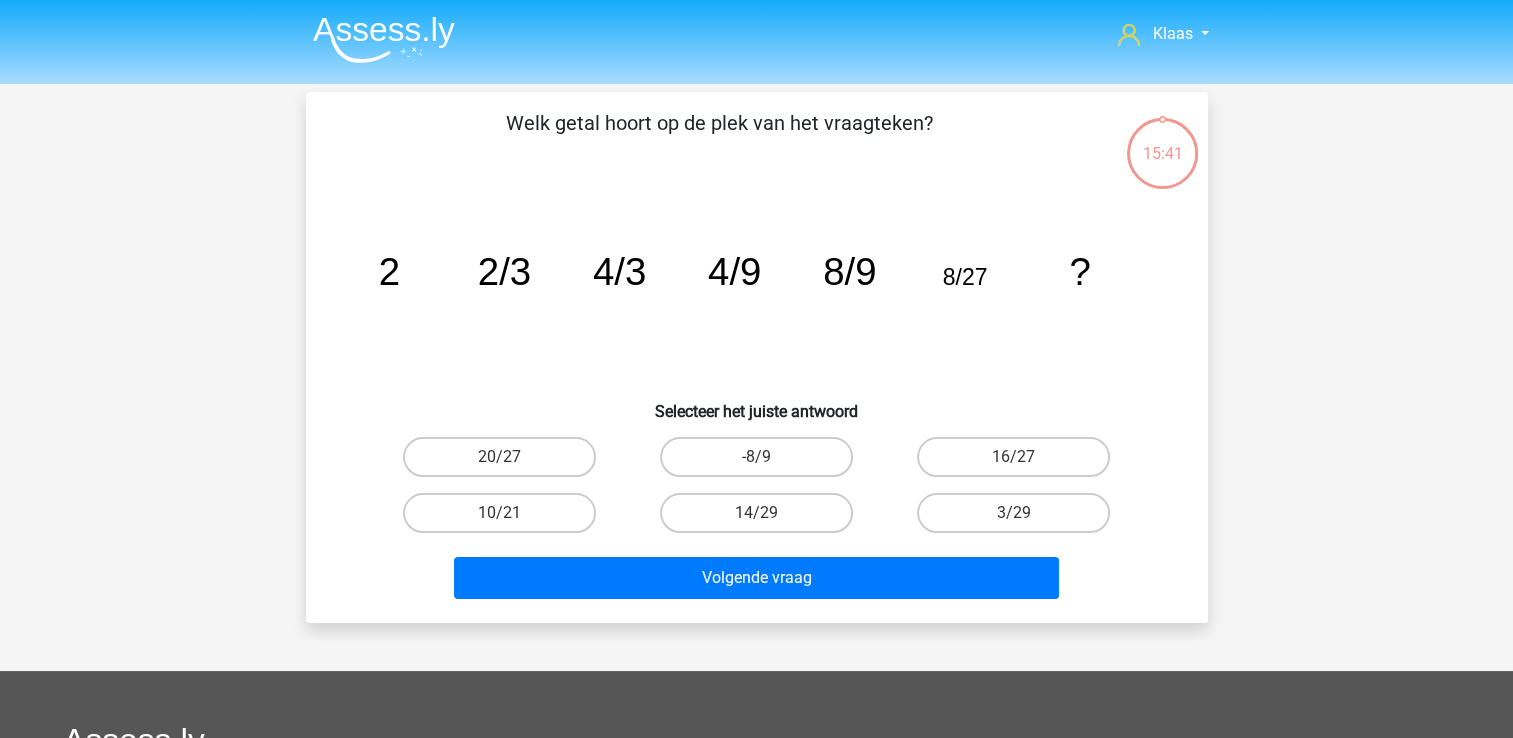 scroll, scrollTop: 92, scrollLeft: 0, axis: vertical 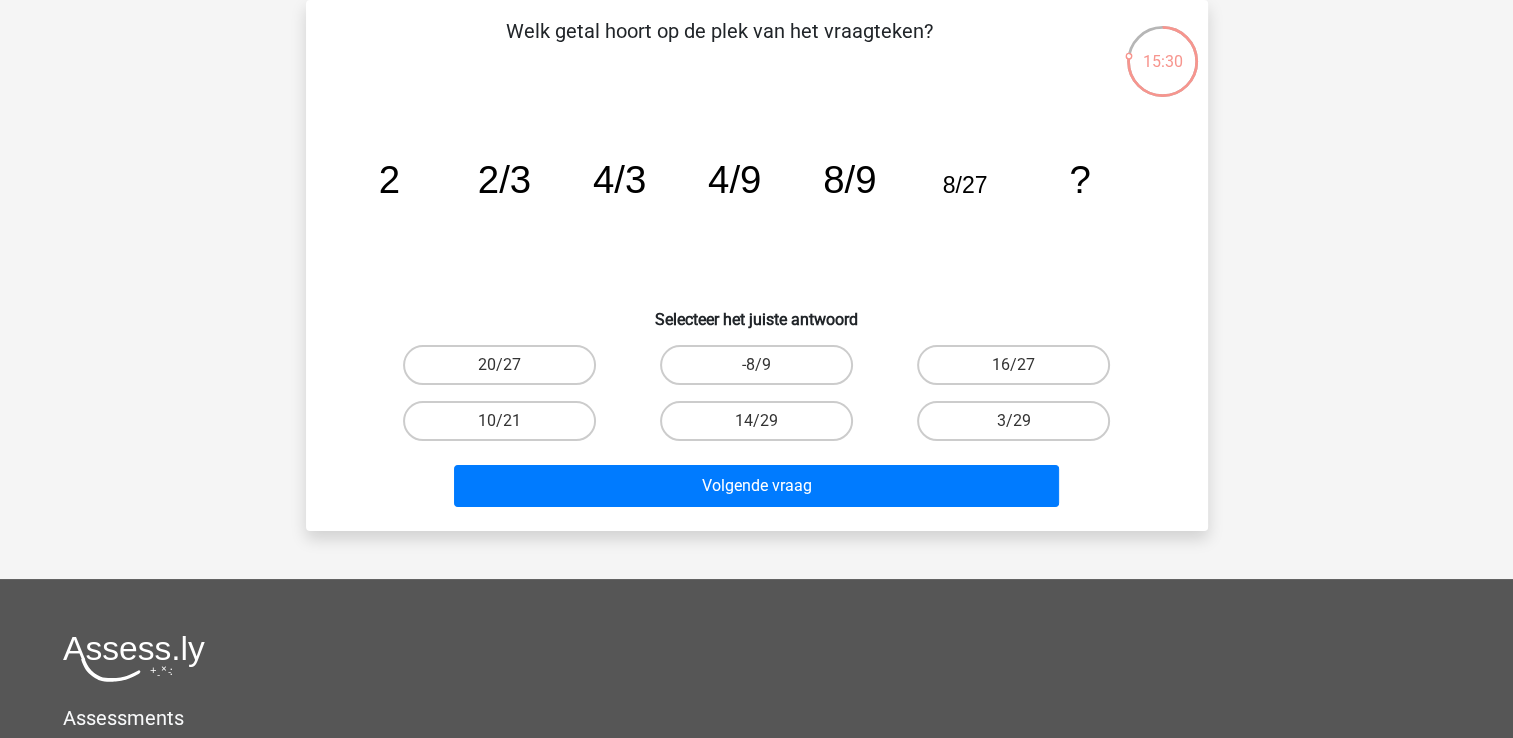 drag, startPoint x: 61, startPoint y: 4, endPoint x: 0, endPoint y: 234, distance: 237.95168 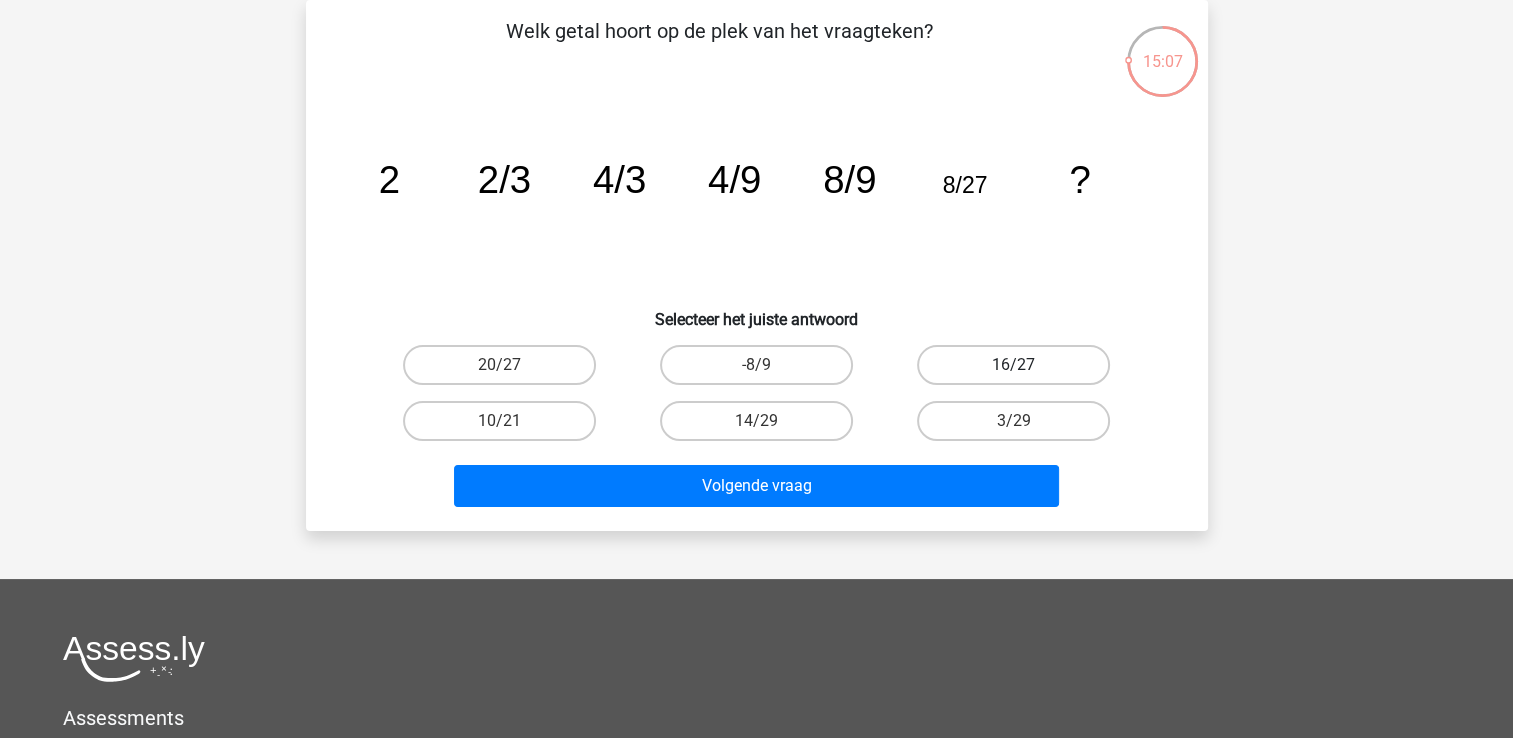 click on "16/27" at bounding box center (1013, 365) 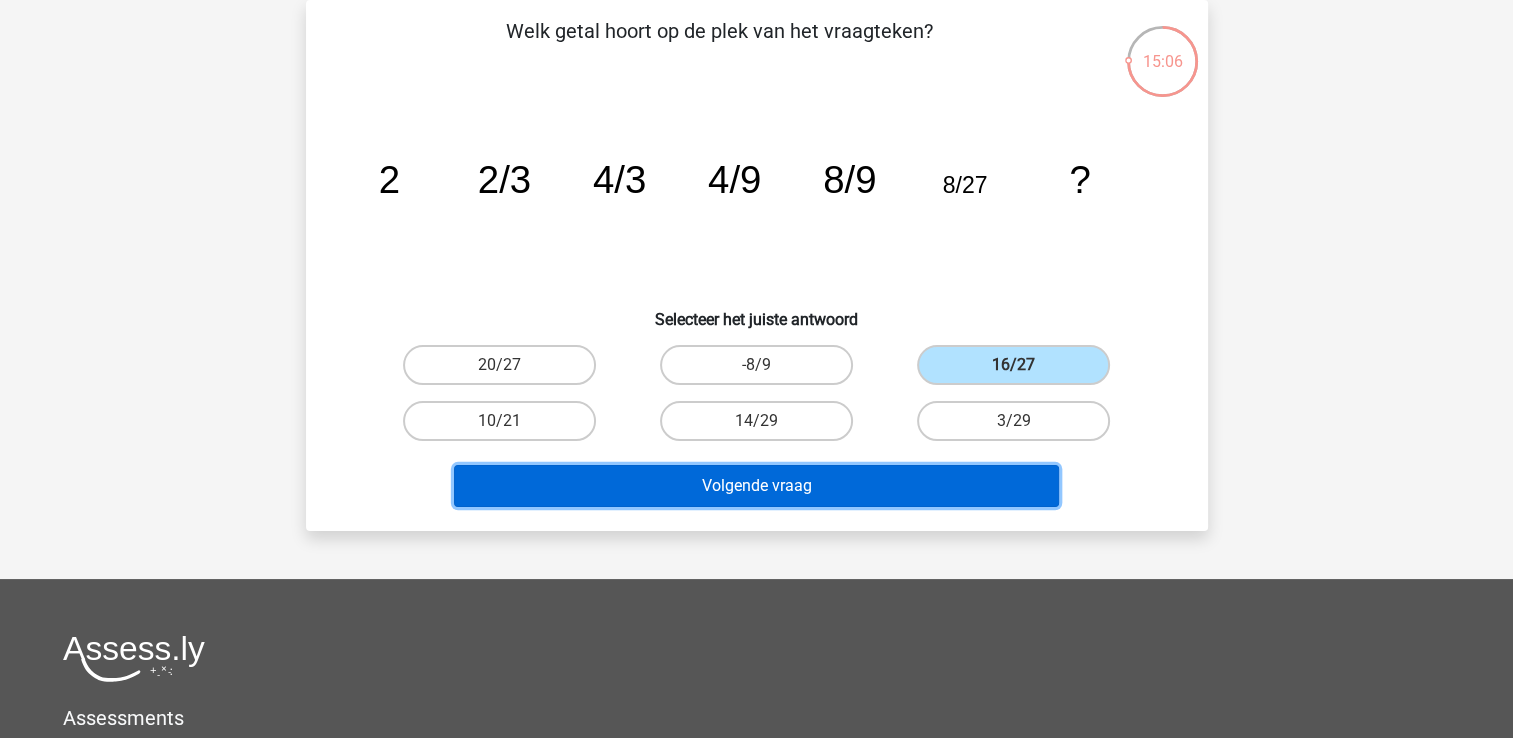click on "Volgende vraag" at bounding box center [756, 486] 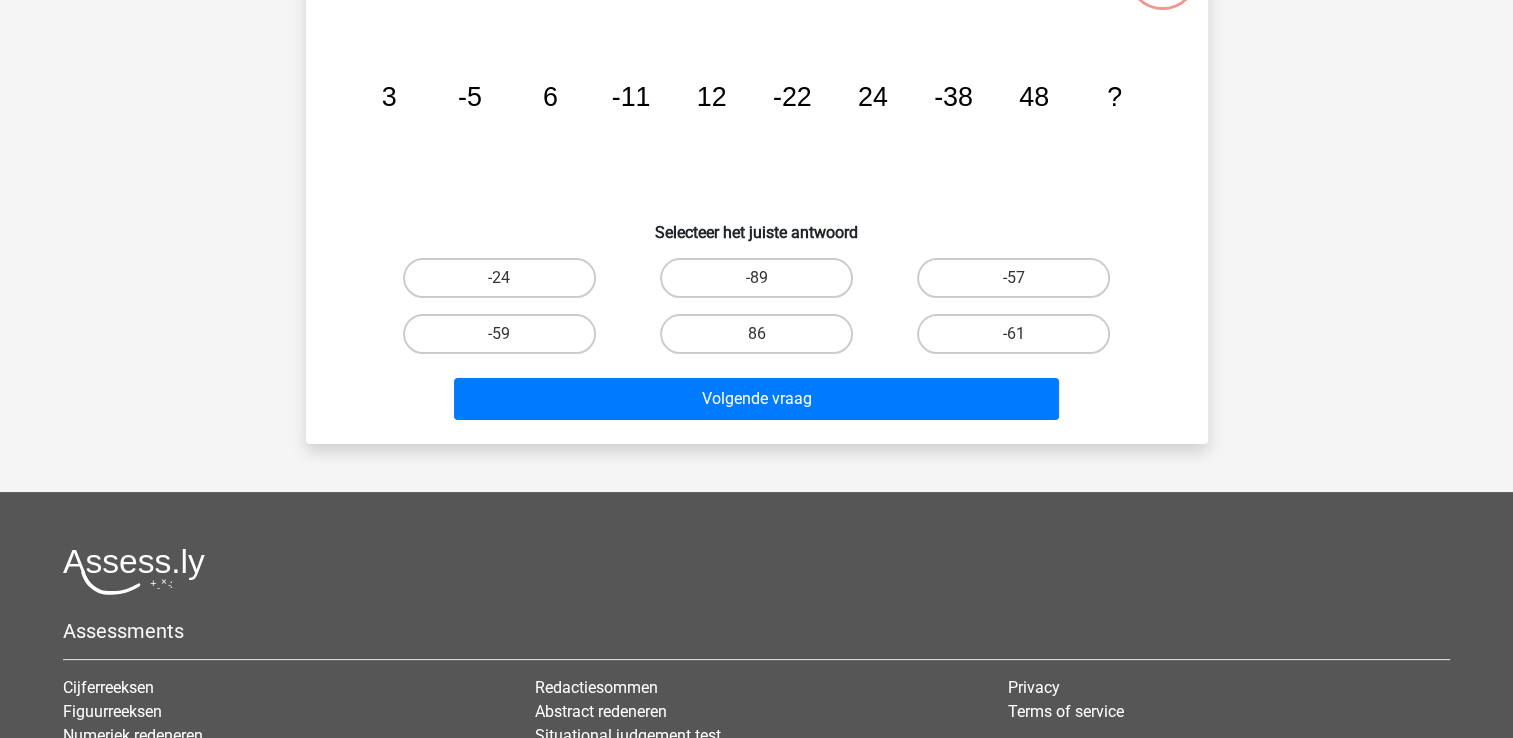scroll, scrollTop: 92, scrollLeft: 0, axis: vertical 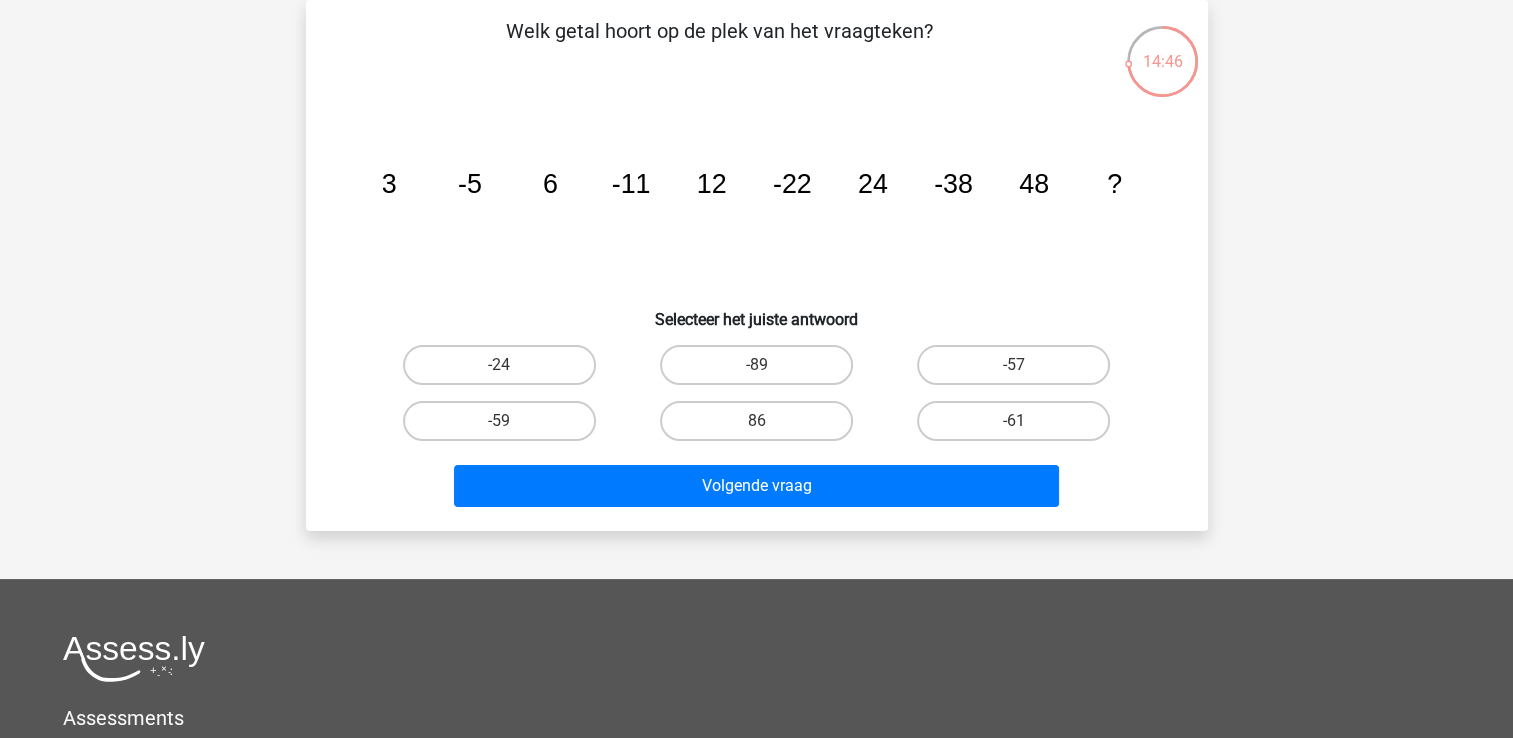 drag, startPoint x: 792, startPoint y: 203, endPoint x: 1349, endPoint y: 383, distance: 585.3623 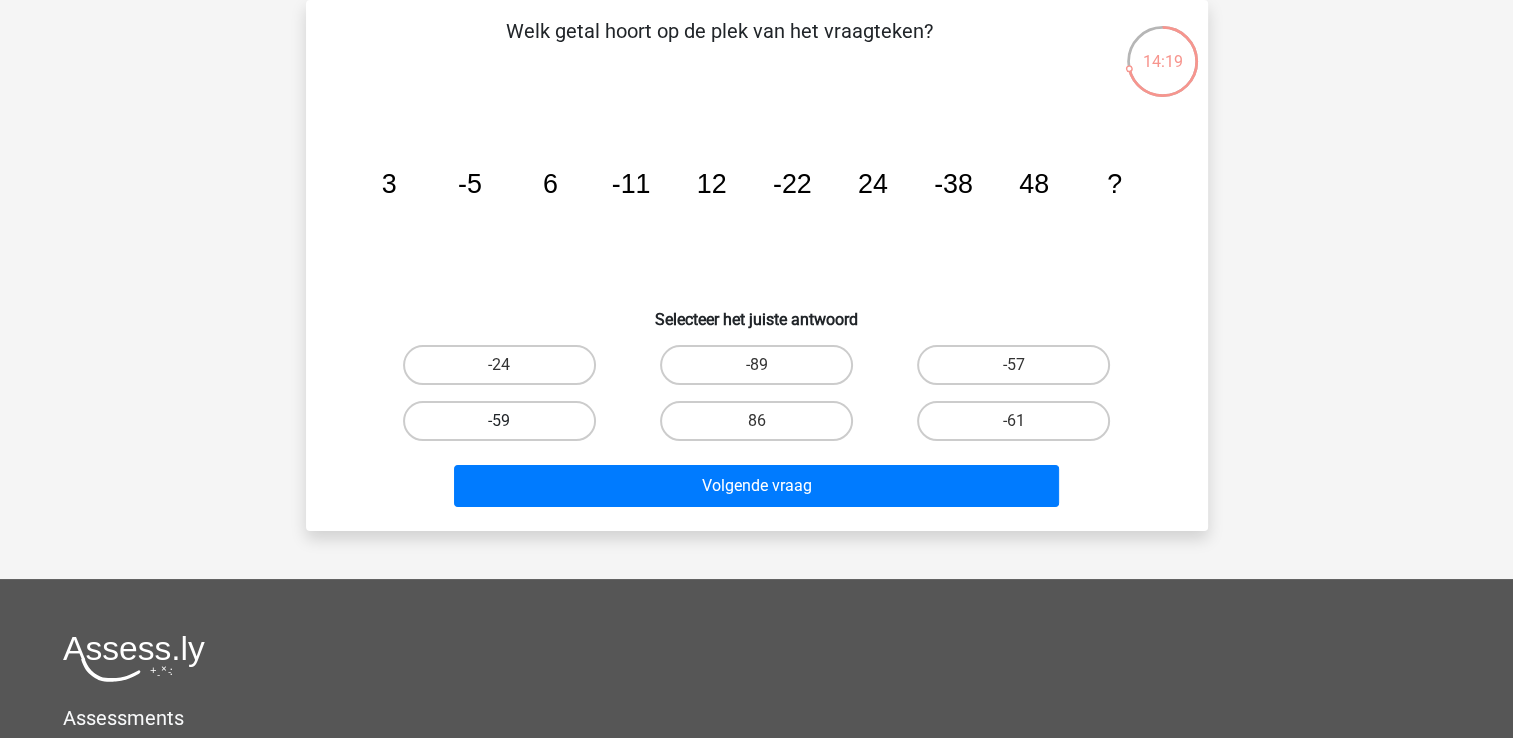 click on "-59" at bounding box center [499, 421] 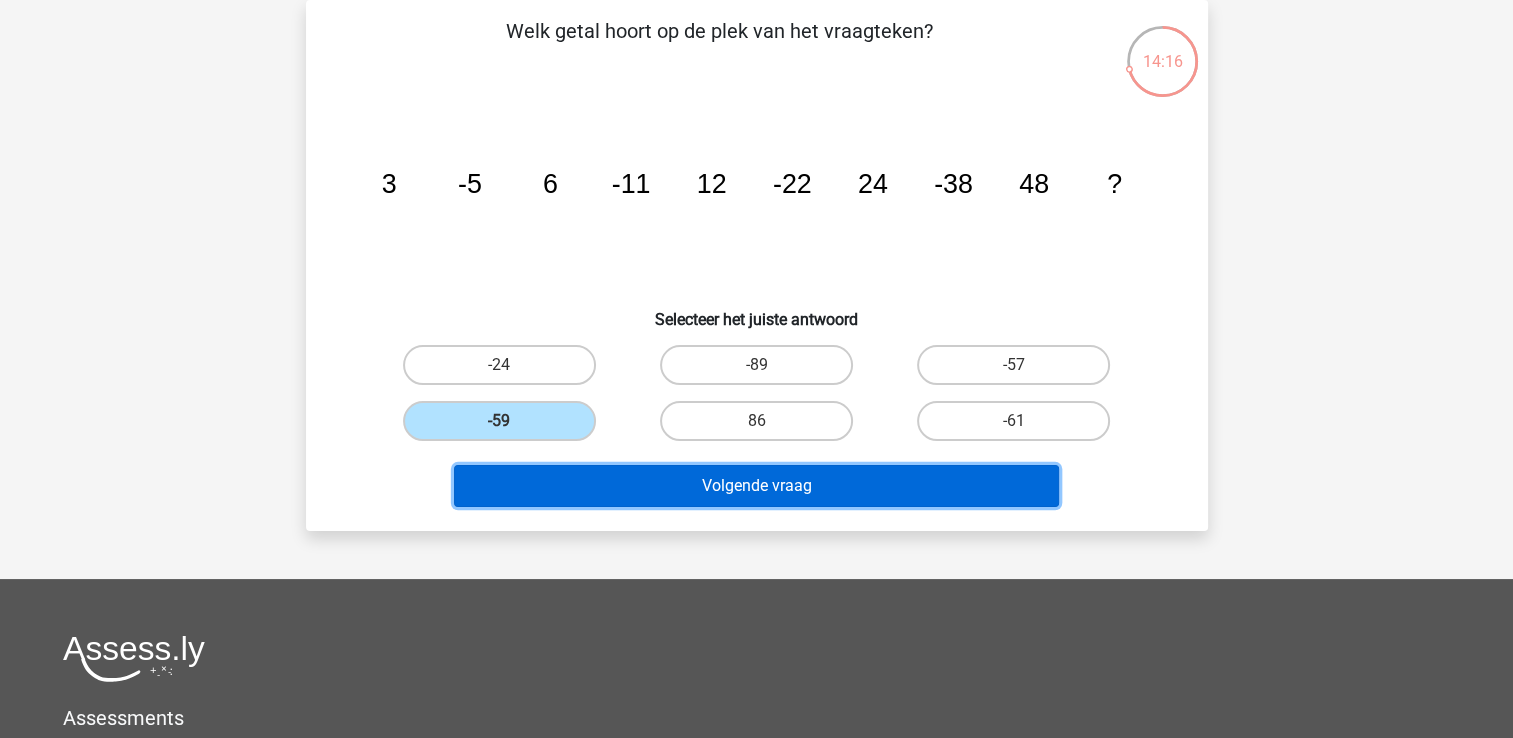 click on "Volgende vraag" at bounding box center (756, 486) 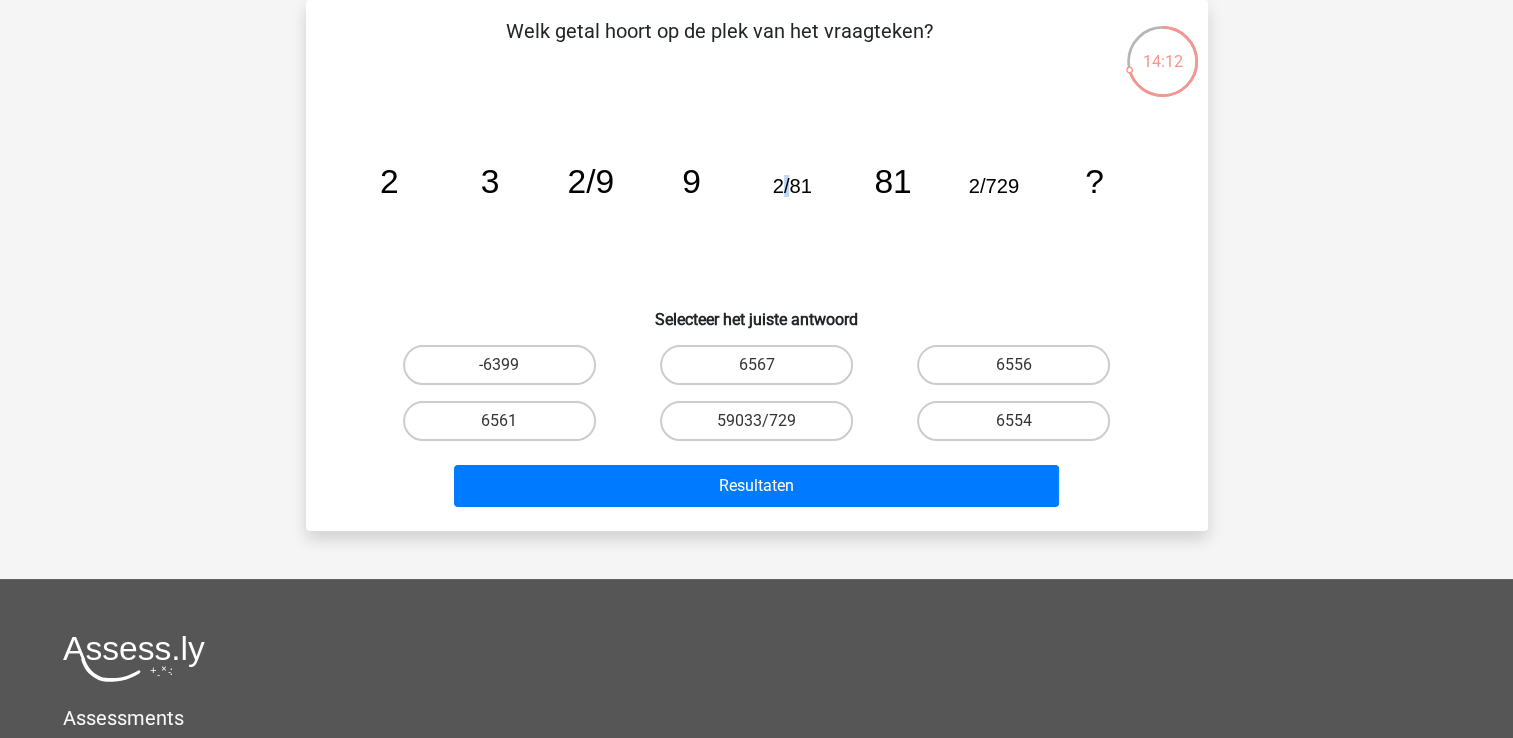 click on "image/svg+xml
2
3
2/9
9
2/81
81
2/729
?" 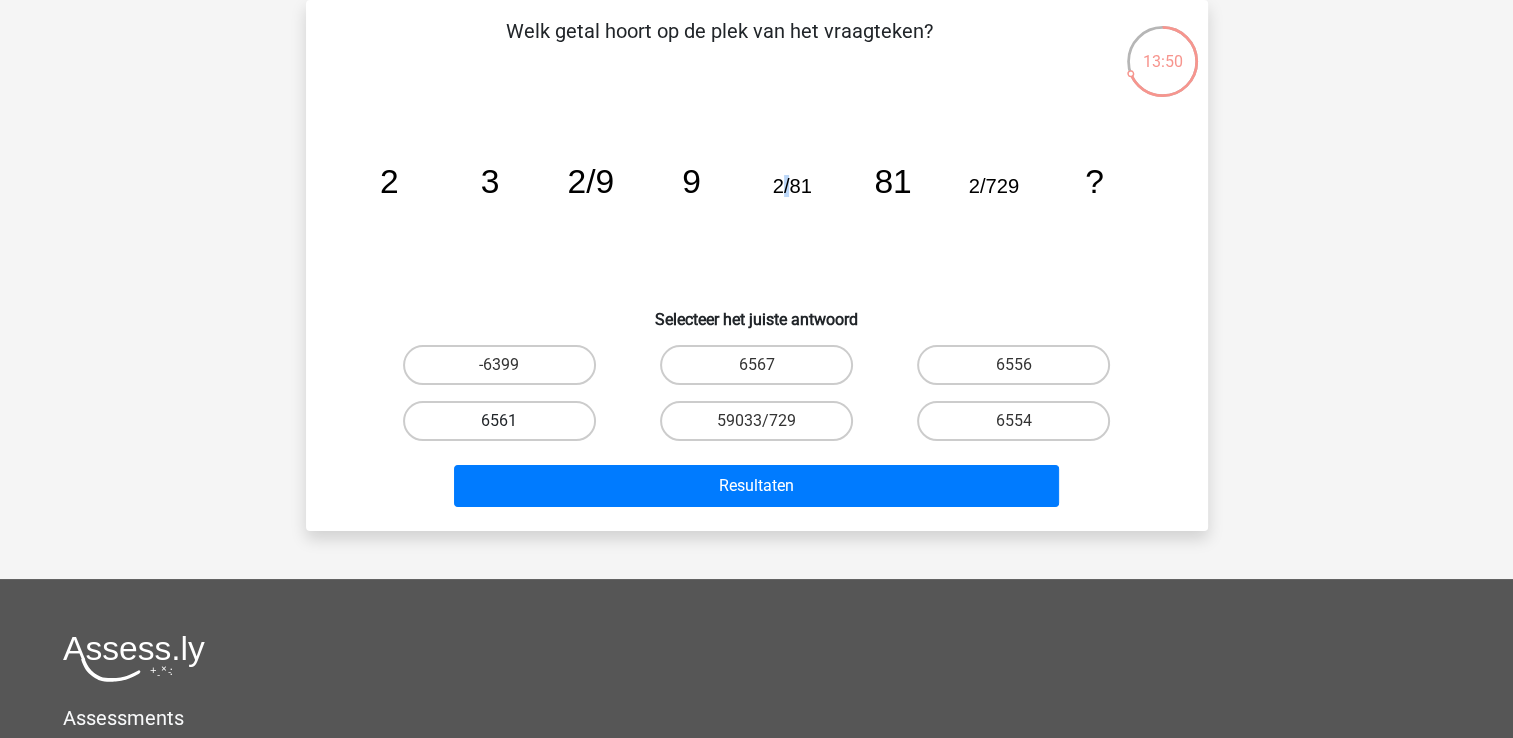 click on "6561" at bounding box center [499, 421] 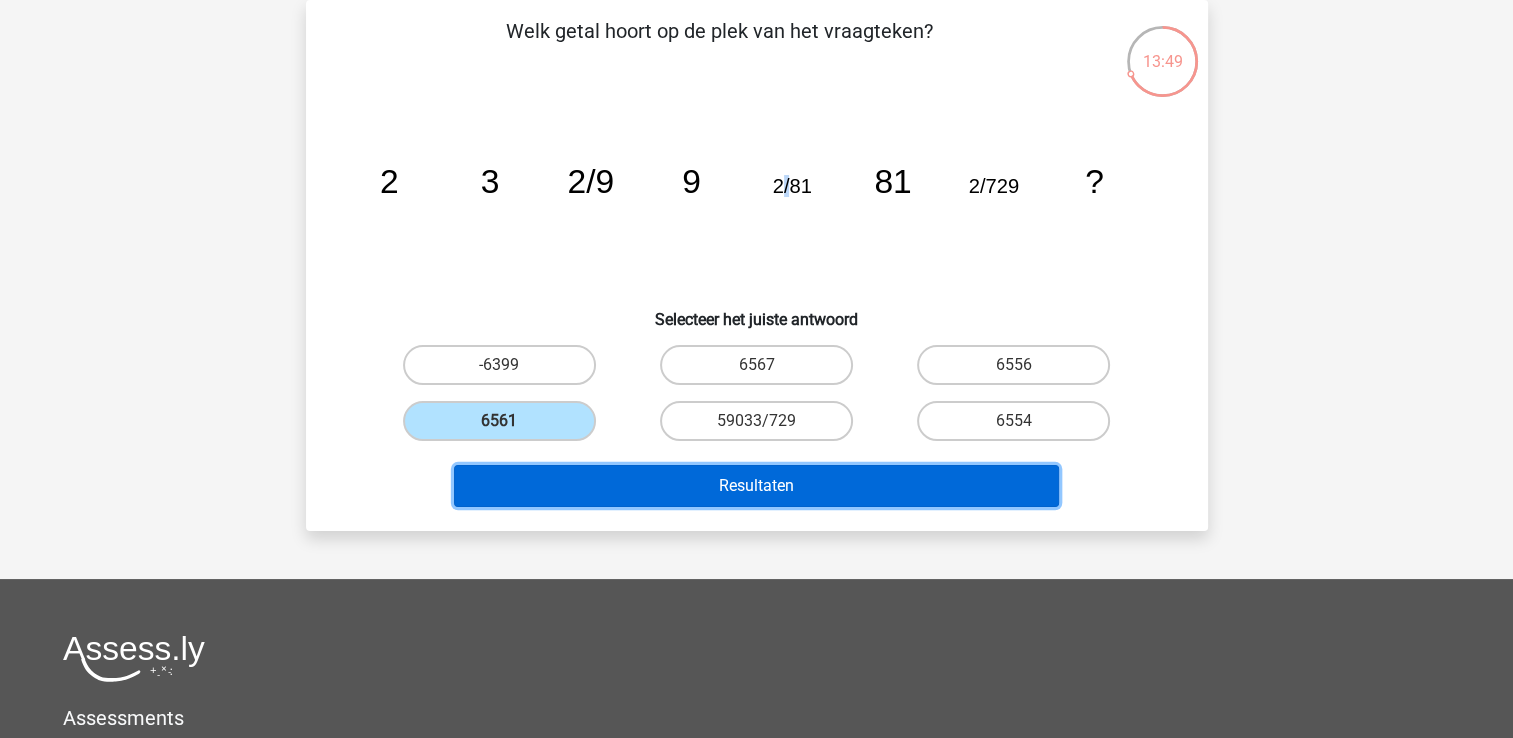 click on "Resultaten" at bounding box center [756, 486] 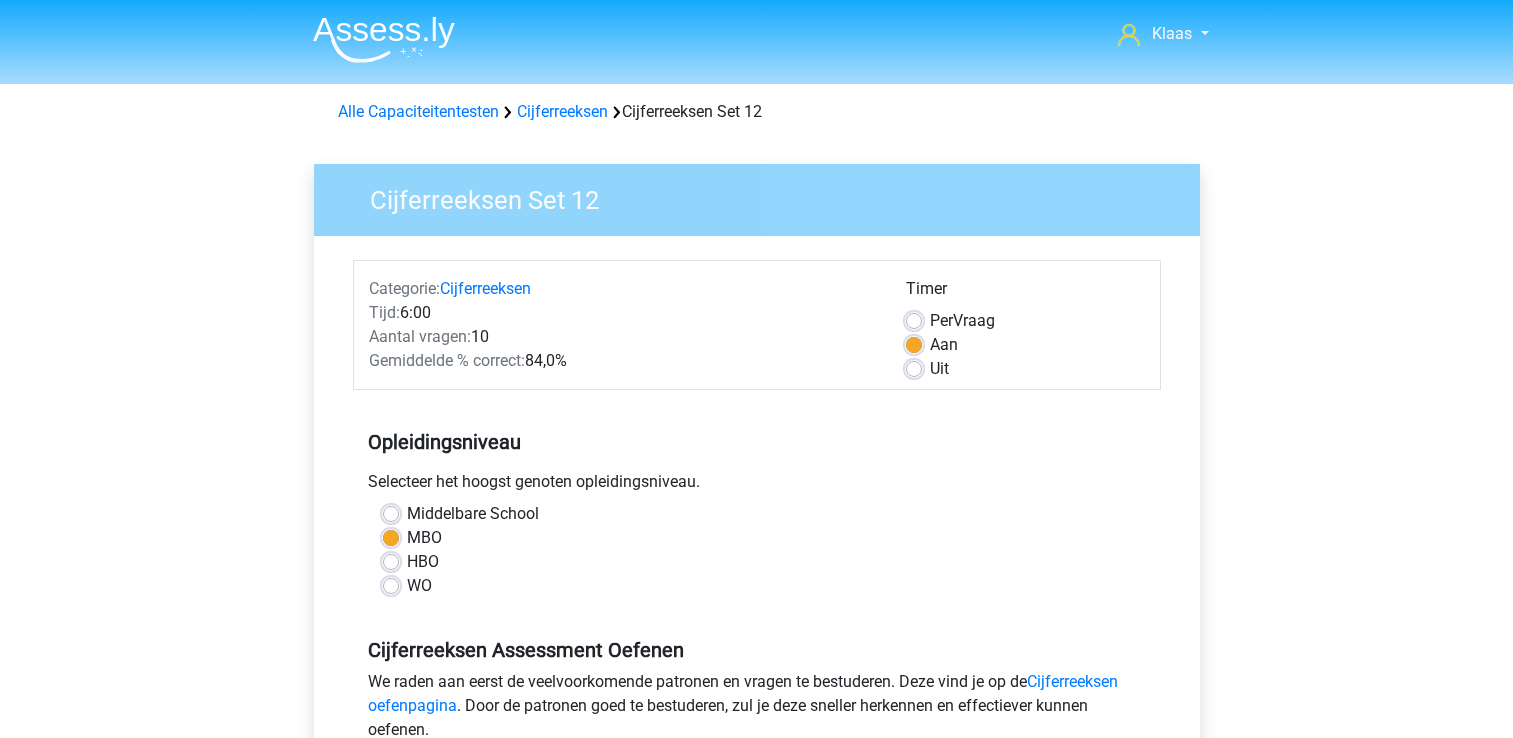 scroll, scrollTop: 400, scrollLeft: 0, axis: vertical 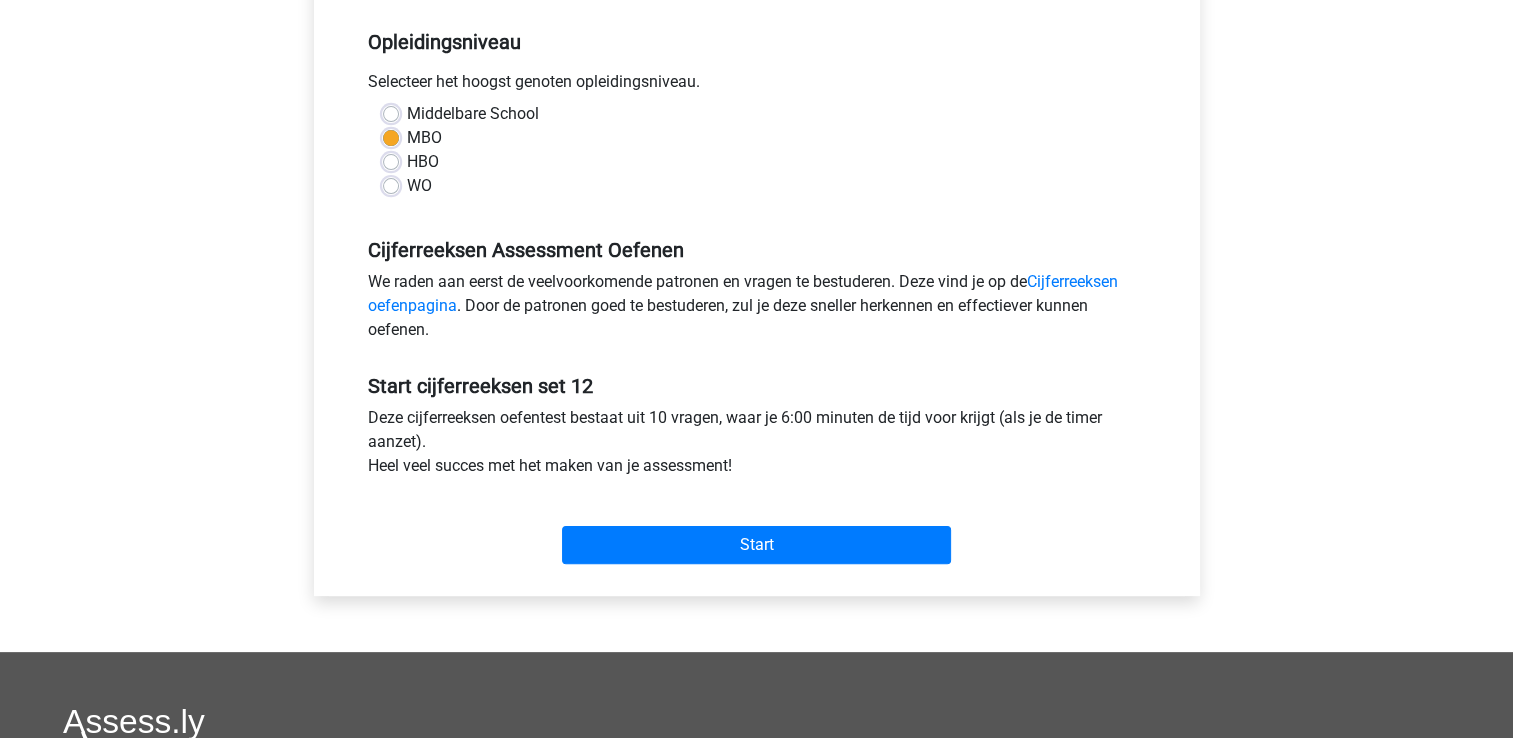 drag, startPoint x: 0, startPoint y: 0, endPoint x: 104, endPoint y: 195, distance: 221 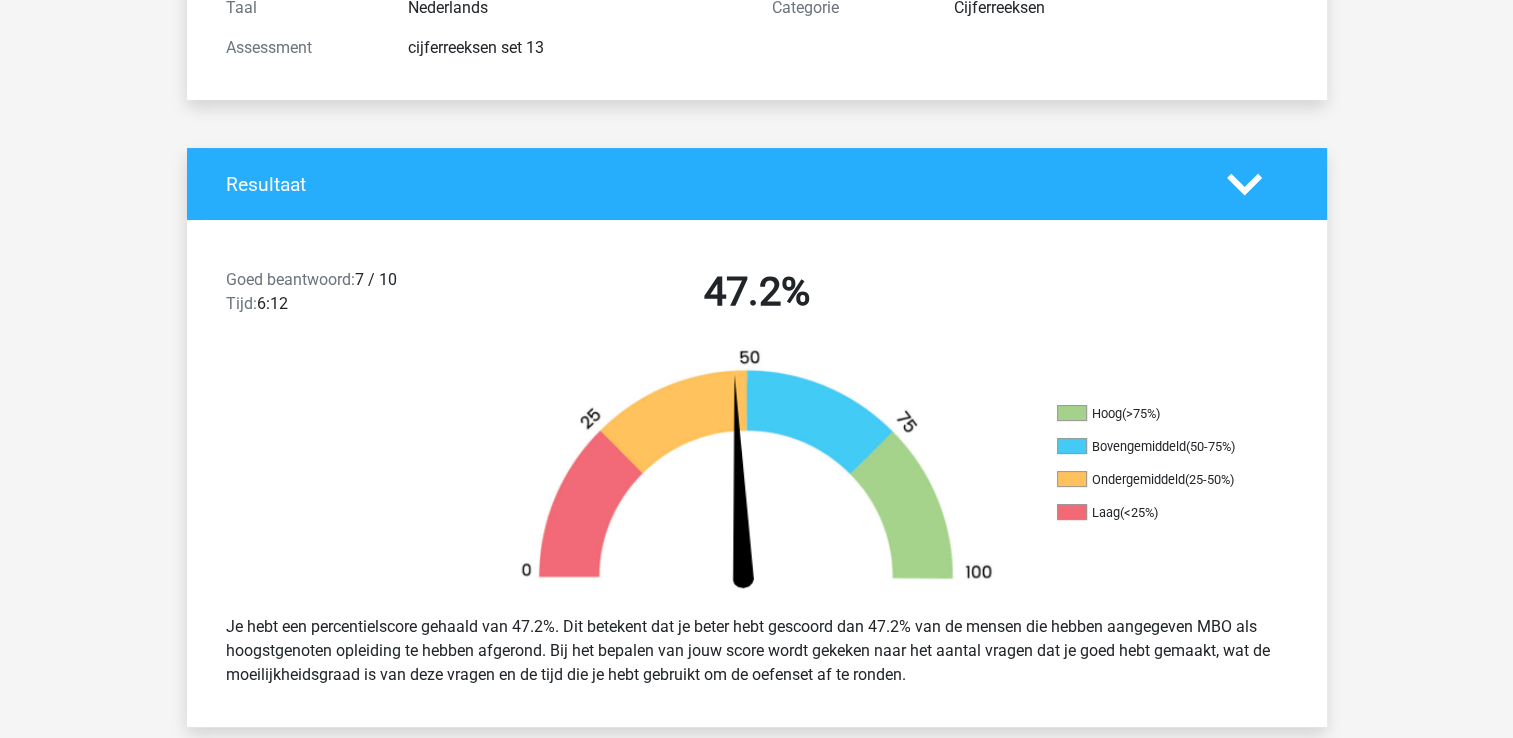 scroll, scrollTop: 600, scrollLeft: 0, axis: vertical 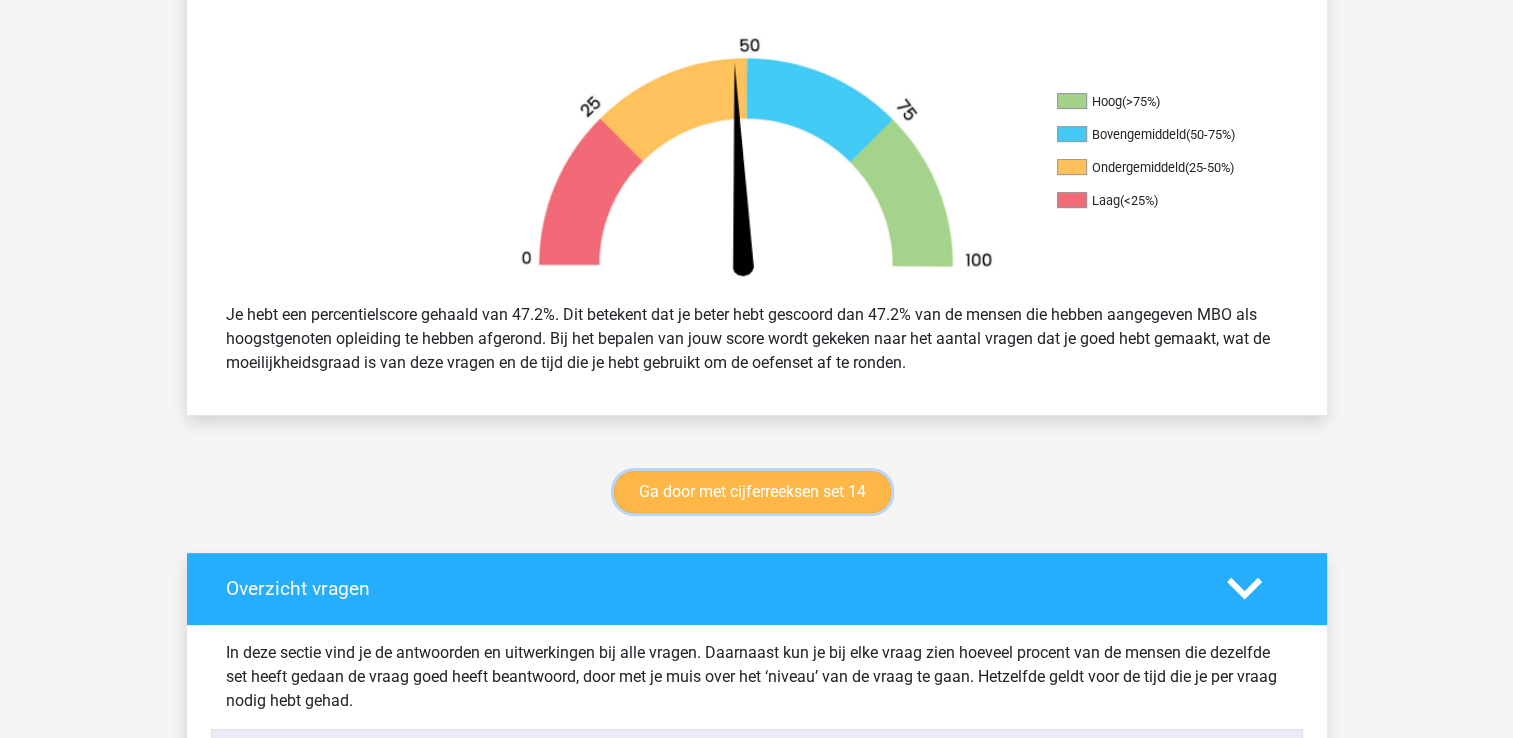 click on "Ga door met cijferreeksen set 14" at bounding box center [752, 492] 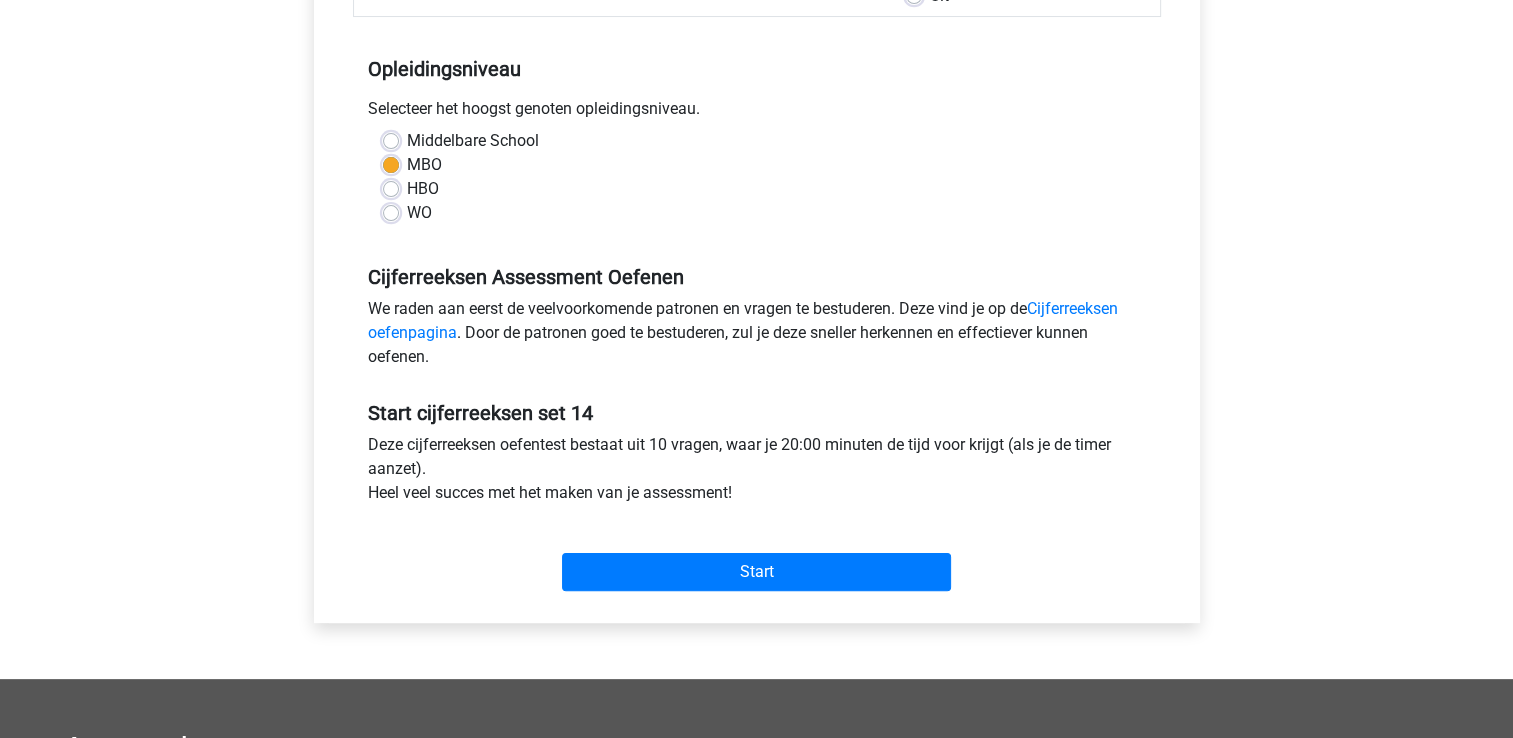 scroll, scrollTop: 500, scrollLeft: 0, axis: vertical 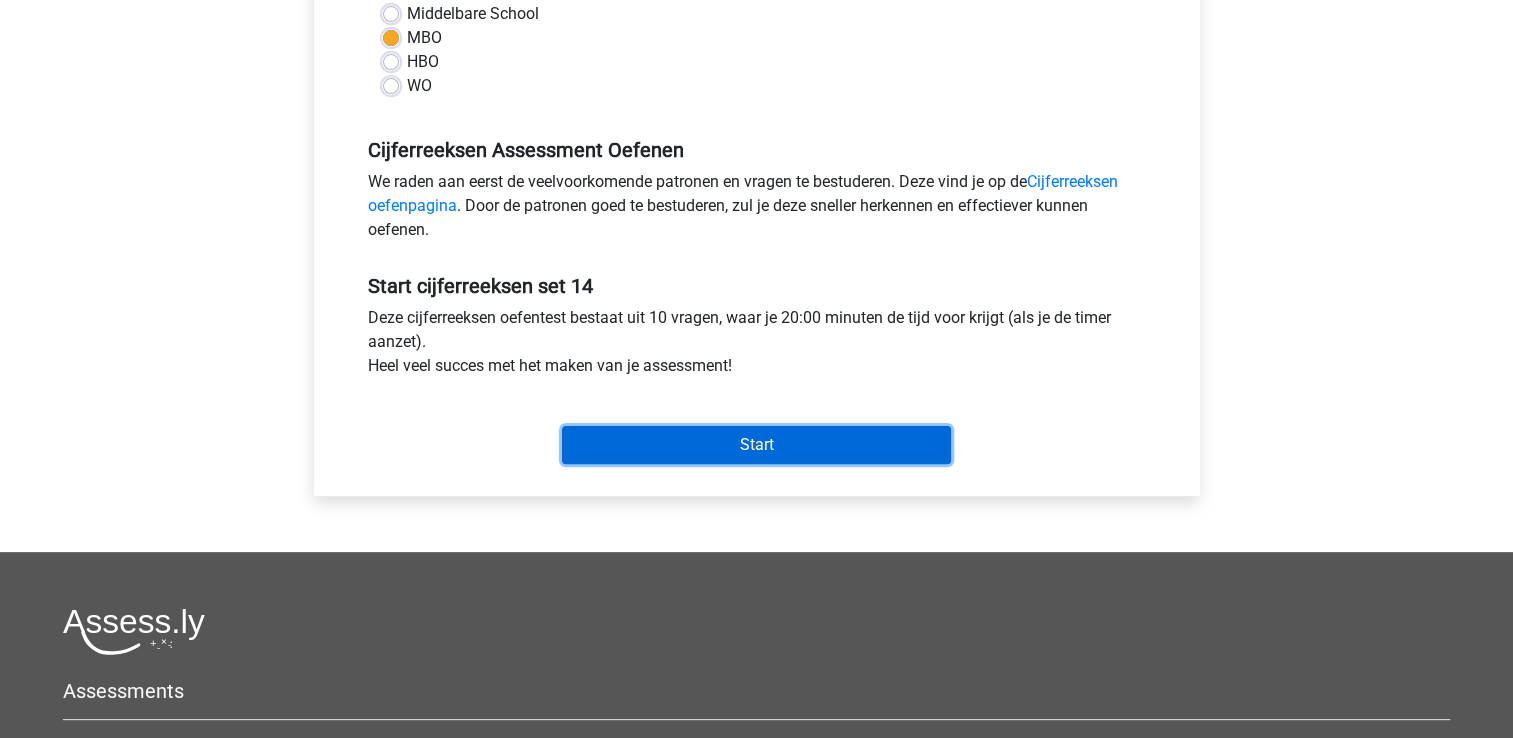 click on "Start" at bounding box center [756, 445] 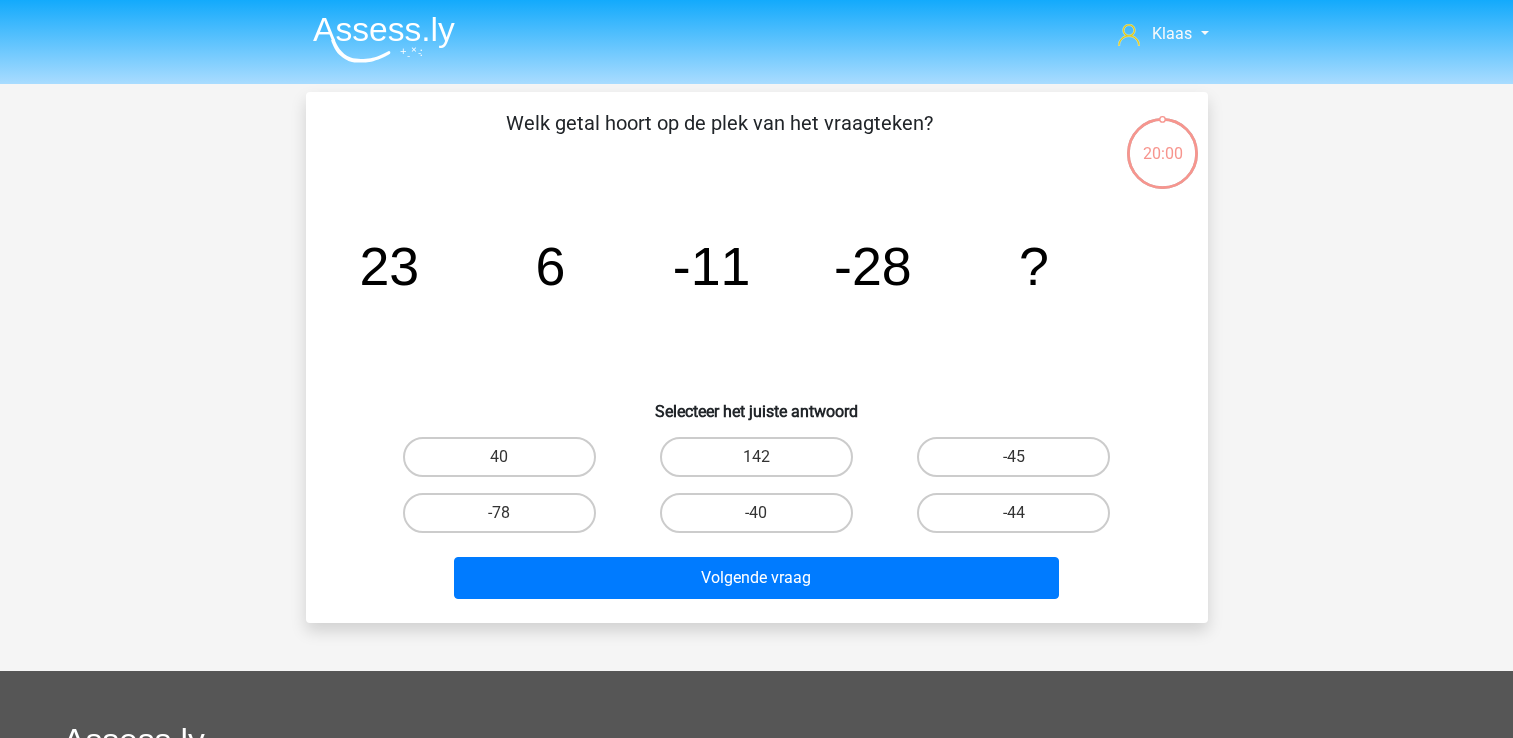scroll, scrollTop: 0, scrollLeft: 0, axis: both 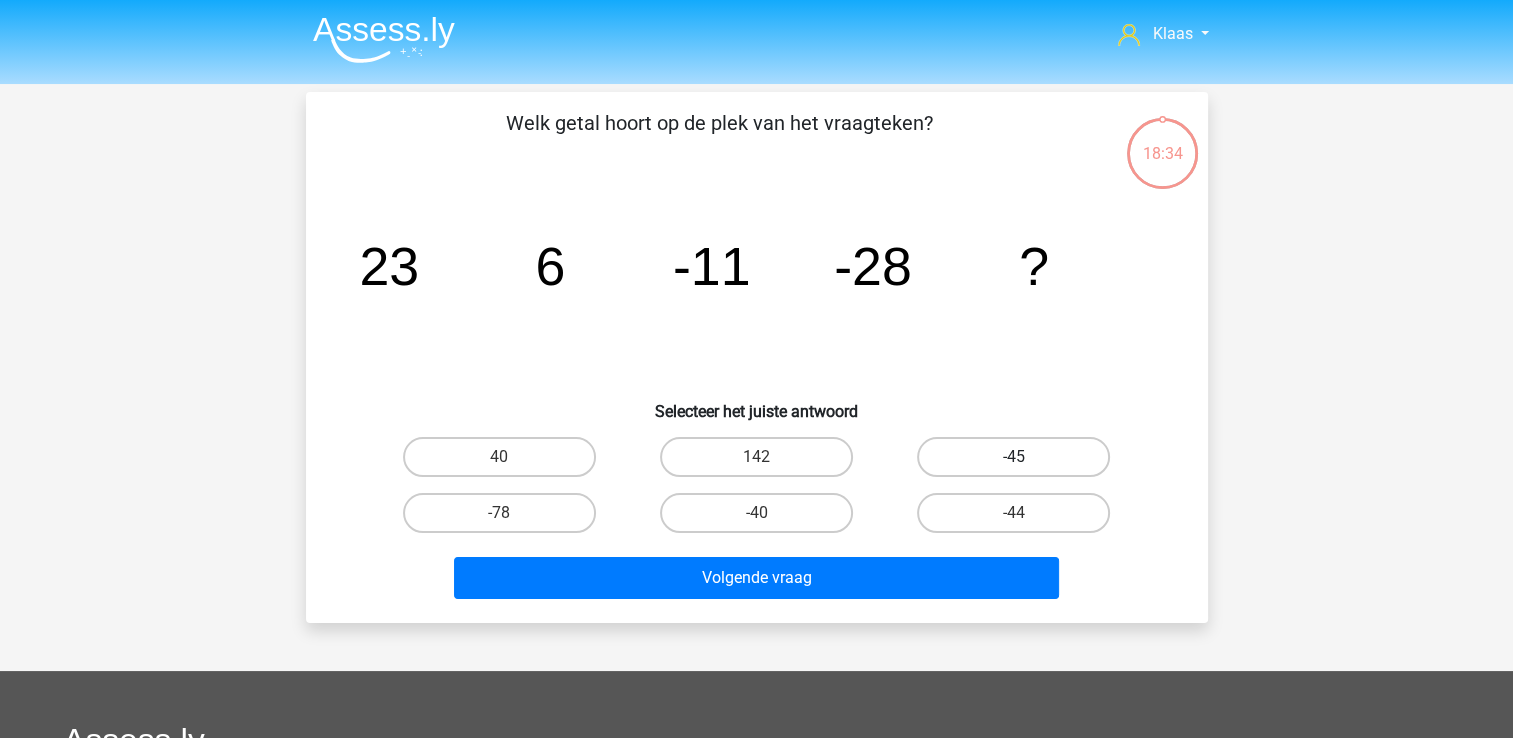 click on "-45" at bounding box center (1013, 457) 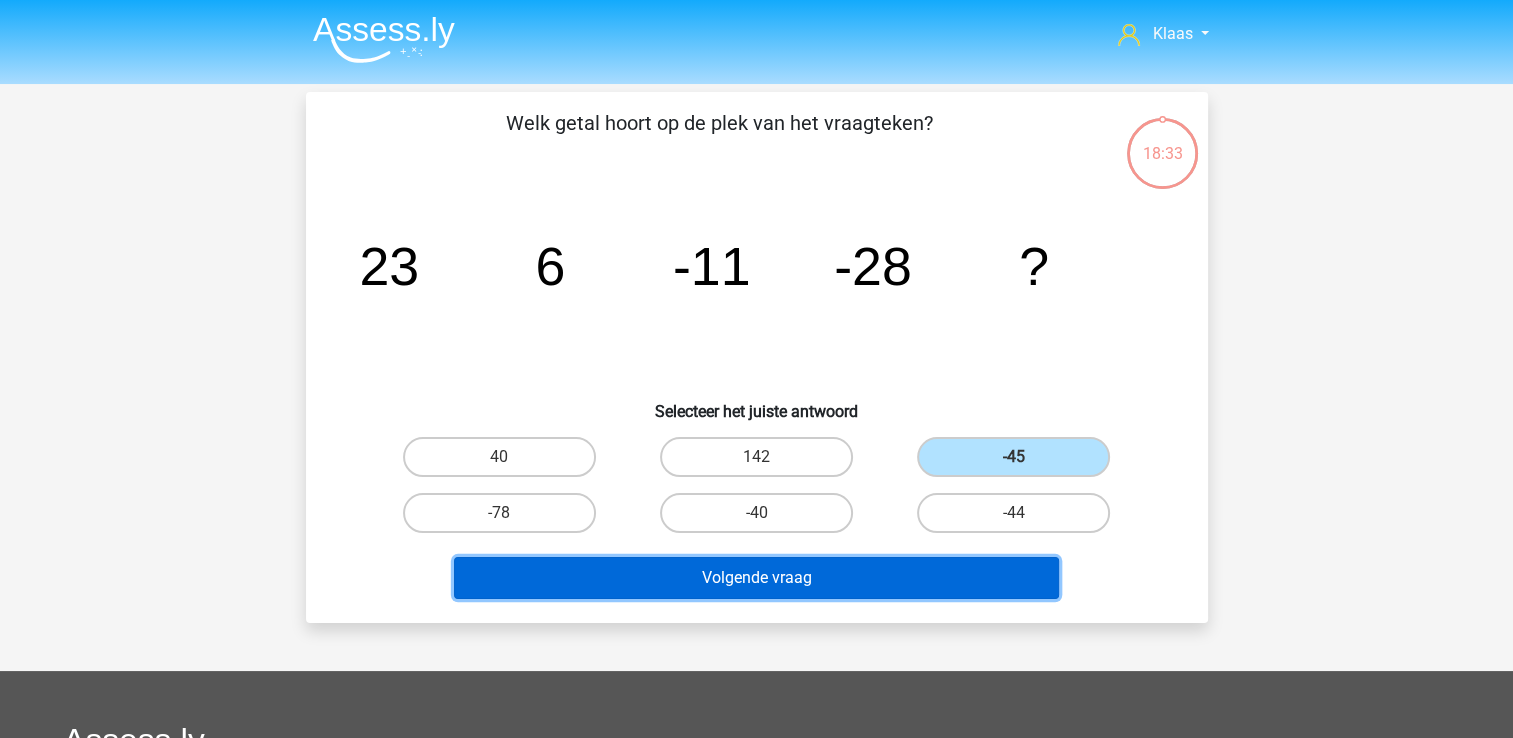 click on "Volgende vraag" at bounding box center (756, 578) 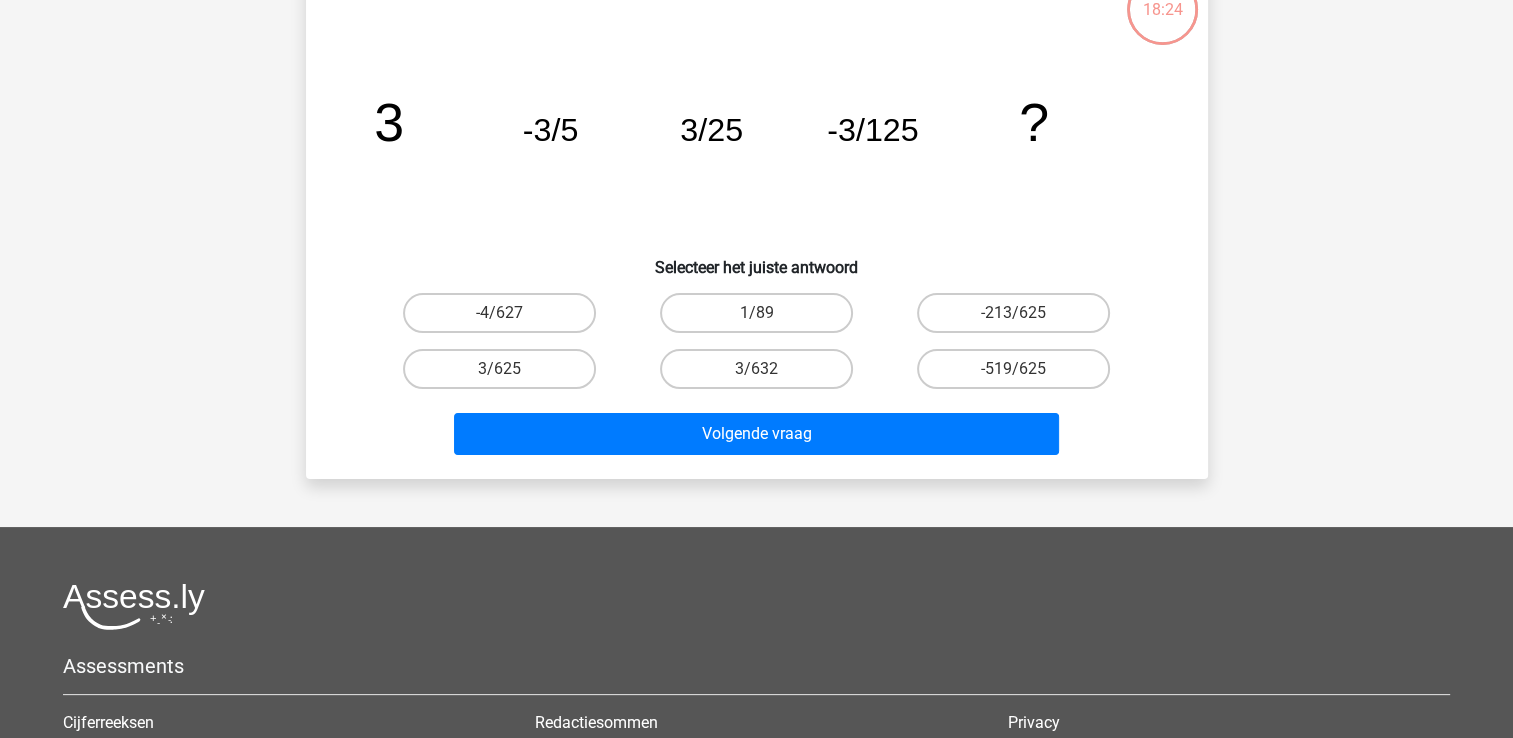 scroll, scrollTop: 192, scrollLeft: 0, axis: vertical 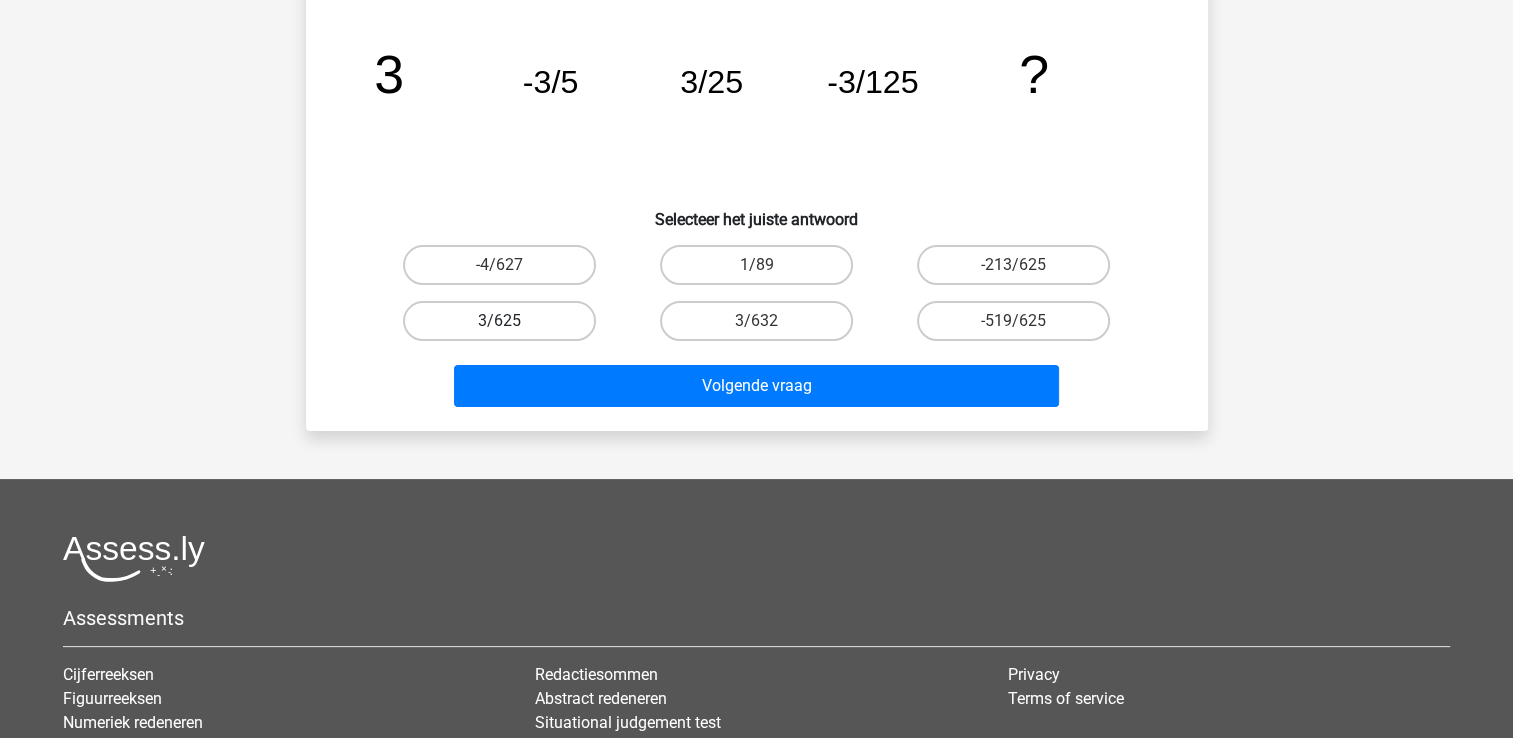 click on "3/625" at bounding box center [499, 321] 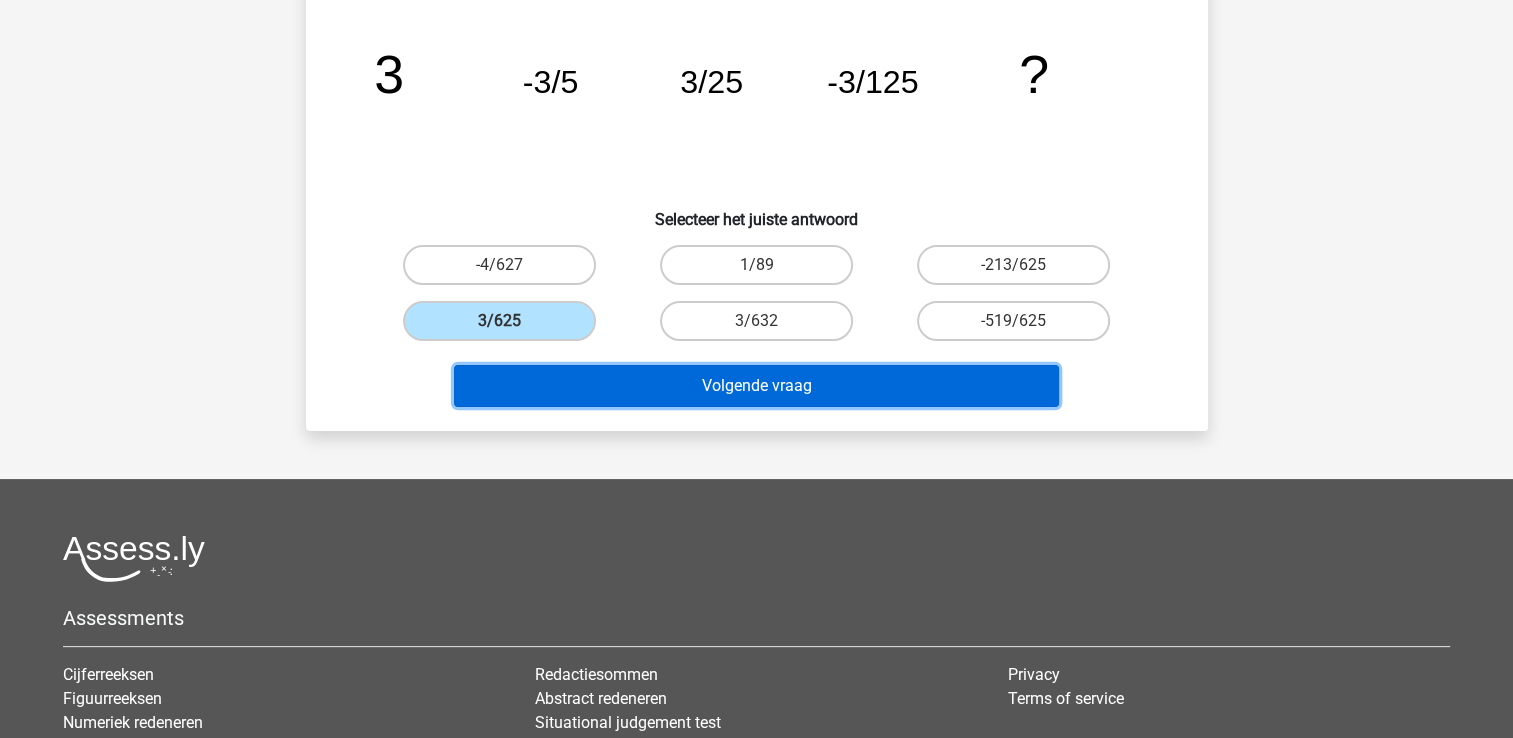 click on "Volgende vraag" at bounding box center [756, 386] 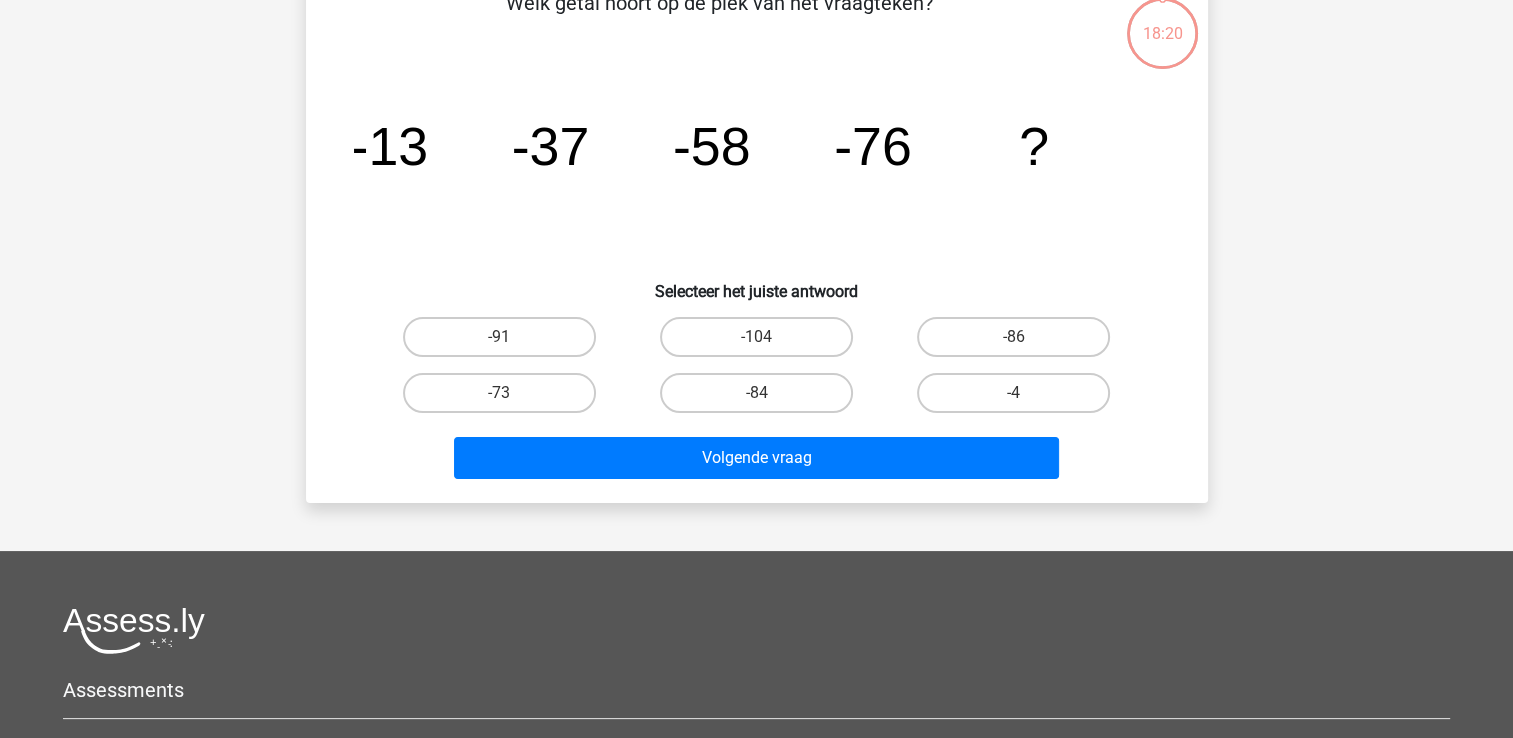 scroll, scrollTop: 92, scrollLeft: 0, axis: vertical 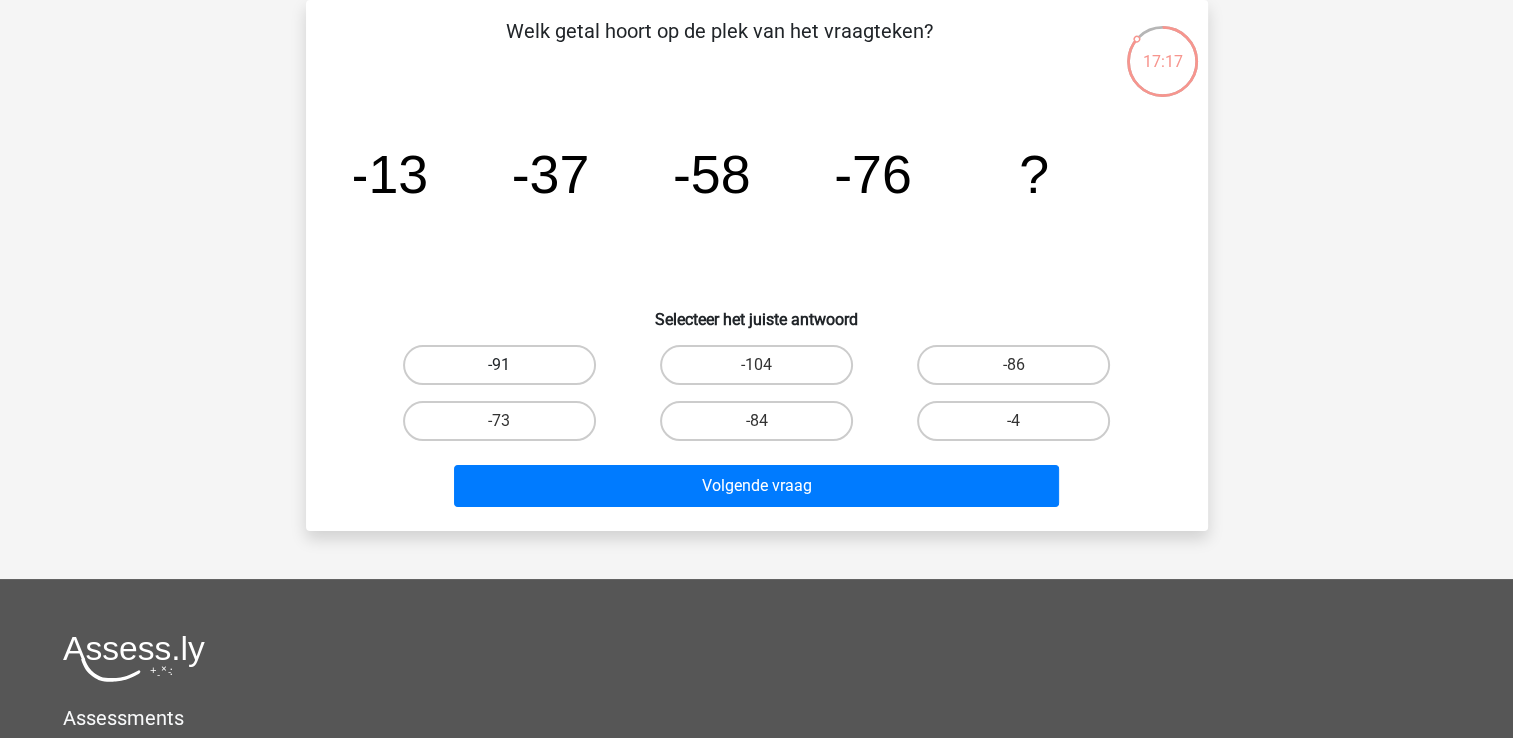 click on "-91" at bounding box center (499, 365) 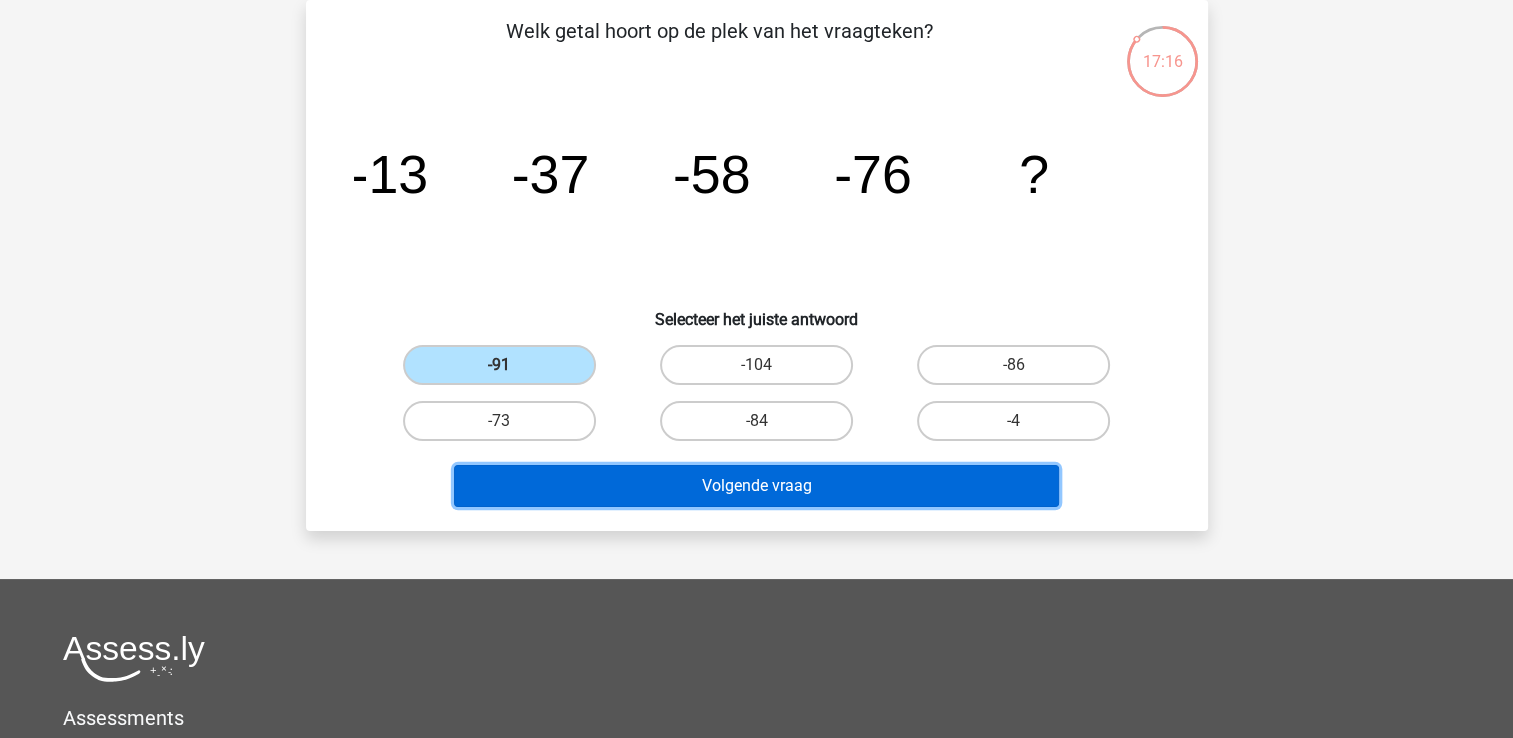 click on "Volgende vraag" at bounding box center (756, 486) 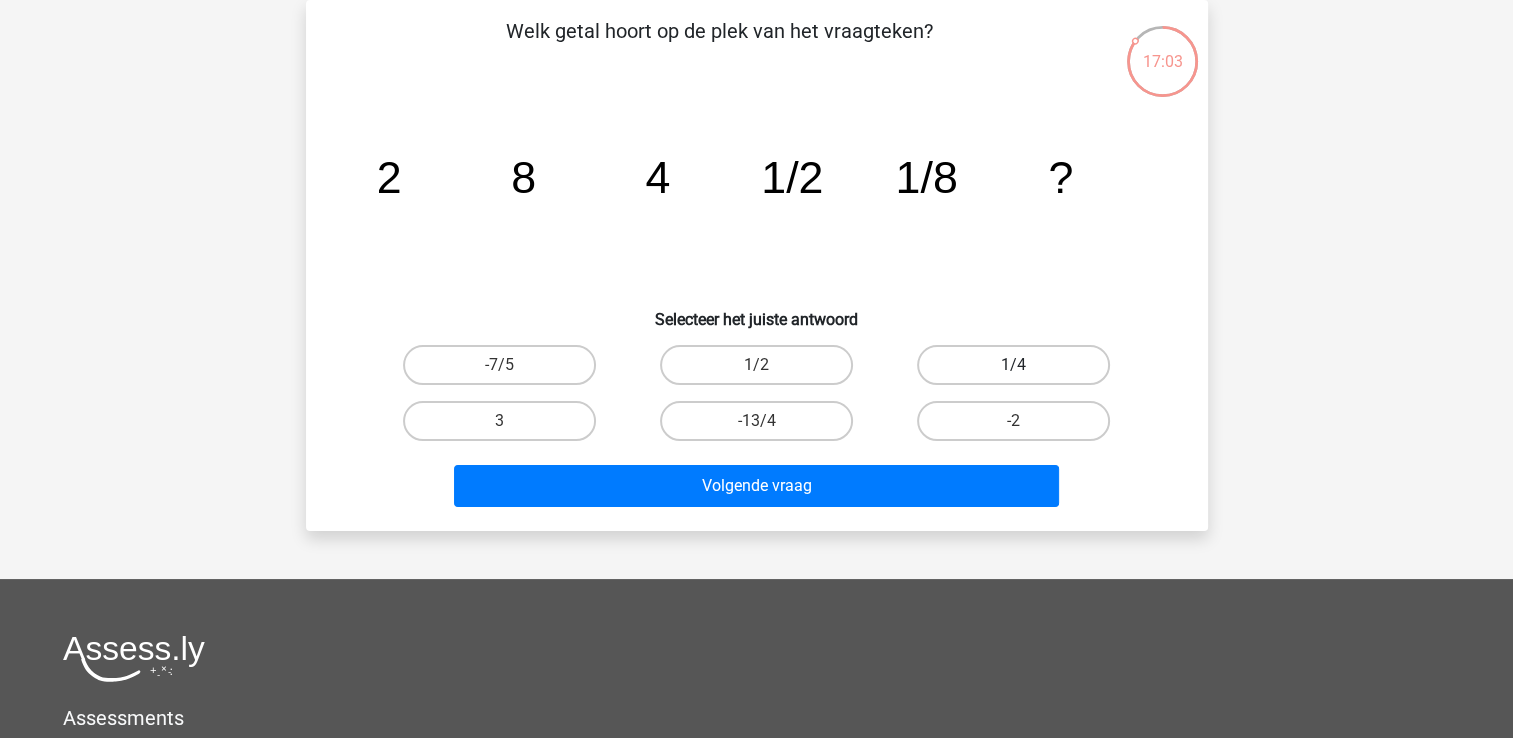 click on "1/4" at bounding box center [1013, 365] 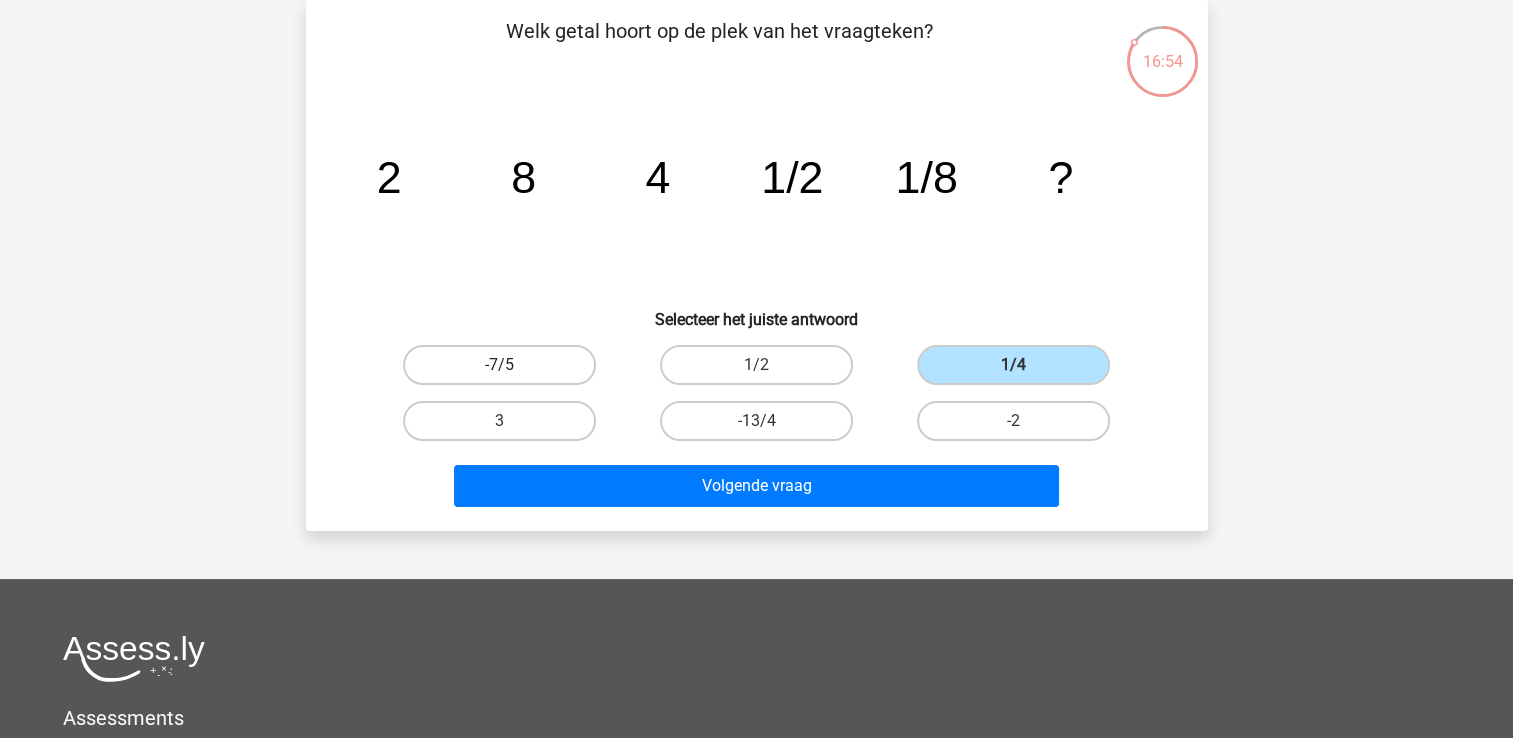 click on "-7/5" at bounding box center (499, 365) 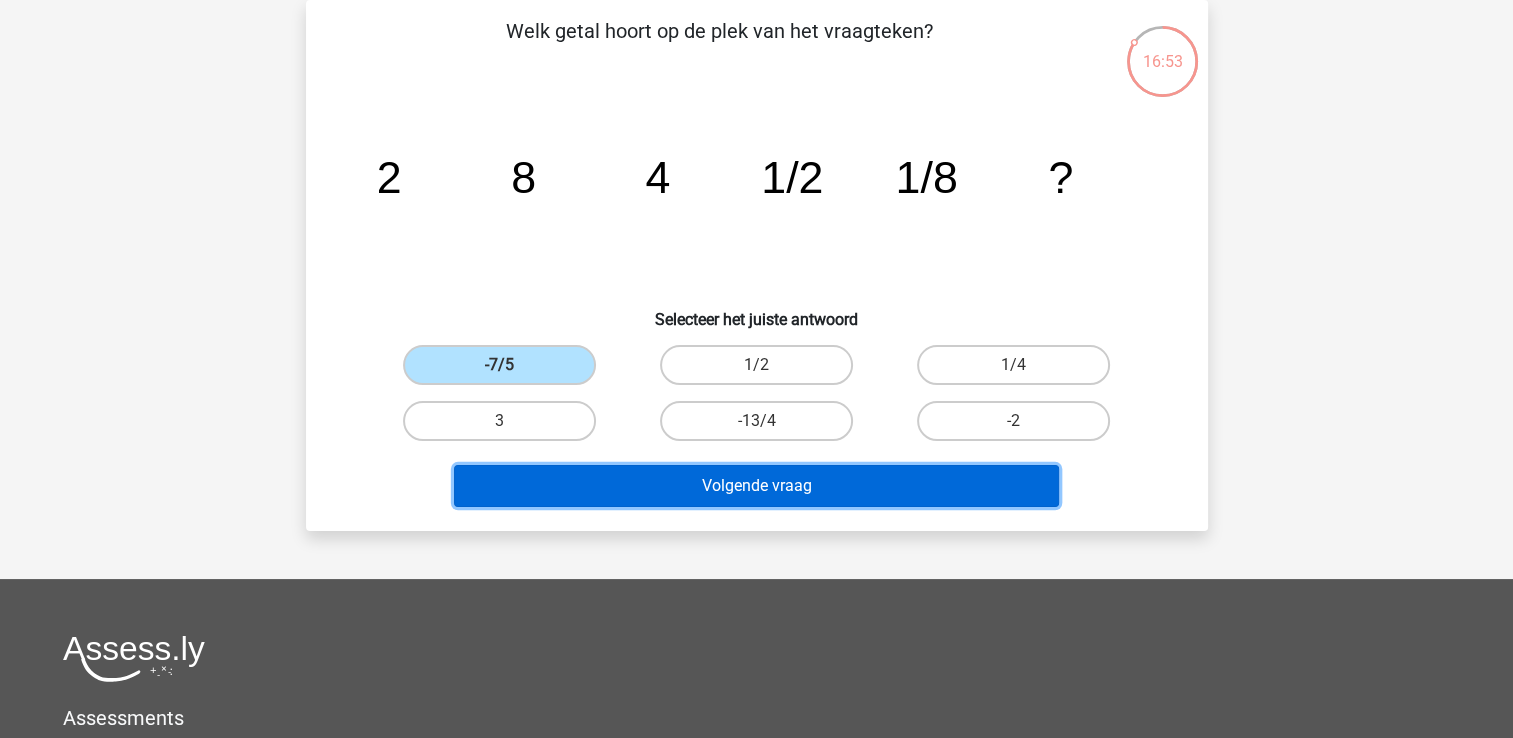 click on "Volgende vraag" at bounding box center (756, 486) 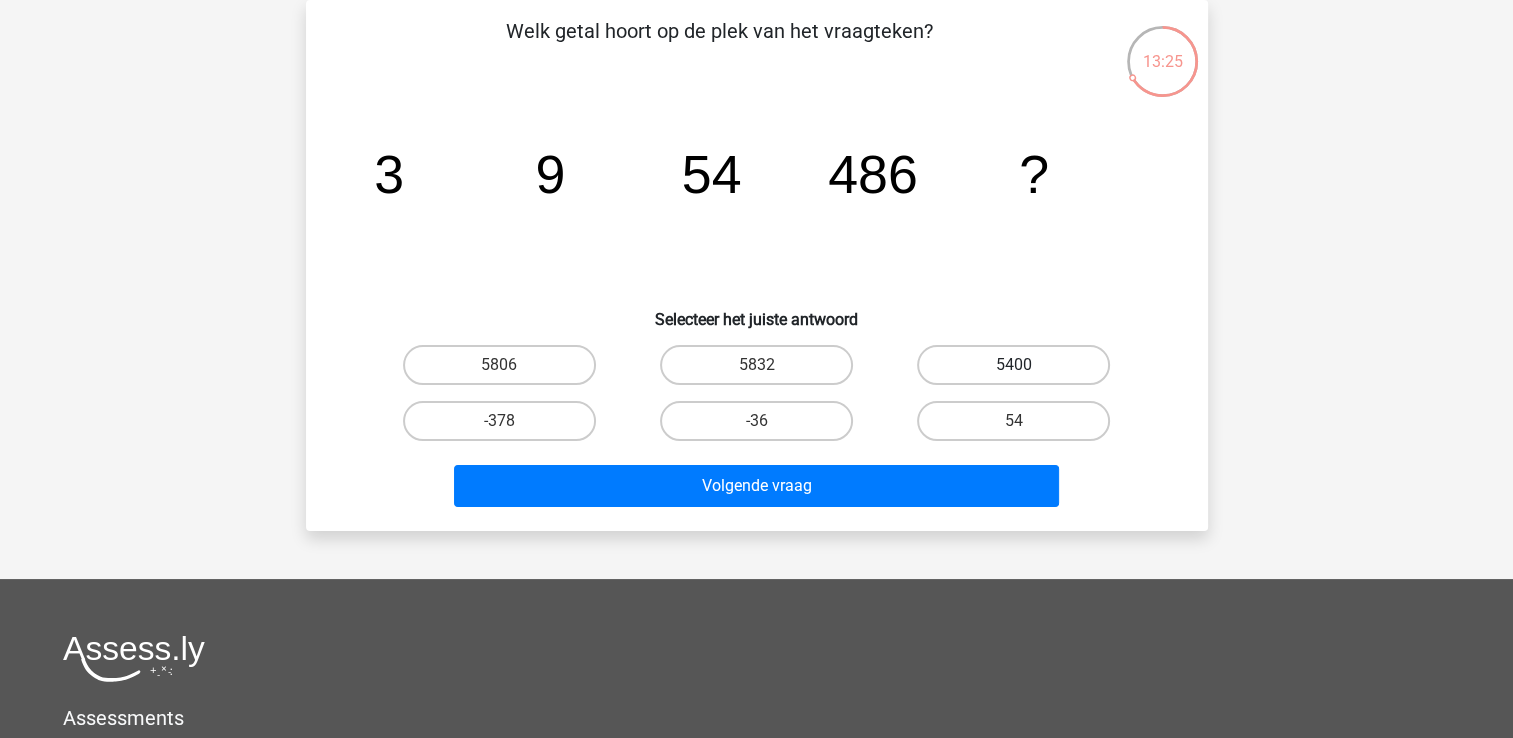 click on "5400" at bounding box center [1013, 365] 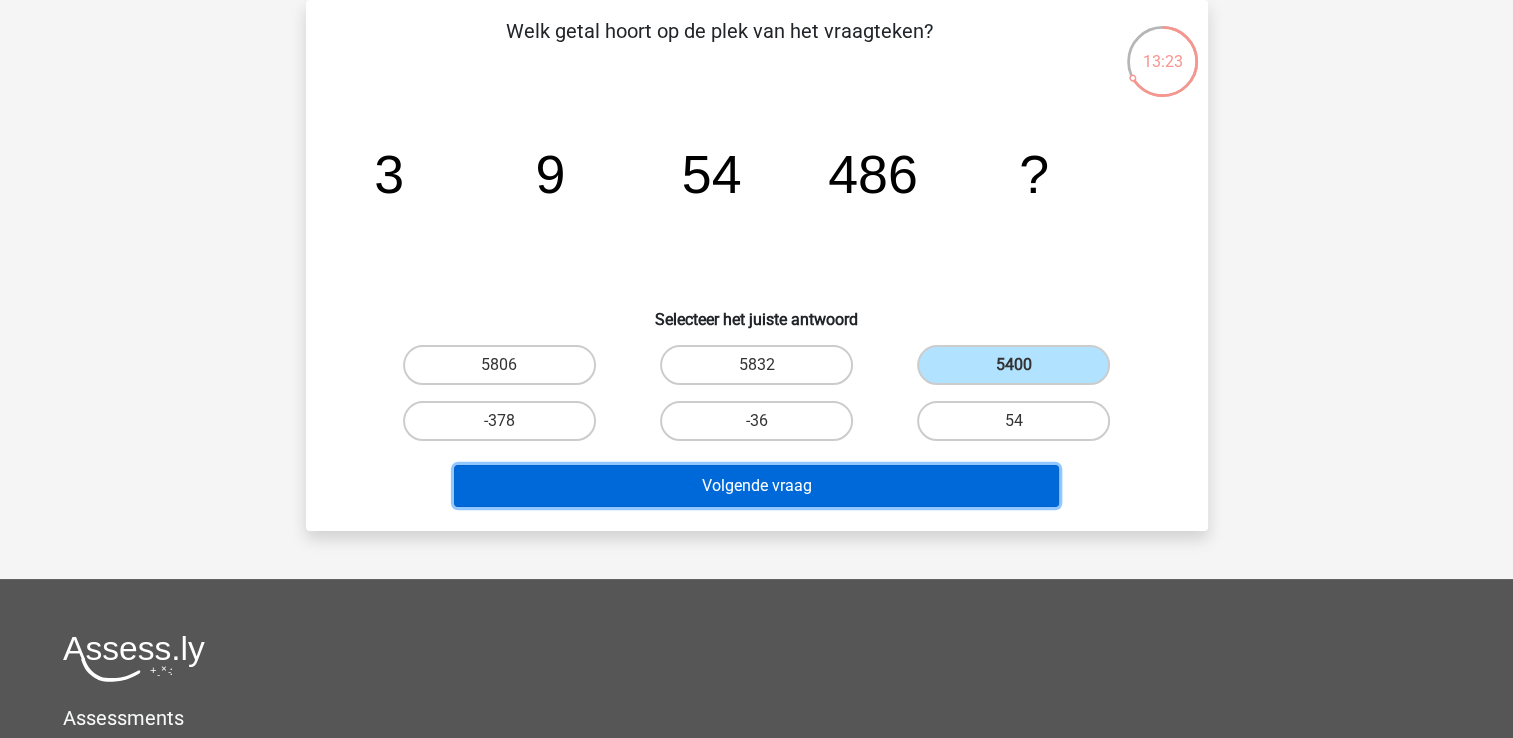 click on "Volgende vraag" at bounding box center [756, 486] 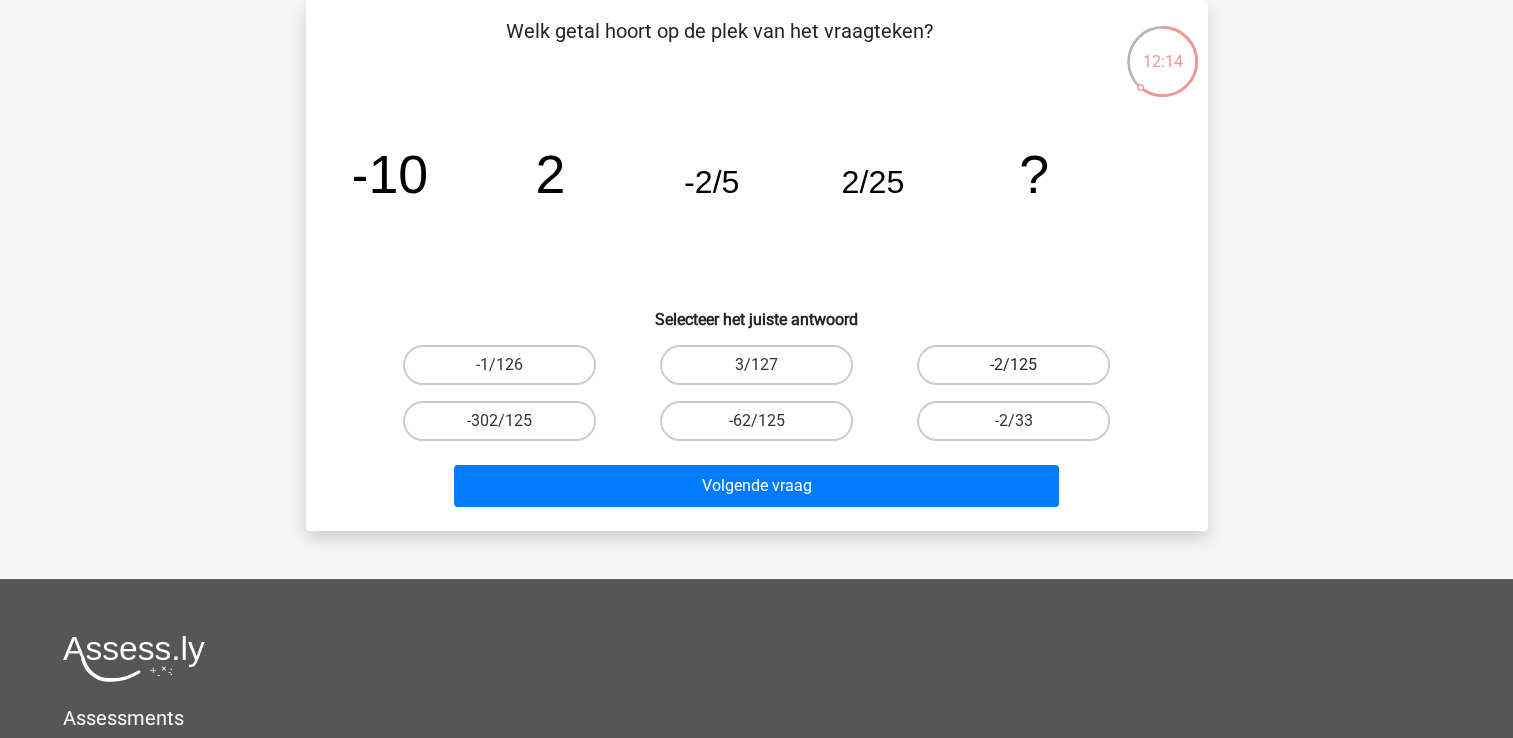 click on "-2/125" at bounding box center (1013, 365) 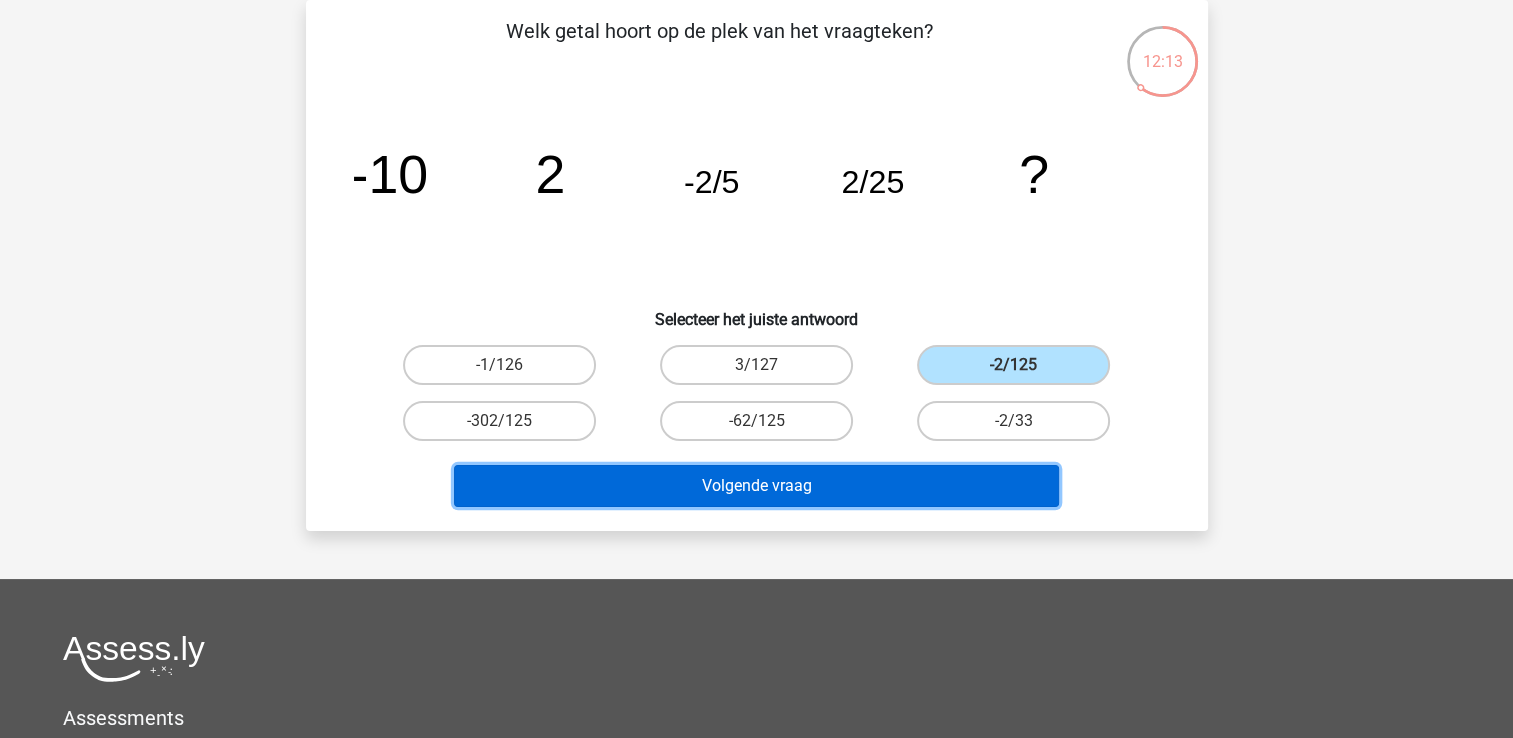 click on "Volgende vraag" at bounding box center [756, 486] 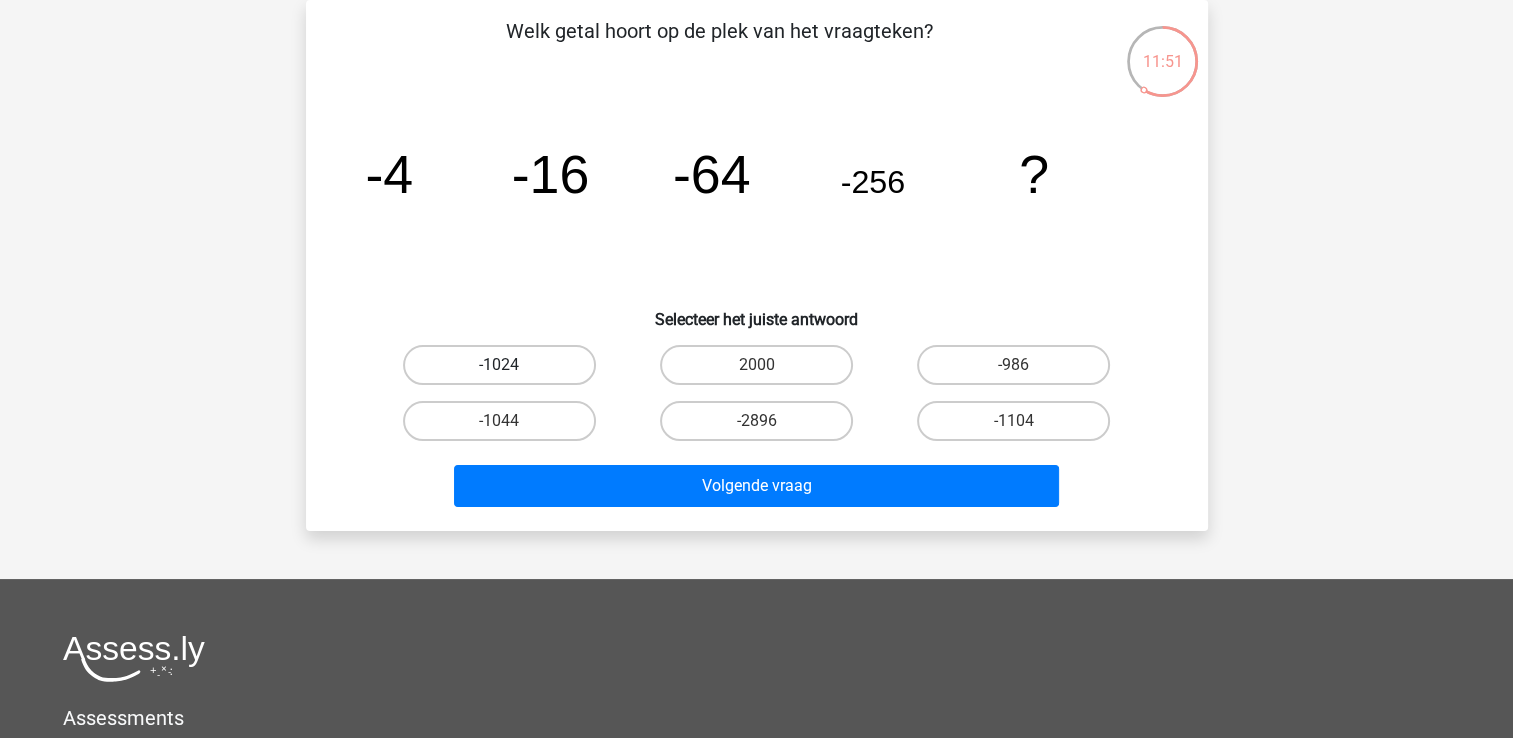click on "-1024" at bounding box center [499, 365] 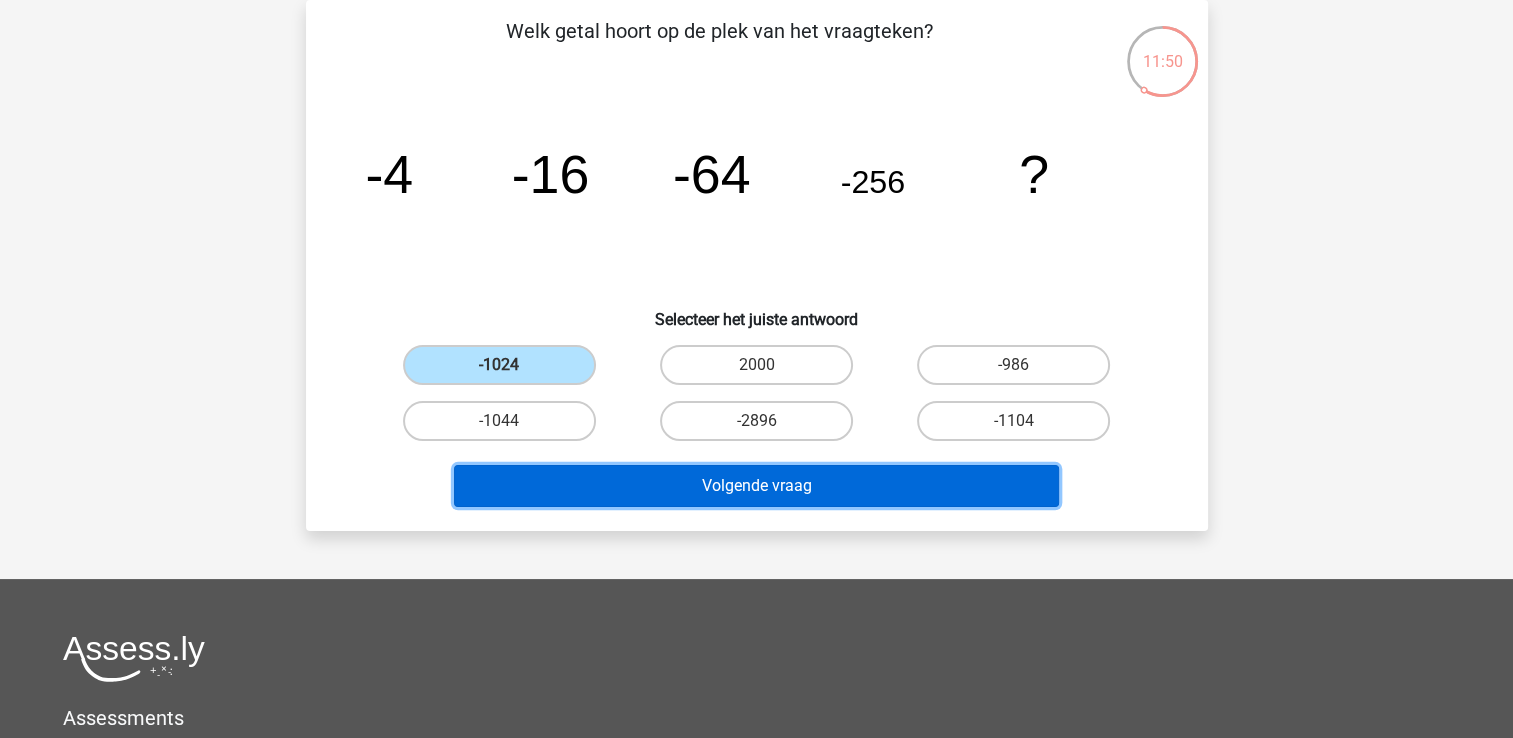 click on "Volgende vraag" at bounding box center (756, 486) 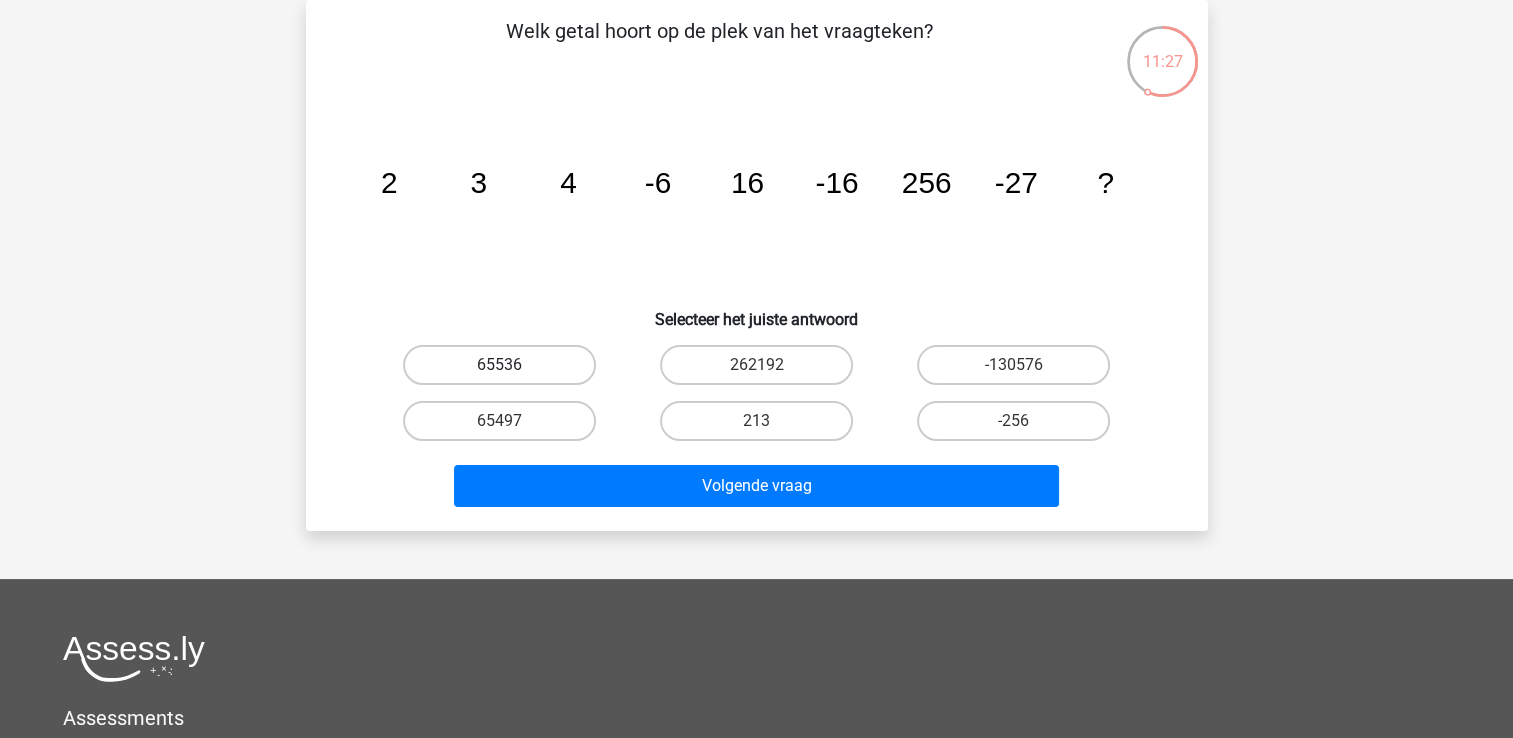 click on "65536" at bounding box center [499, 365] 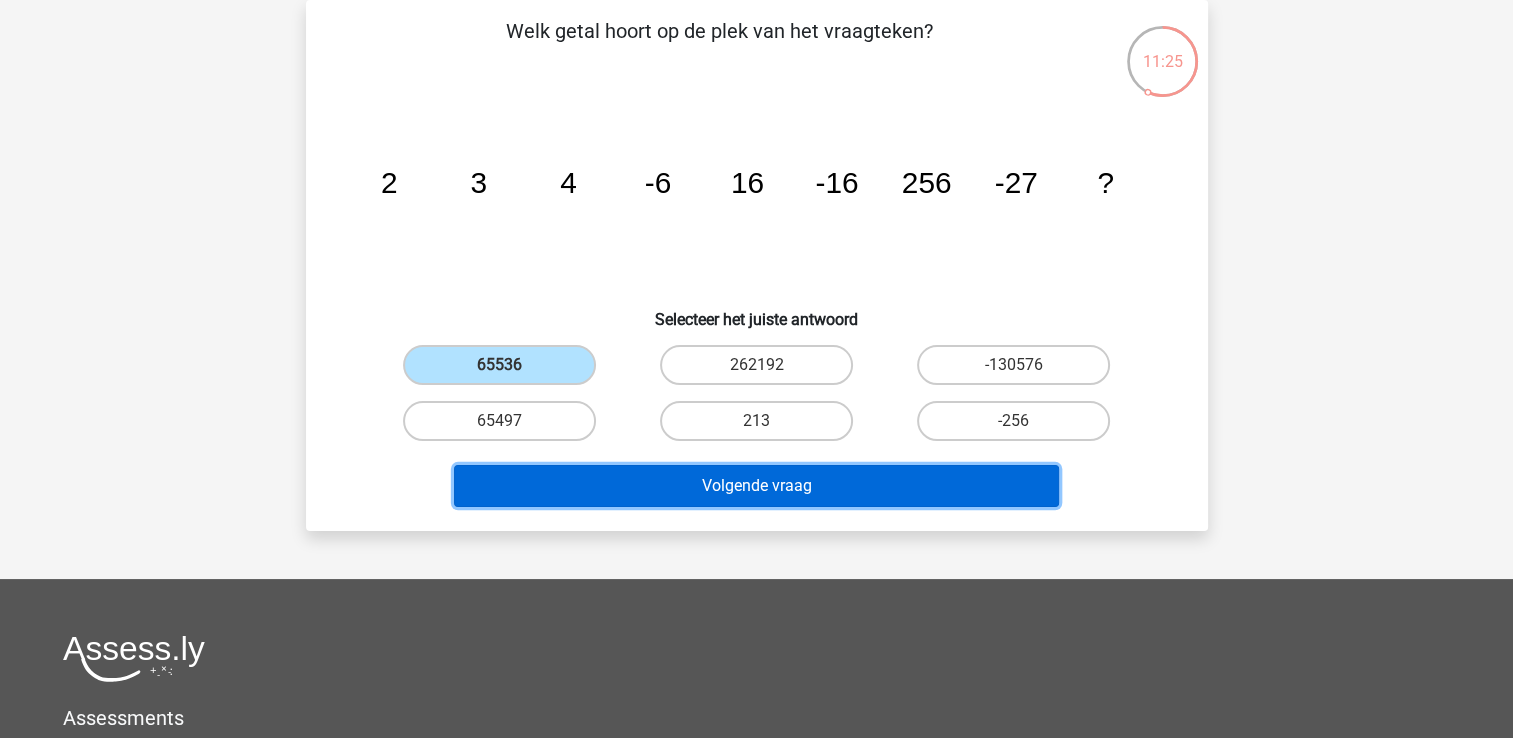 click on "Volgende vraag" at bounding box center [756, 486] 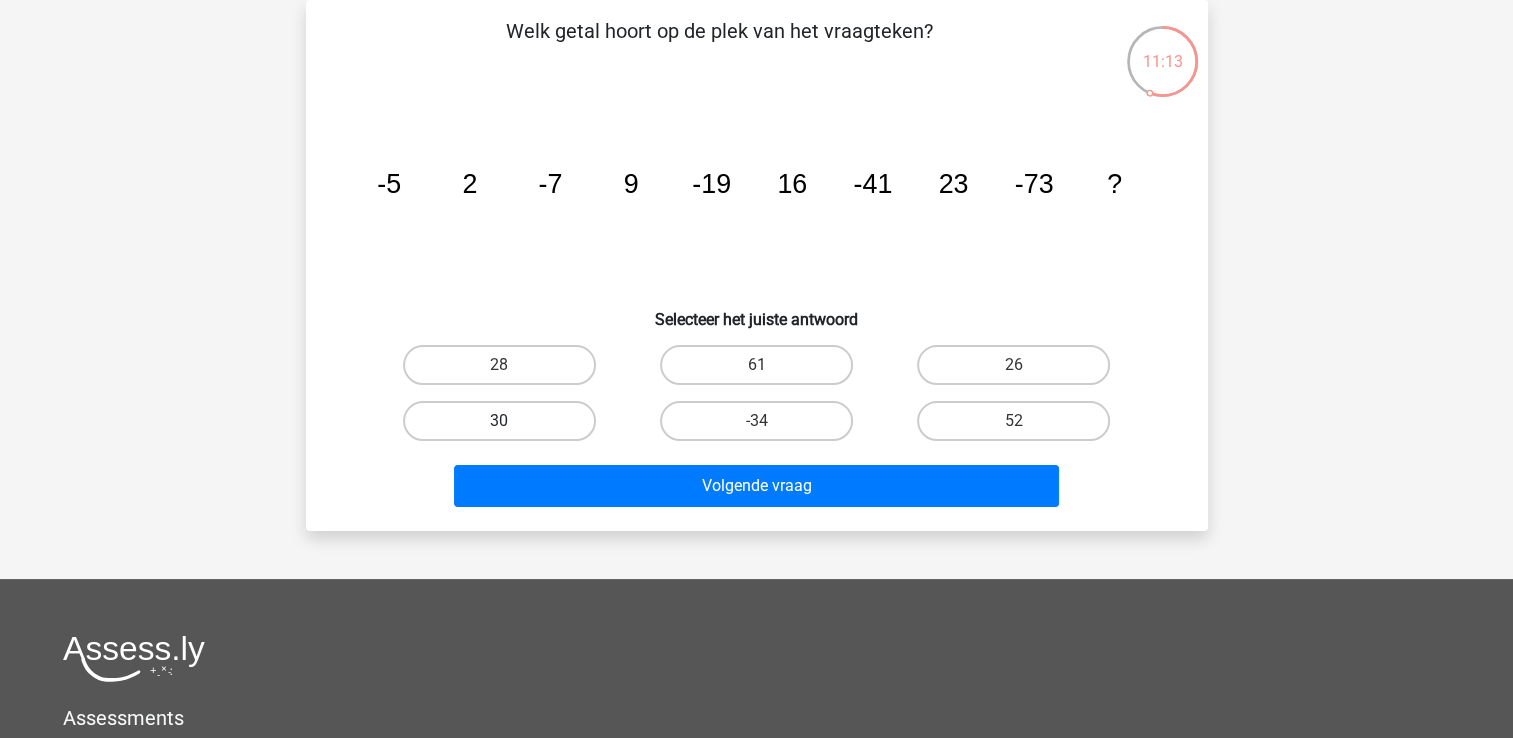 click on "30" at bounding box center (499, 421) 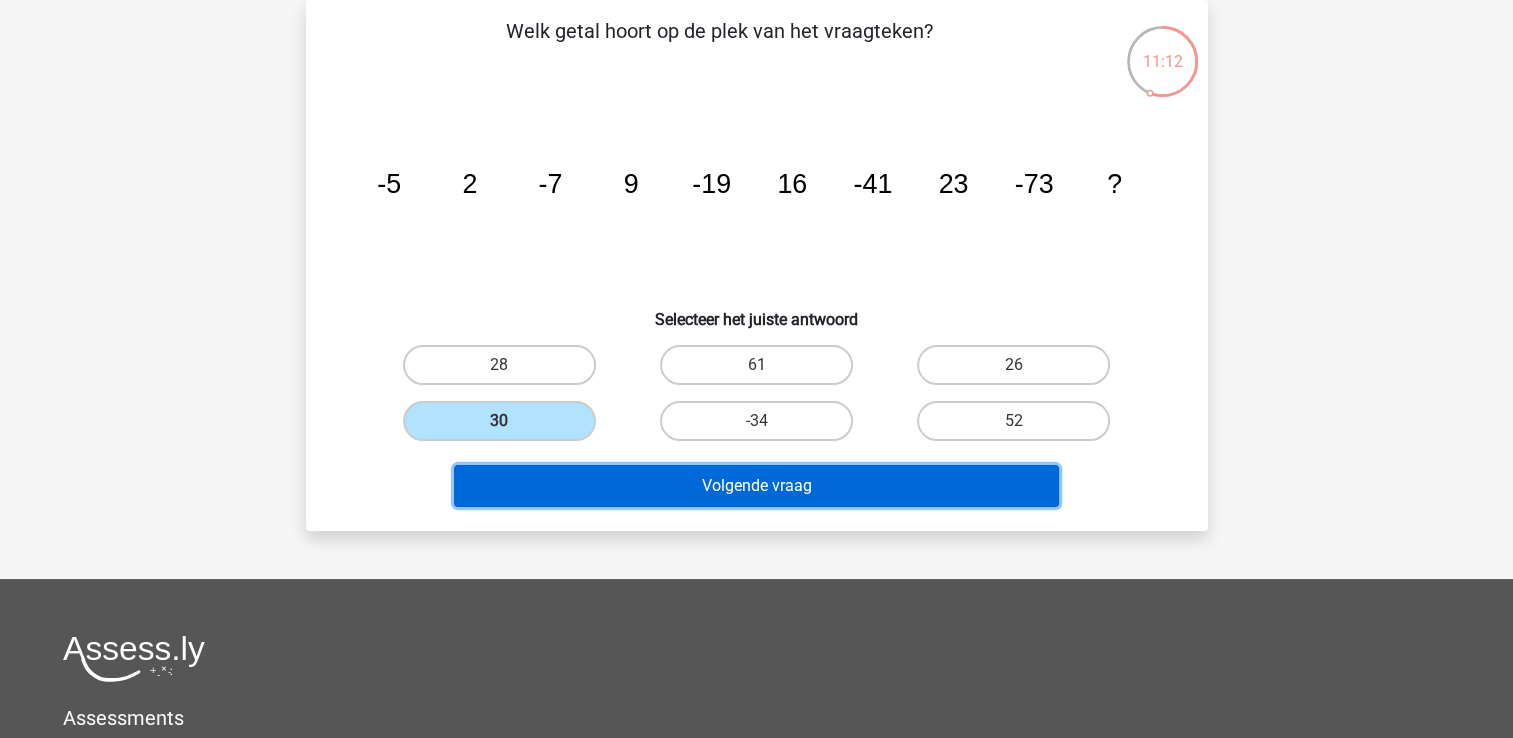 click on "Volgende vraag" at bounding box center (756, 486) 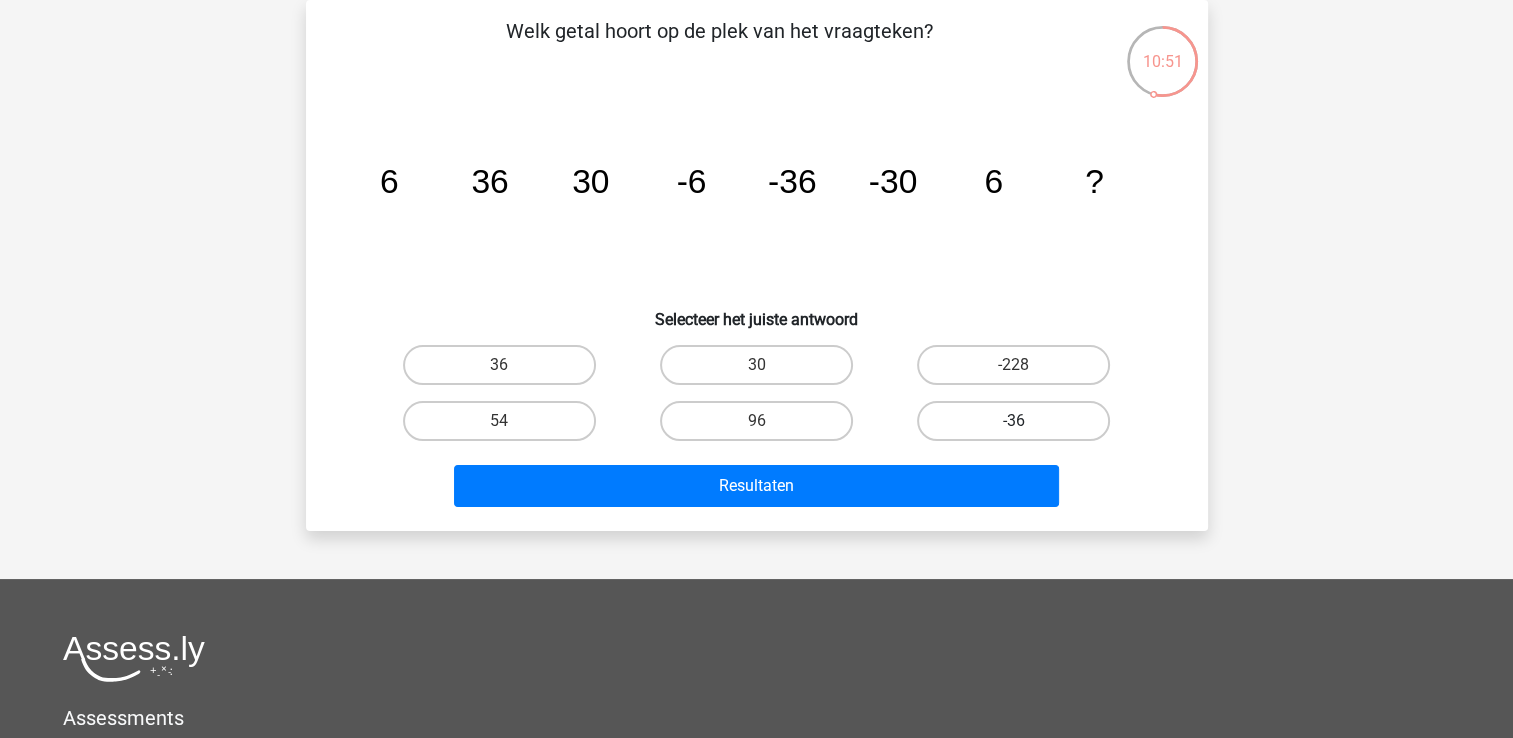 click on "-36" at bounding box center (1013, 421) 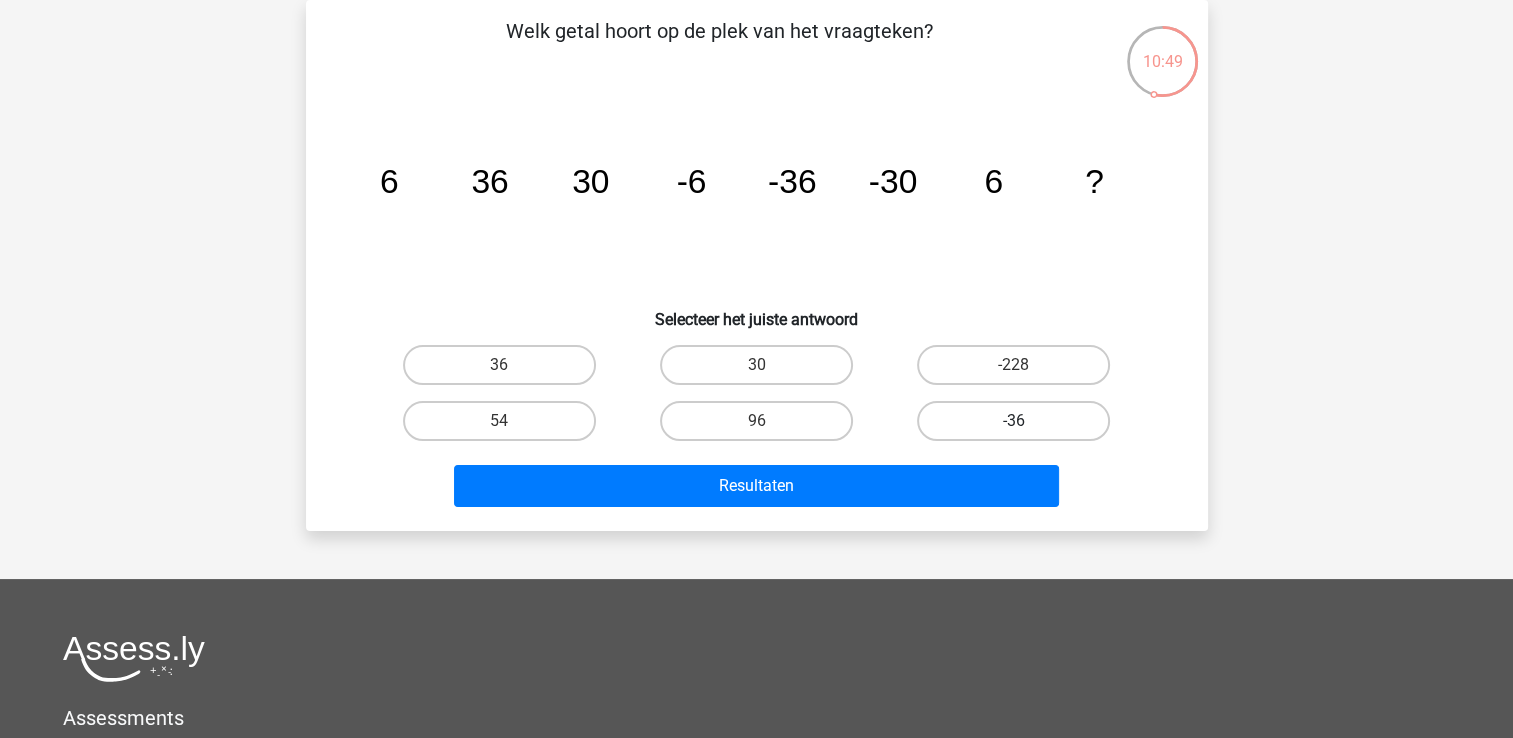 click on "-36" at bounding box center (1013, 421) 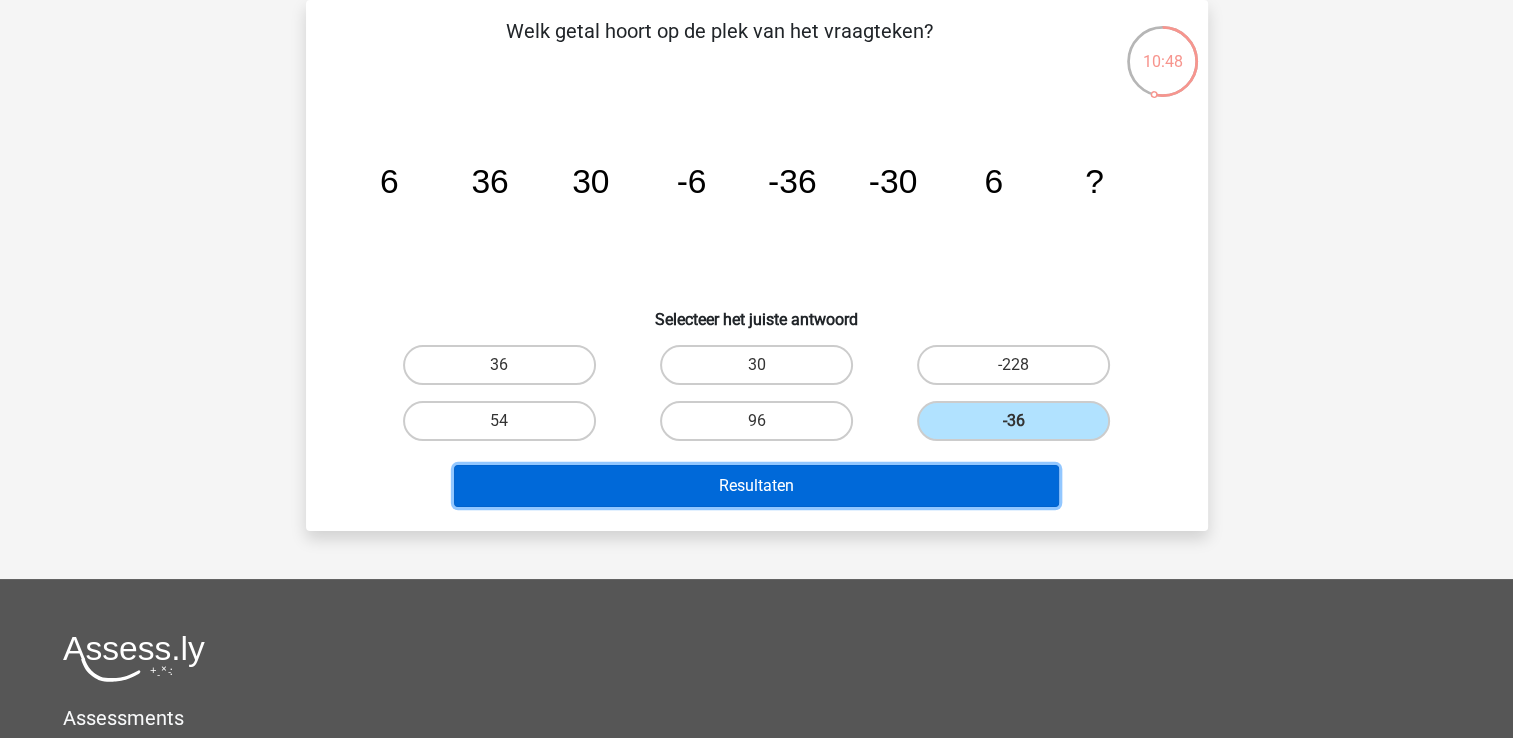 click on "Resultaten" at bounding box center (756, 486) 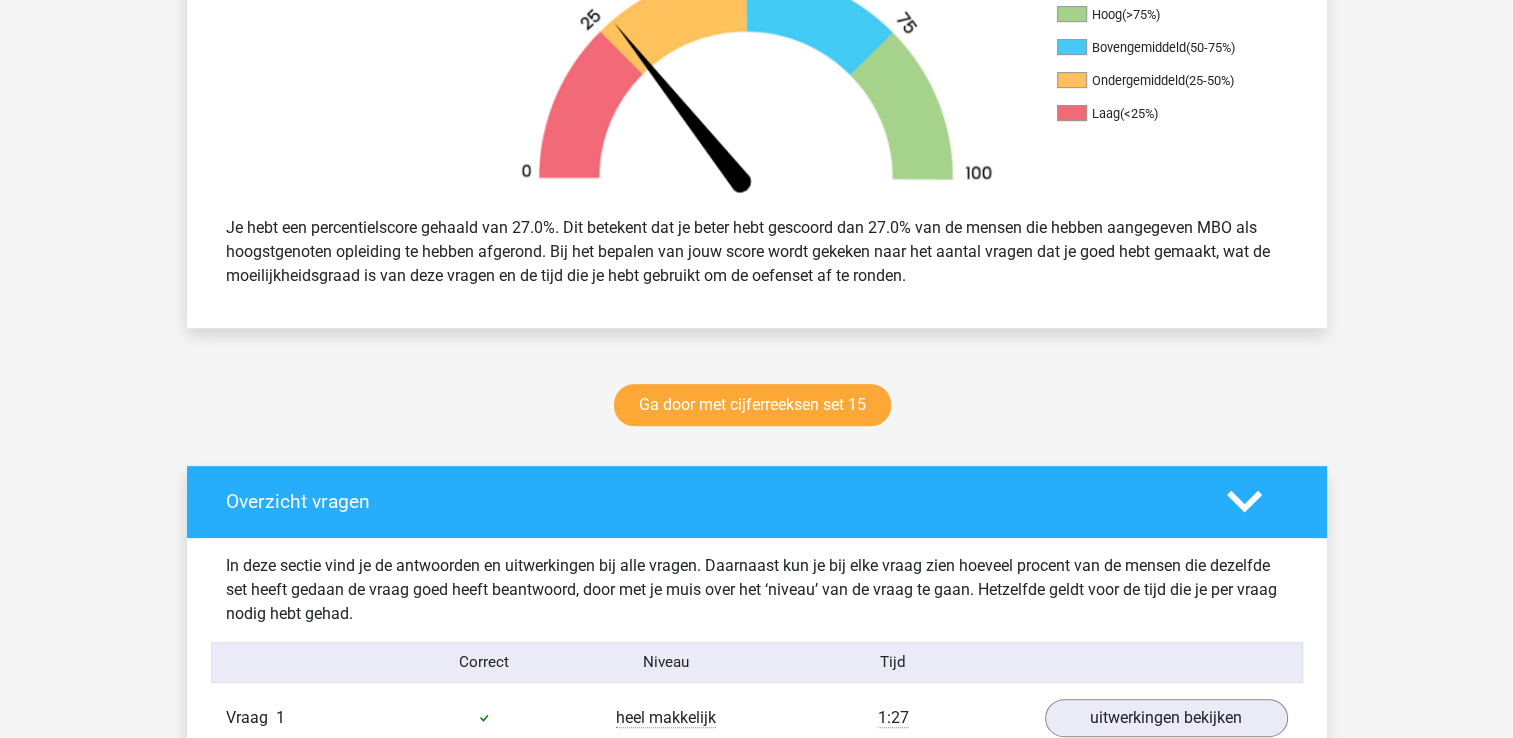 scroll, scrollTop: 700, scrollLeft: 0, axis: vertical 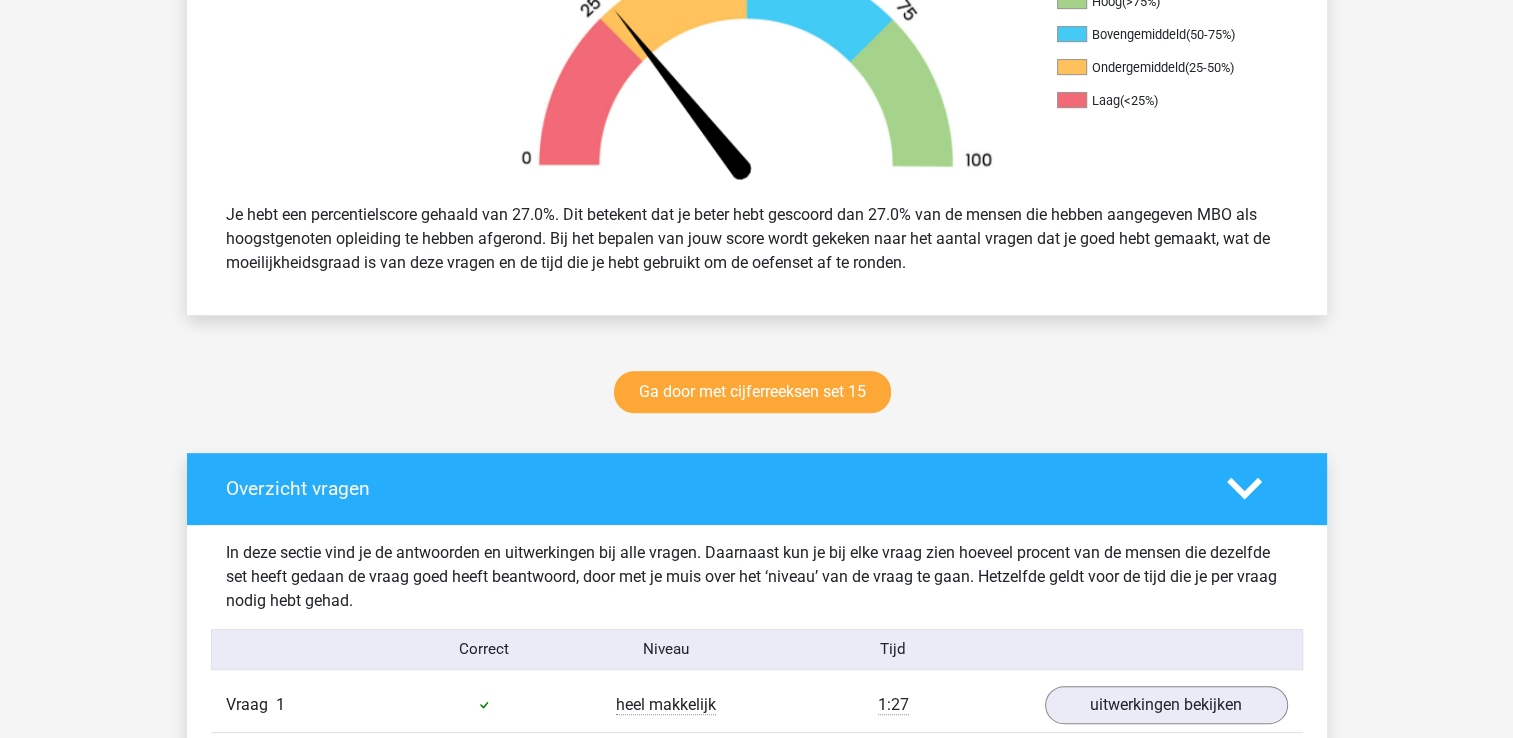 drag, startPoint x: 863, startPoint y: 570, endPoint x: 730, endPoint y: 464, distance: 170.07352 